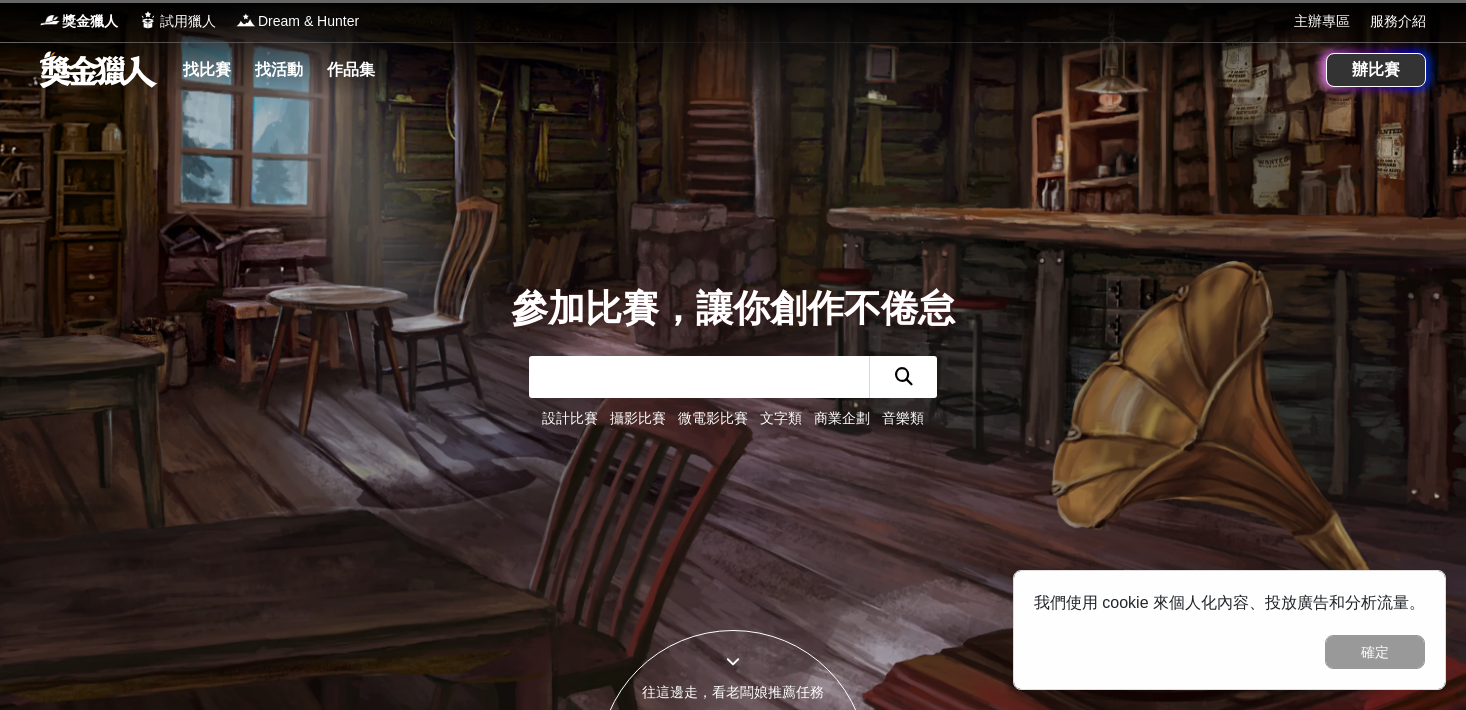 scroll, scrollTop: 0, scrollLeft: 0, axis: both 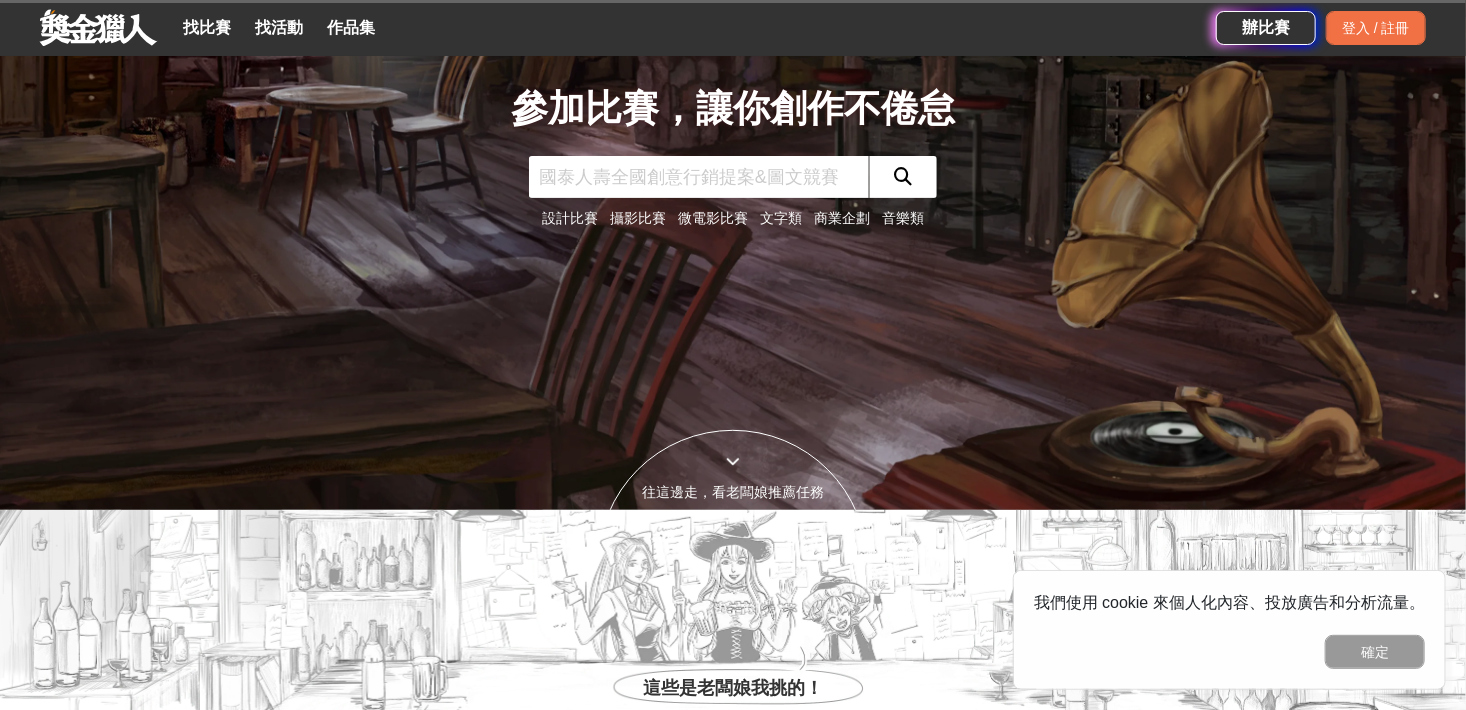 click on "攝影比賽" at bounding box center [638, 218] 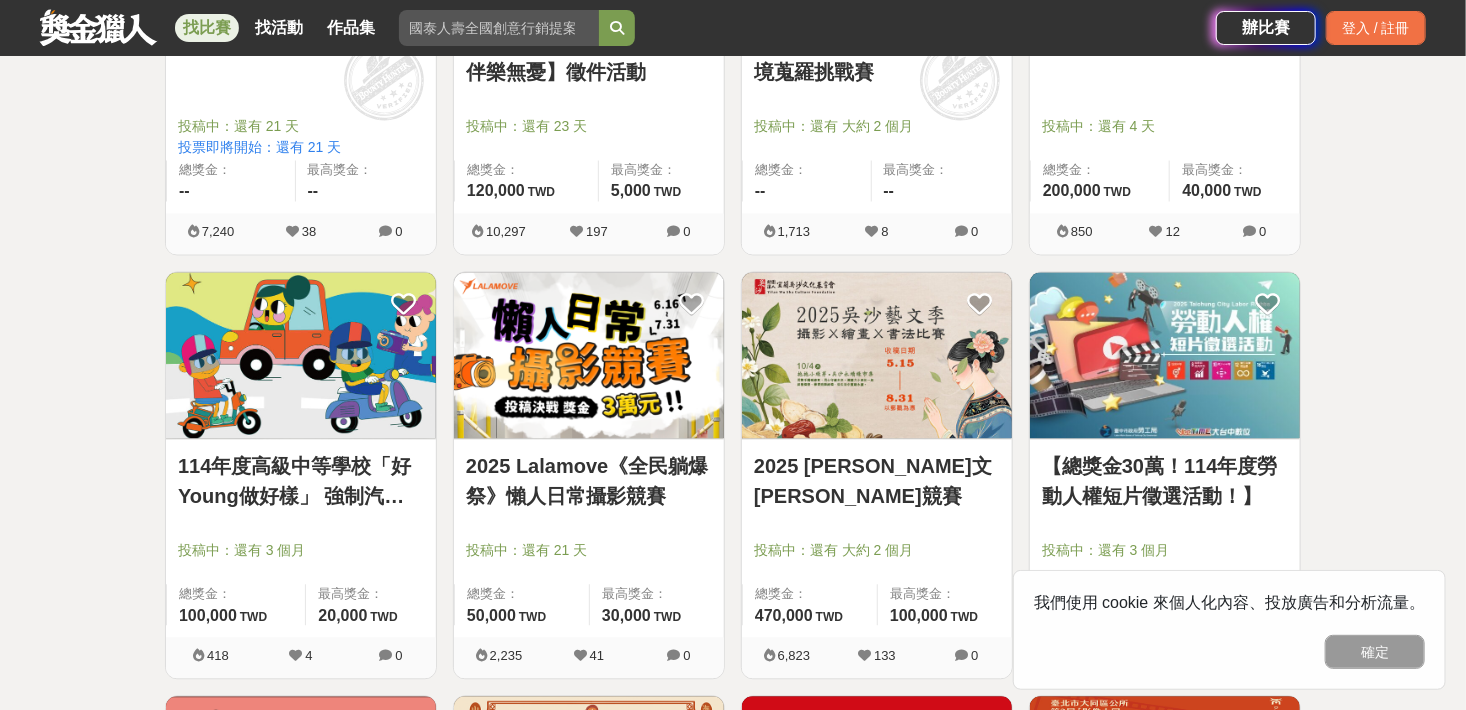 scroll, scrollTop: 1900, scrollLeft: 0, axis: vertical 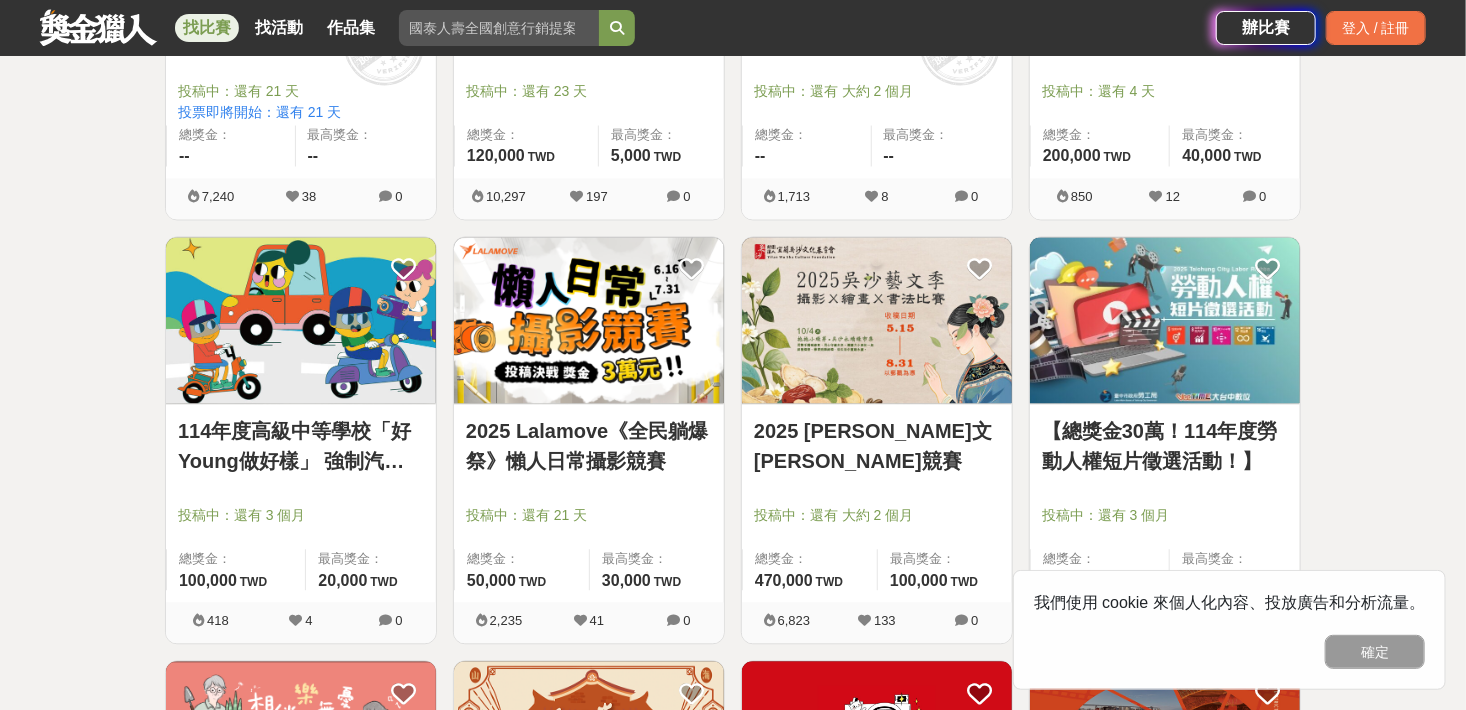 click on "【總獎金30萬！114年度勞動人權短片徵選活動！】" at bounding box center (1165, 446) 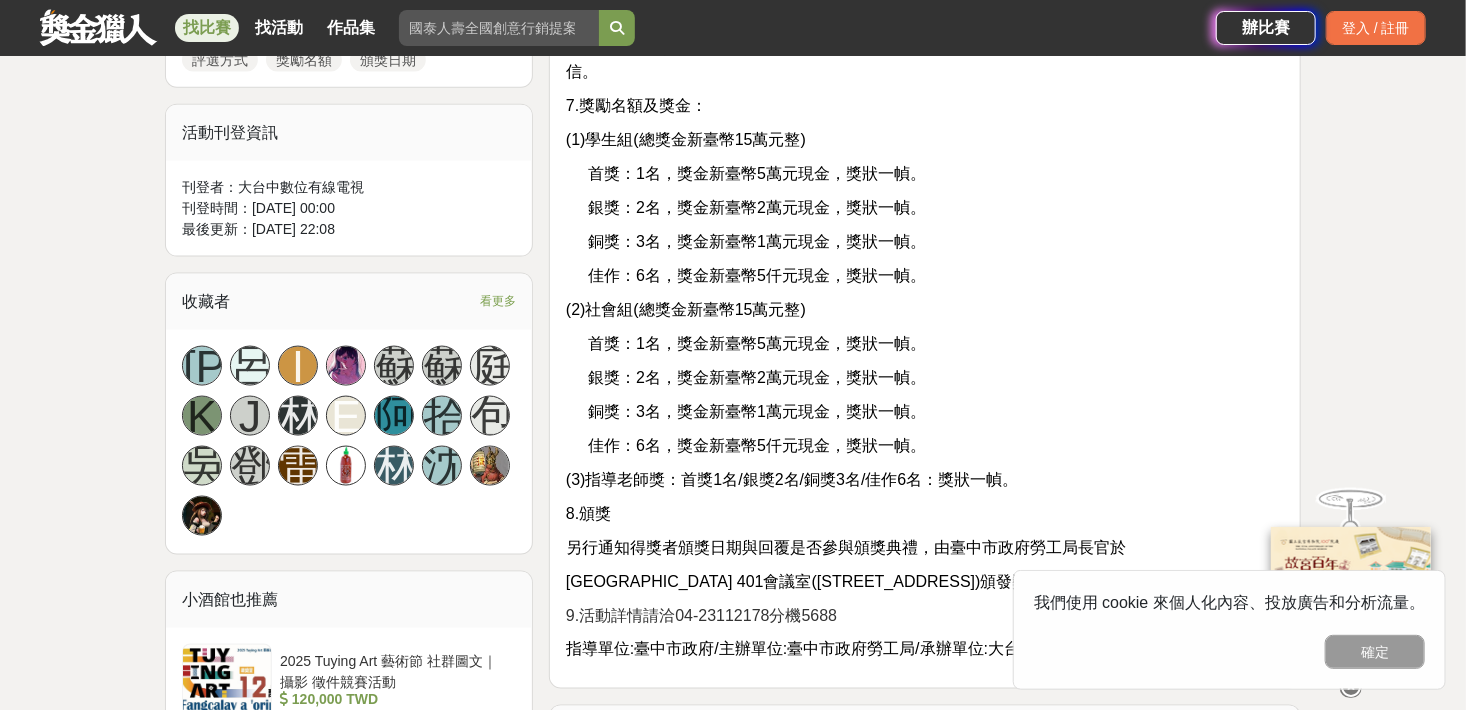 scroll, scrollTop: 1200, scrollLeft: 0, axis: vertical 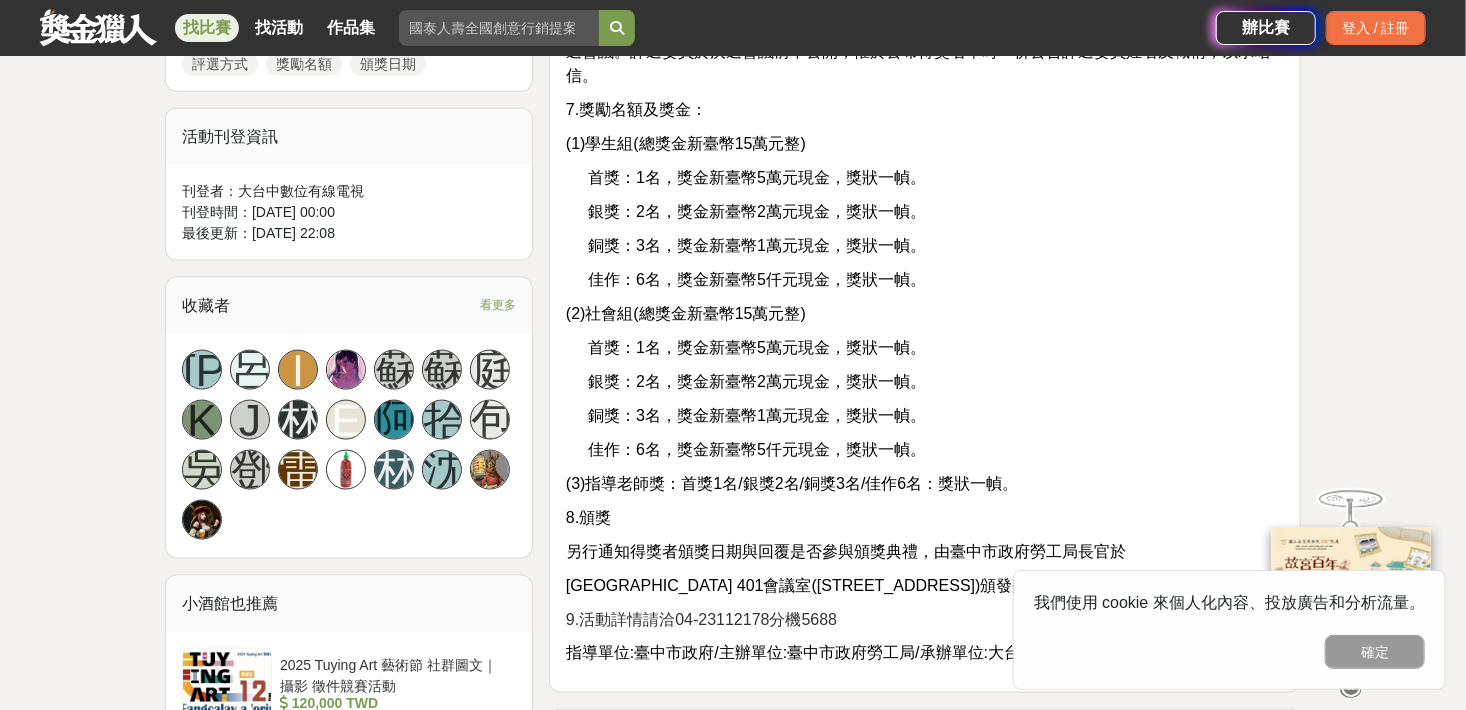 drag, startPoint x: 780, startPoint y: 294, endPoint x: 705, endPoint y: 274, distance: 77.62087 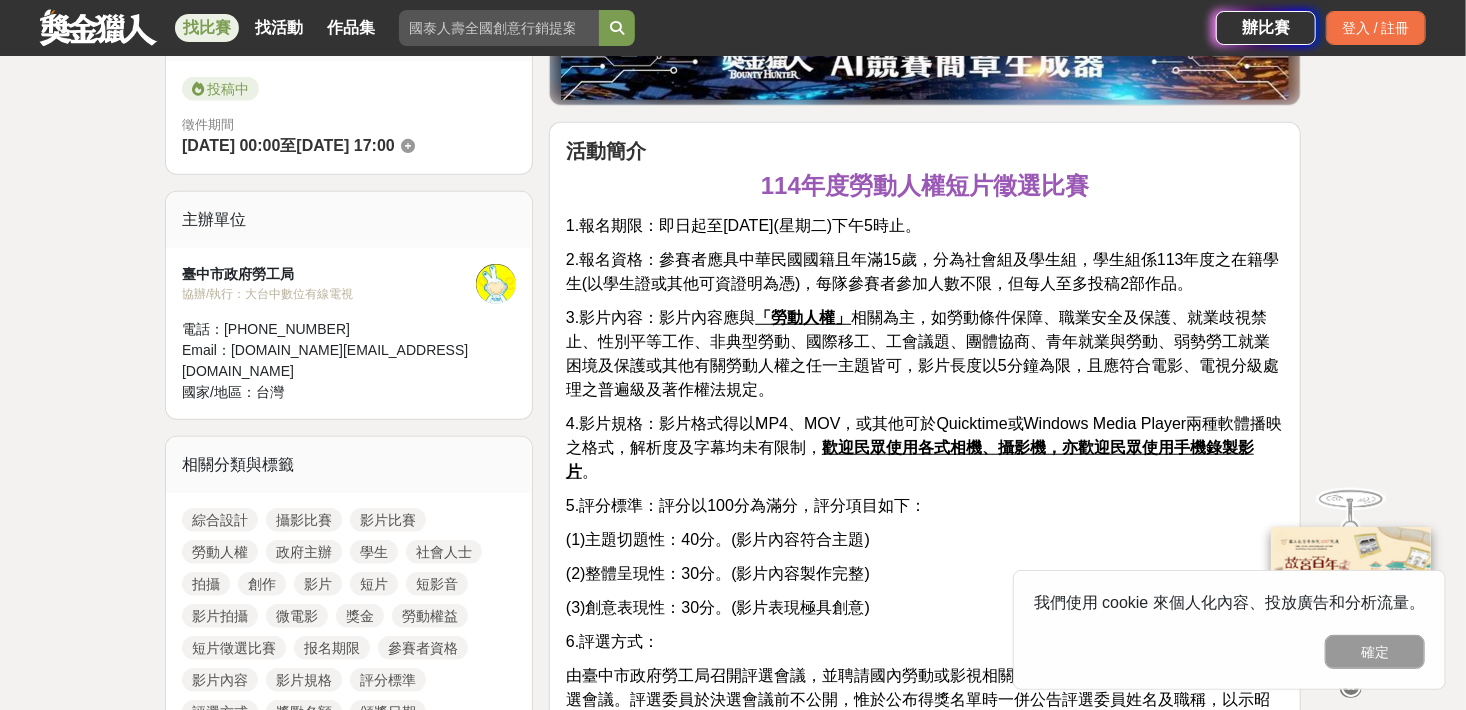 scroll, scrollTop: 500, scrollLeft: 0, axis: vertical 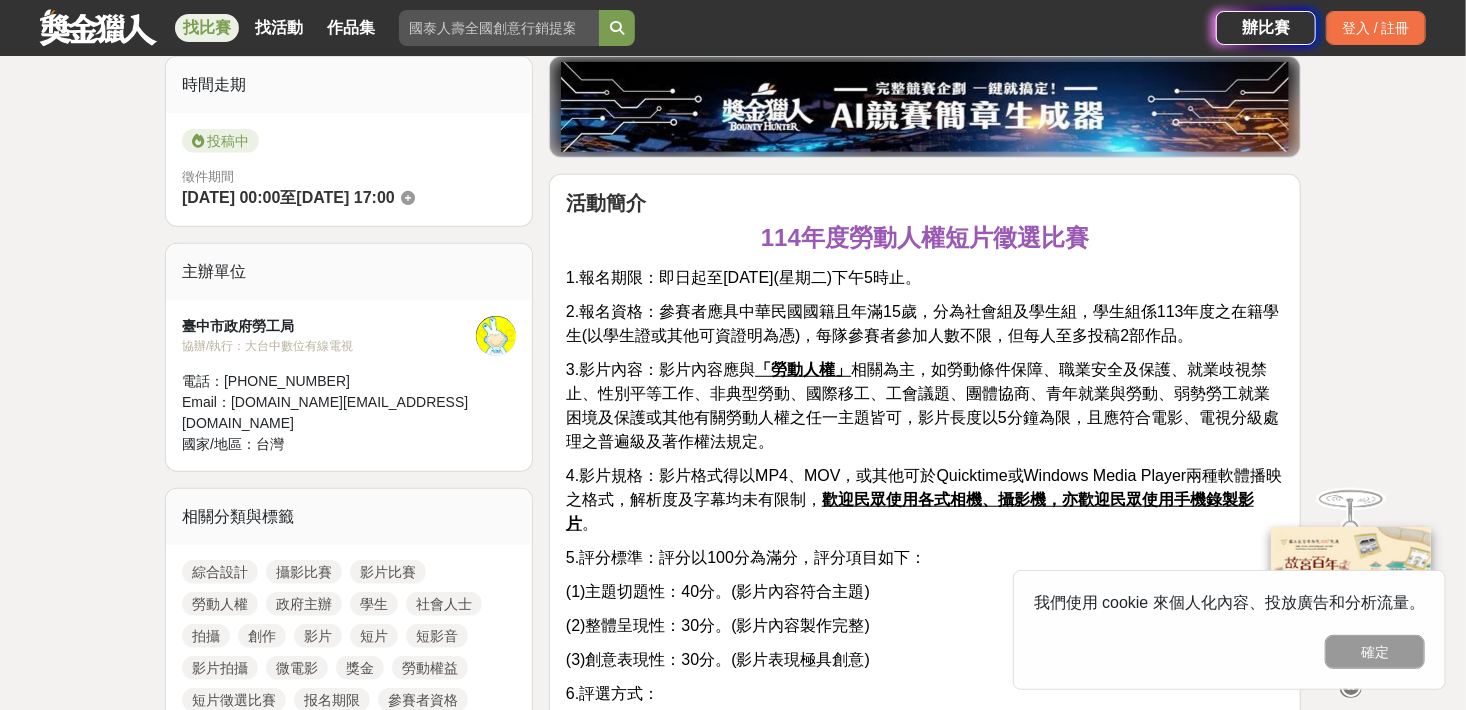 drag, startPoint x: 709, startPoint y: 264, endPoint x: 699, endPoint y: 270, distance: 11.661903 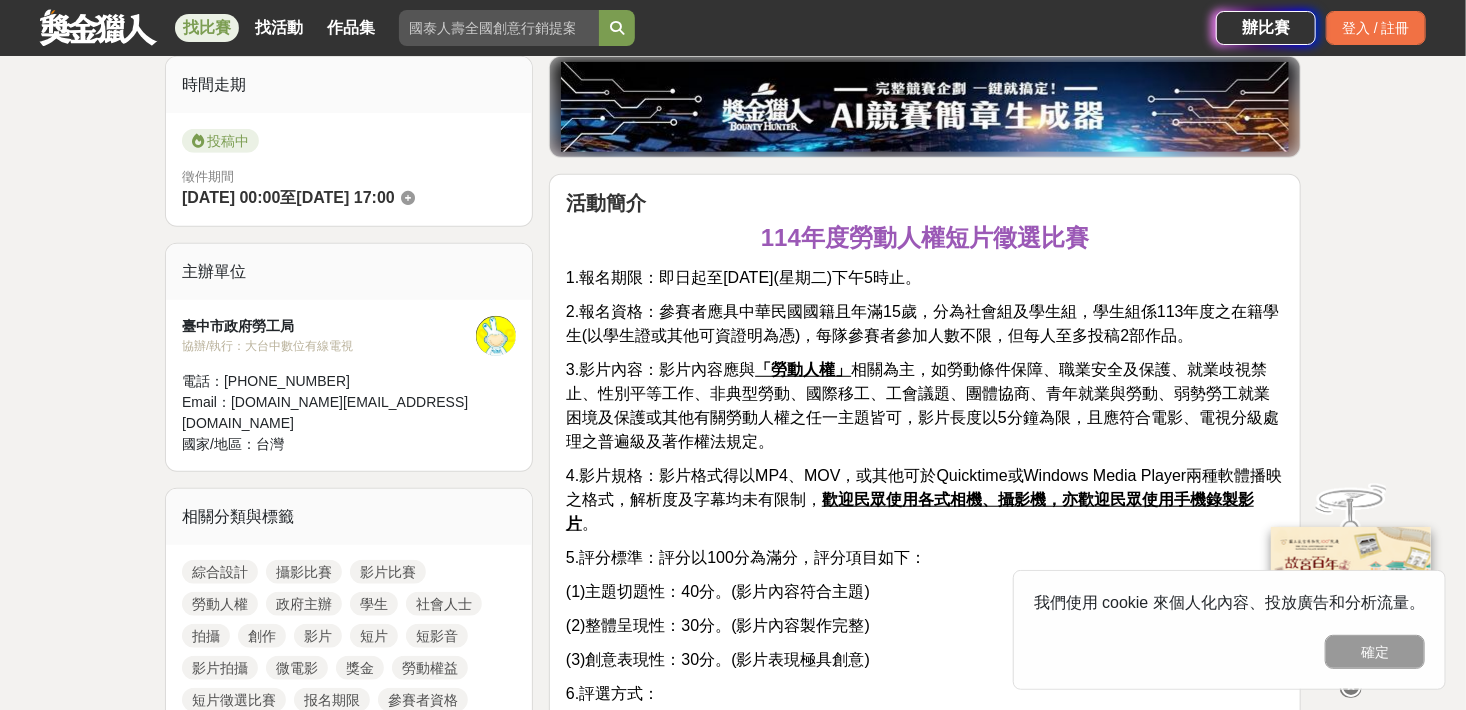 click on "1.報名期限：即日起至[DATE](星期二)下午5時止。" at bounding box center [743, 277] 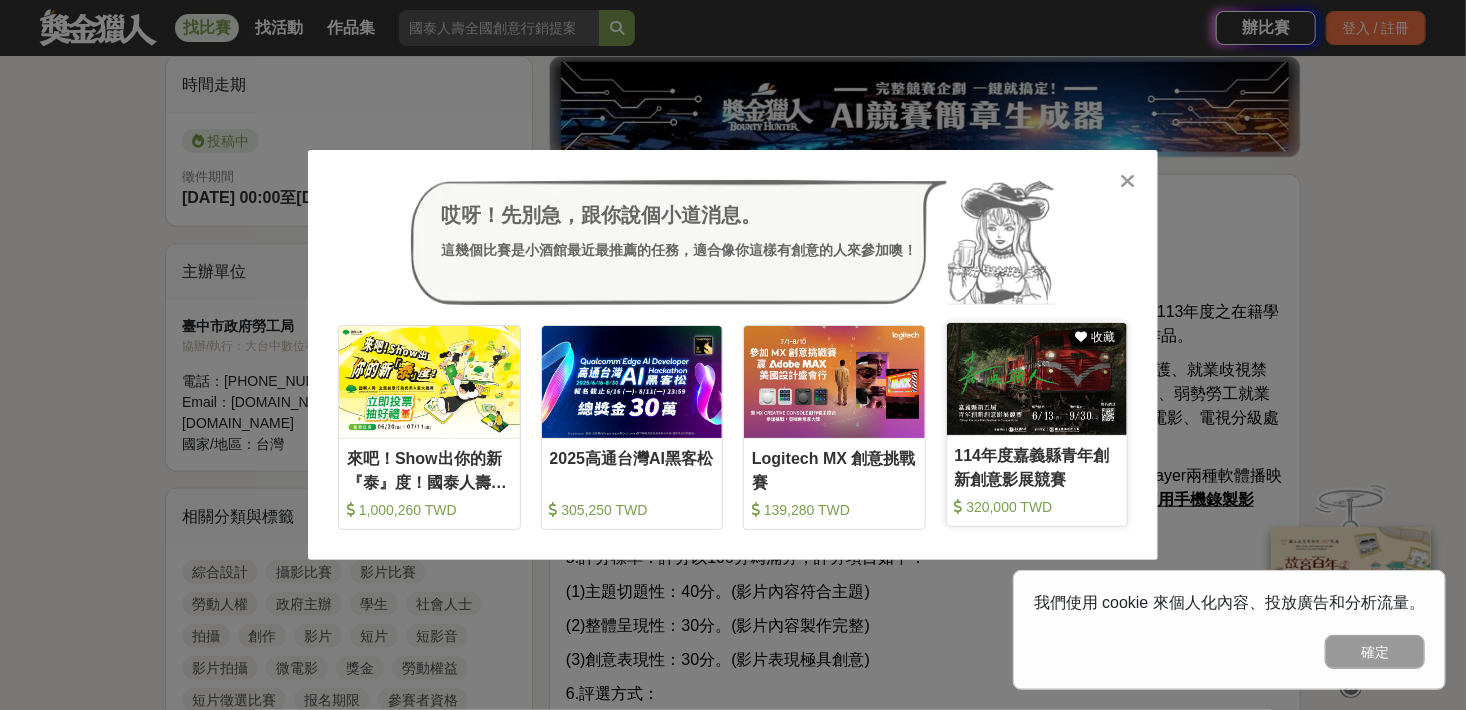 drag, startPoint x: 1110, startPoint y: 504, endPoint x: 1142, endPoint y: 497, distance: 32.75668 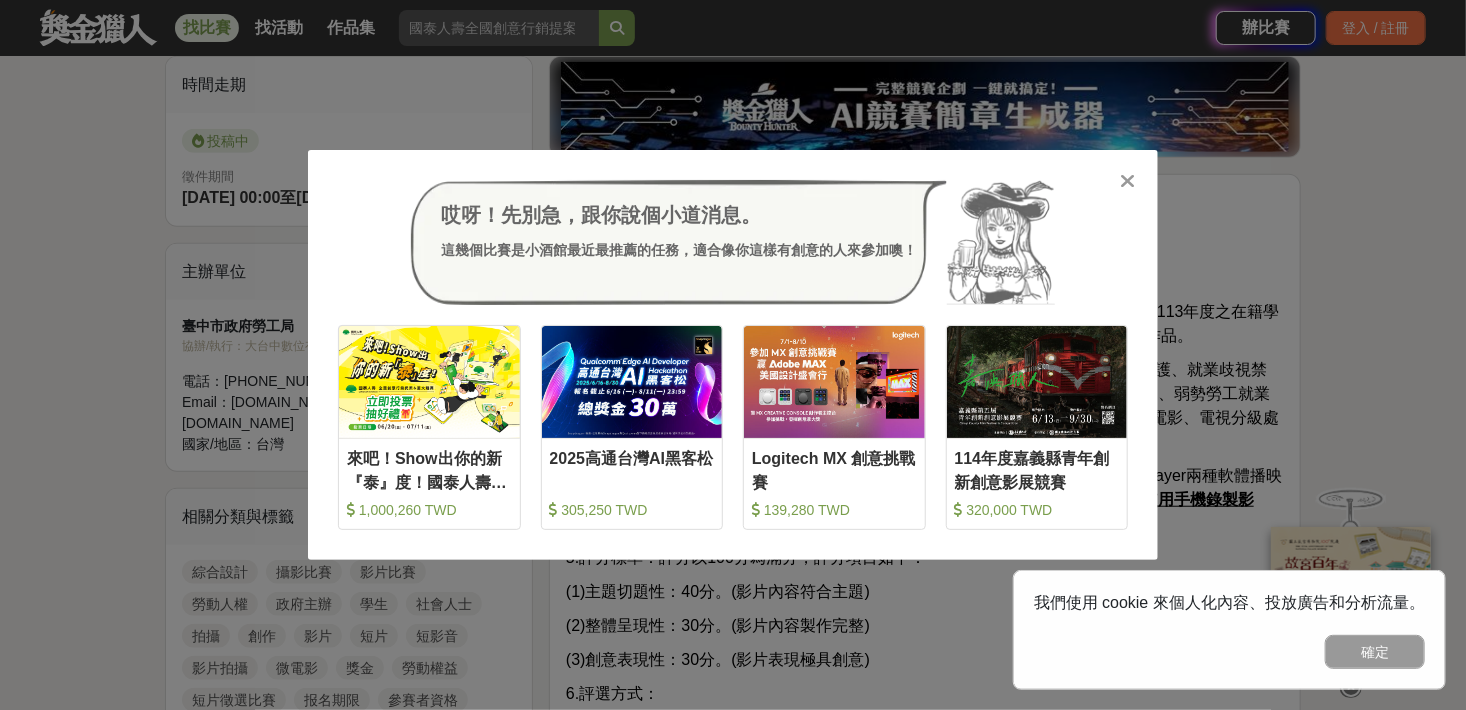 click on "320,000 TWD" at bounding box center (1037, 510) 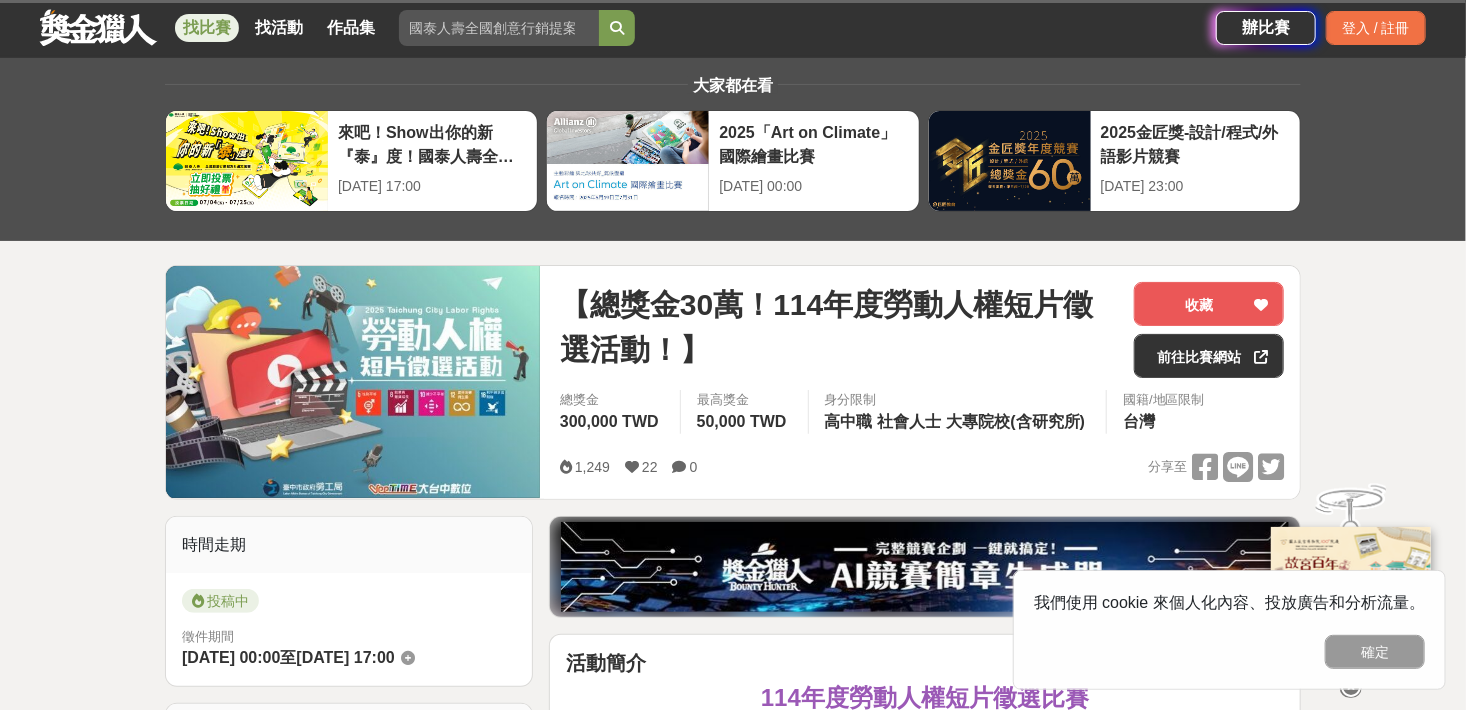 scroll, scrollTop: 0, scrollLeft: 0, axis: both 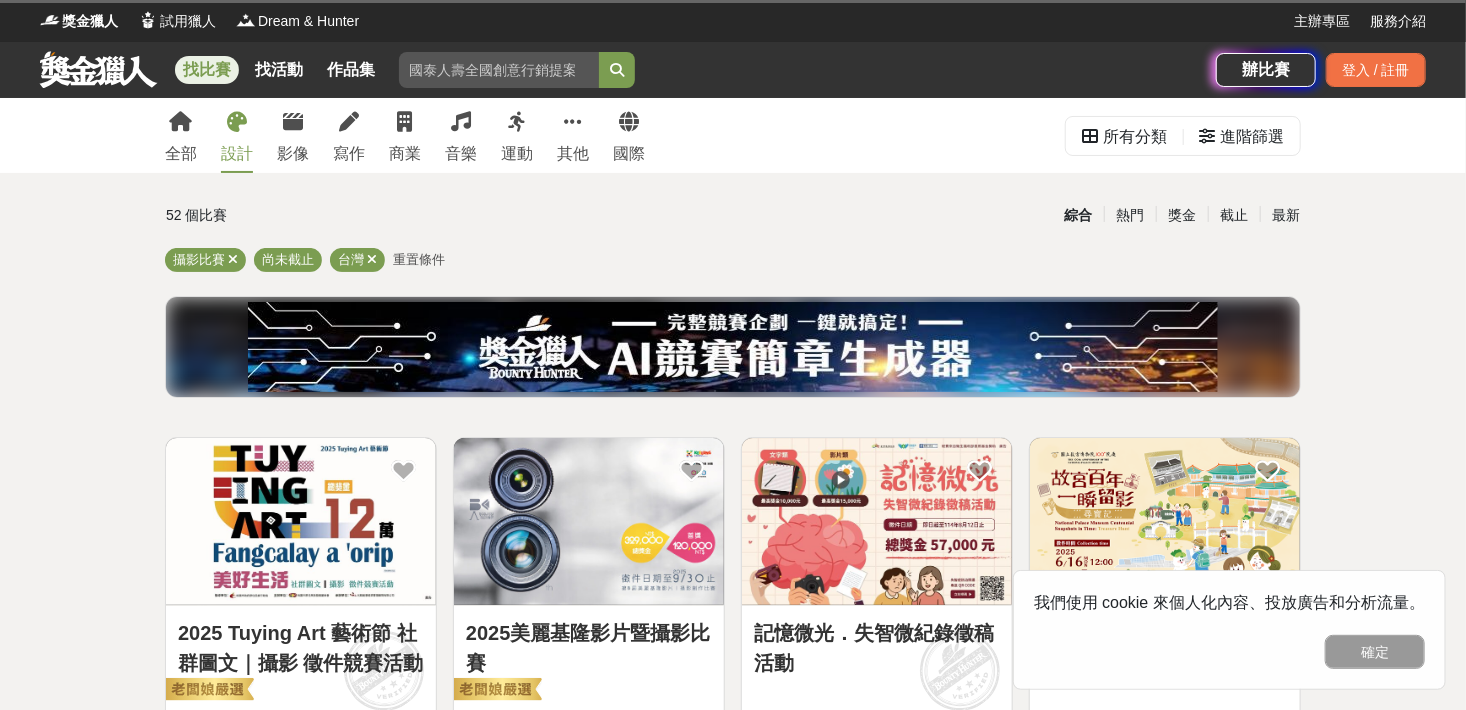 click on "設計" at bounding box center [237, 154] 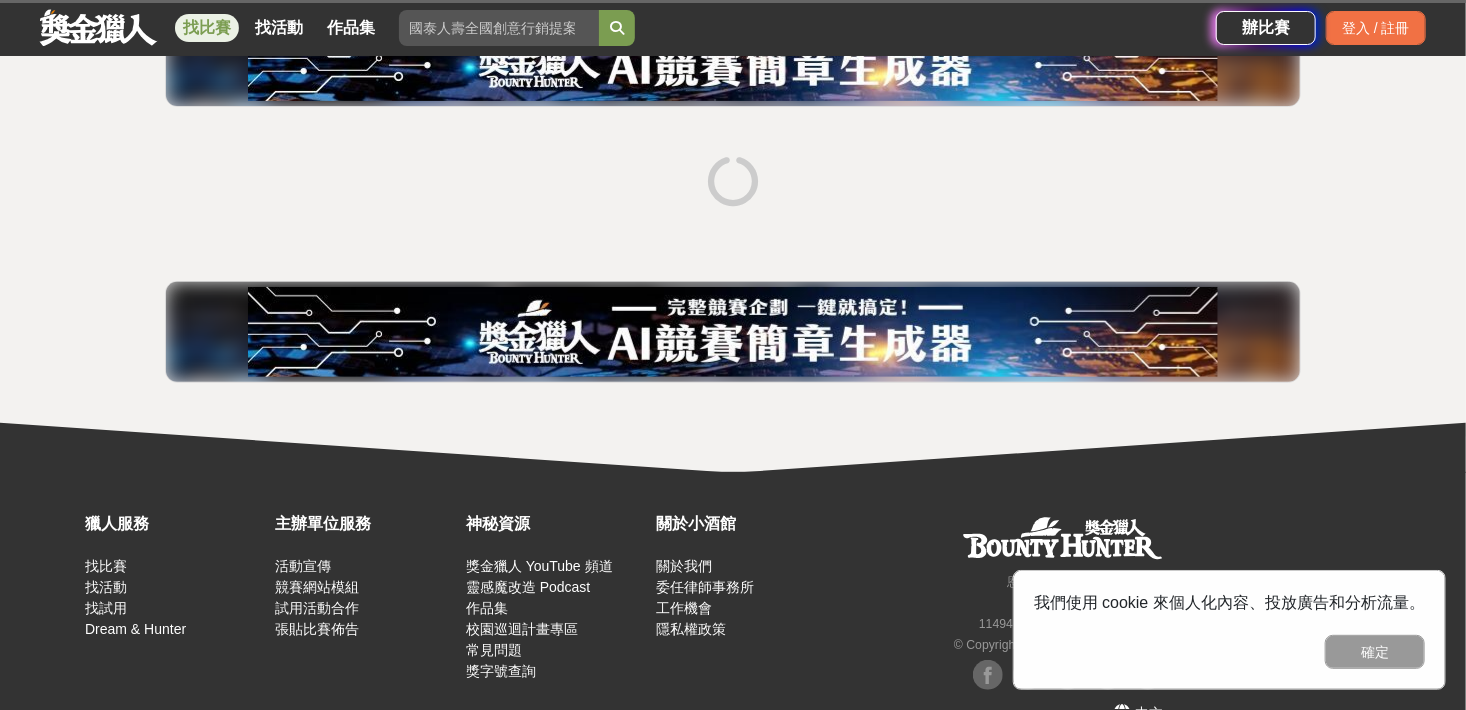 scroll, scrollTop: 300, scrollLeft: 0, axis: vertical 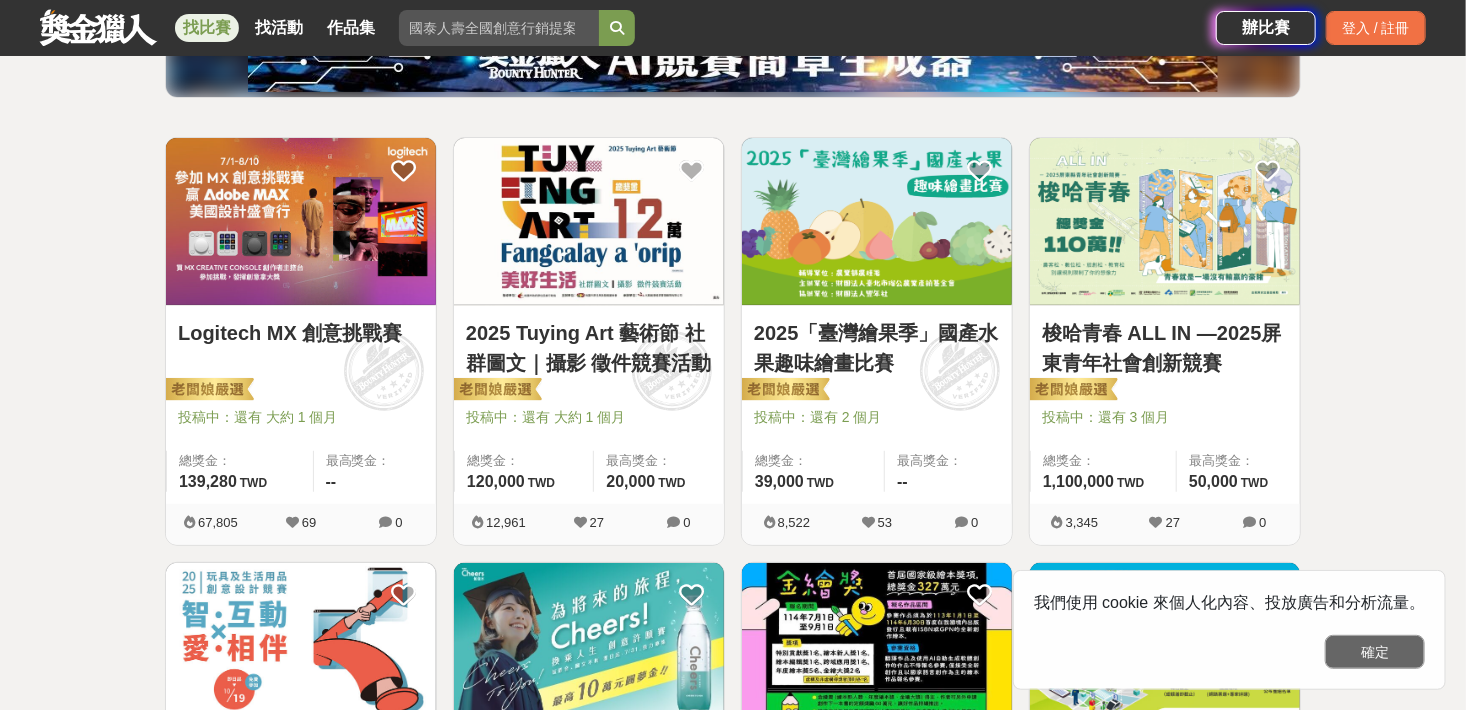 click on "確定" at bounding box center (1375, 652) 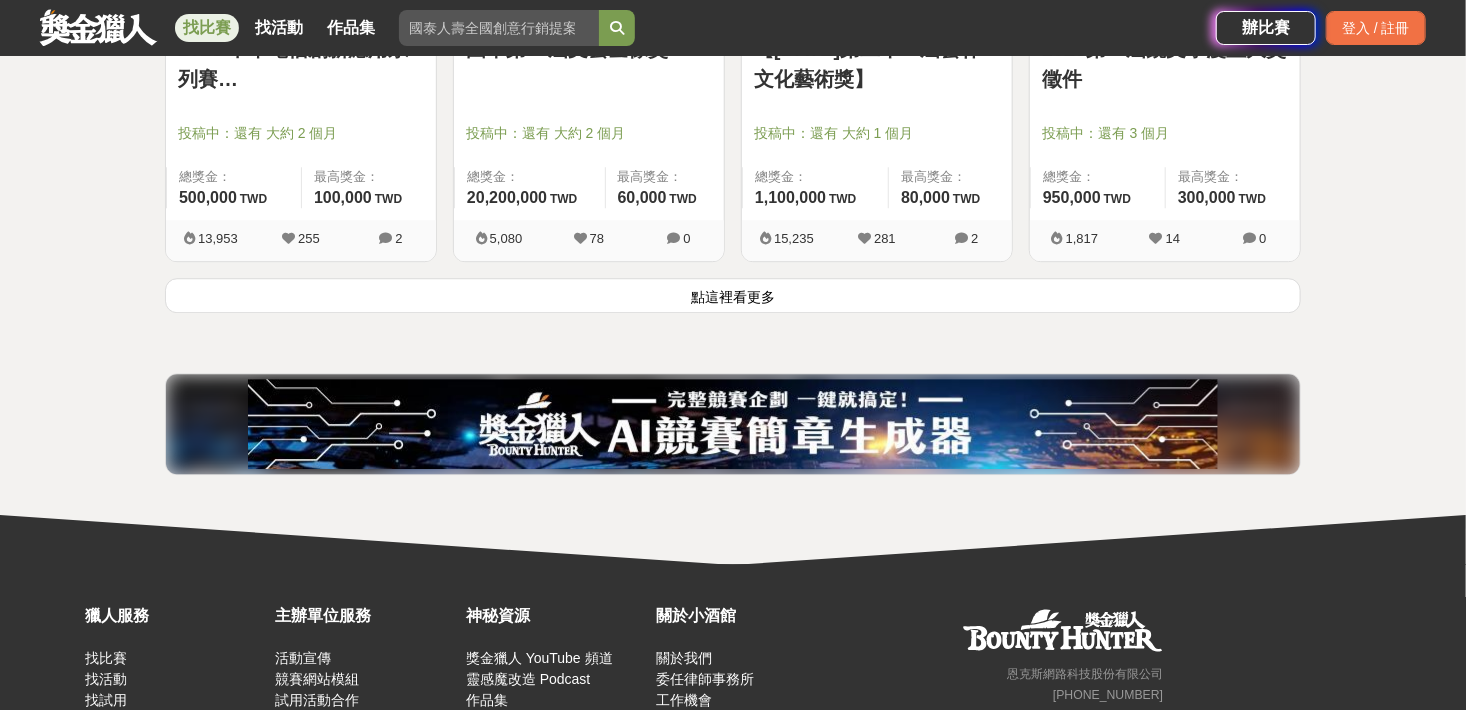 scroll, scrollTop: 2500, scrollLeft: 0, axis: vertical 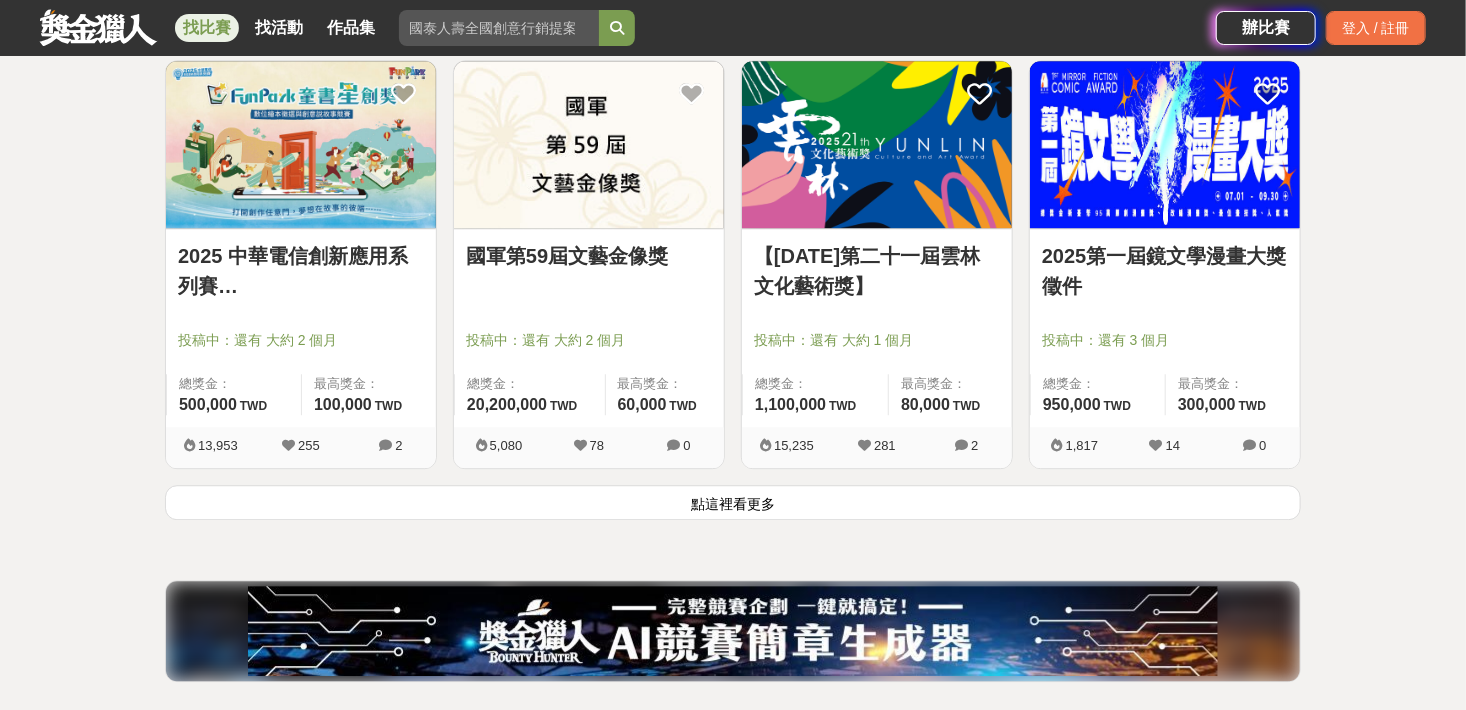 click on "點這裡看更多" at bounding box center [733, 502] 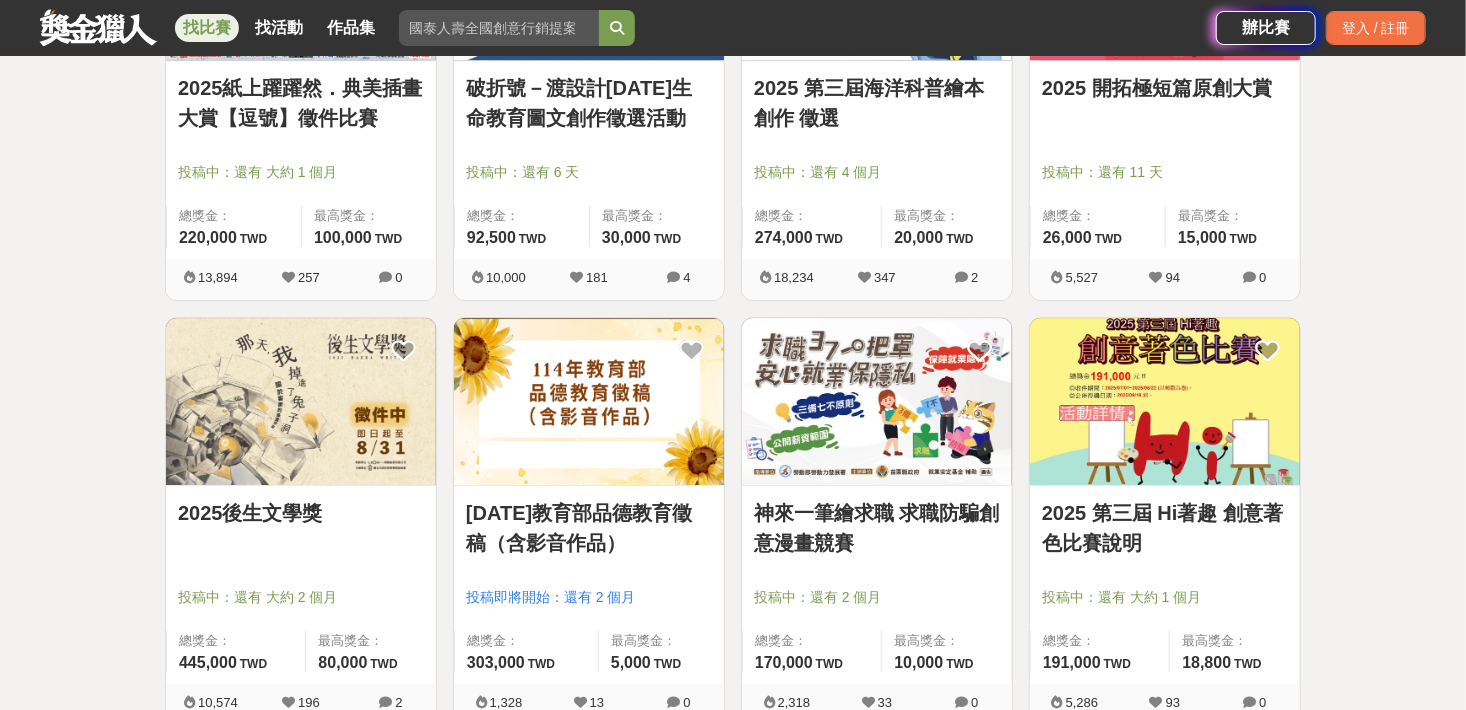 scroll, scrollTop: 3200, scrollLeft: 0, axis: vertical 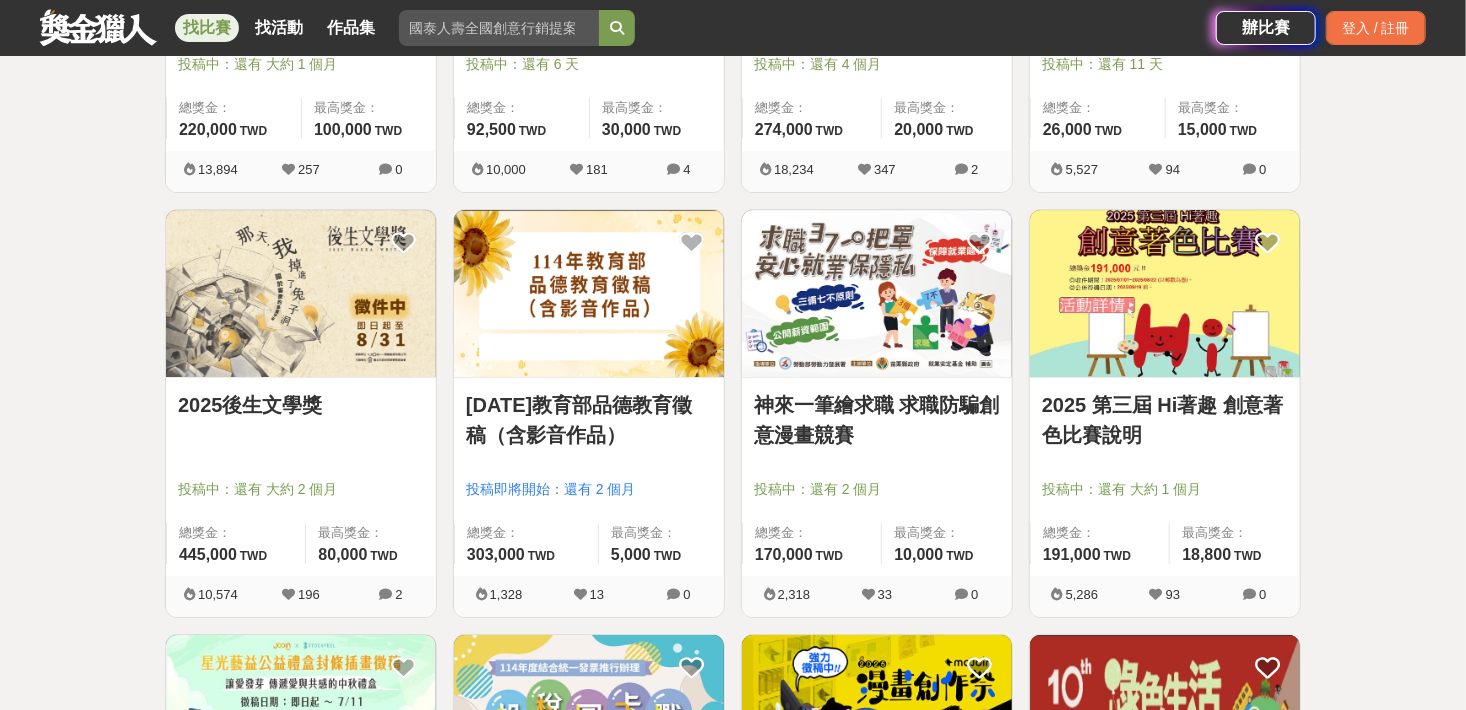 drag, startPoint x: 169, startPoint y: 393, endPoint x: 117, endPoint y: 384, distance: 52.773098 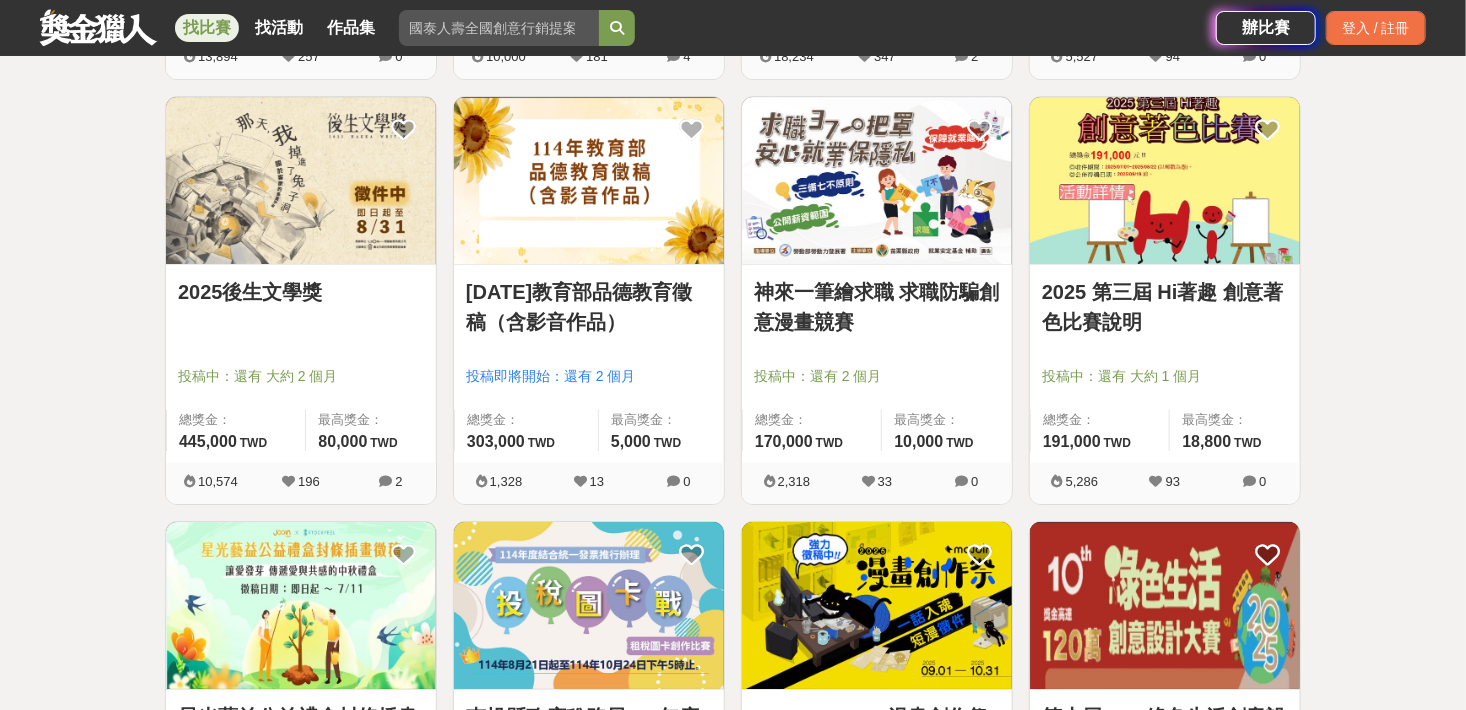 scroll, scrollTop: 3500, scrollLeft: 0, axis: vertical 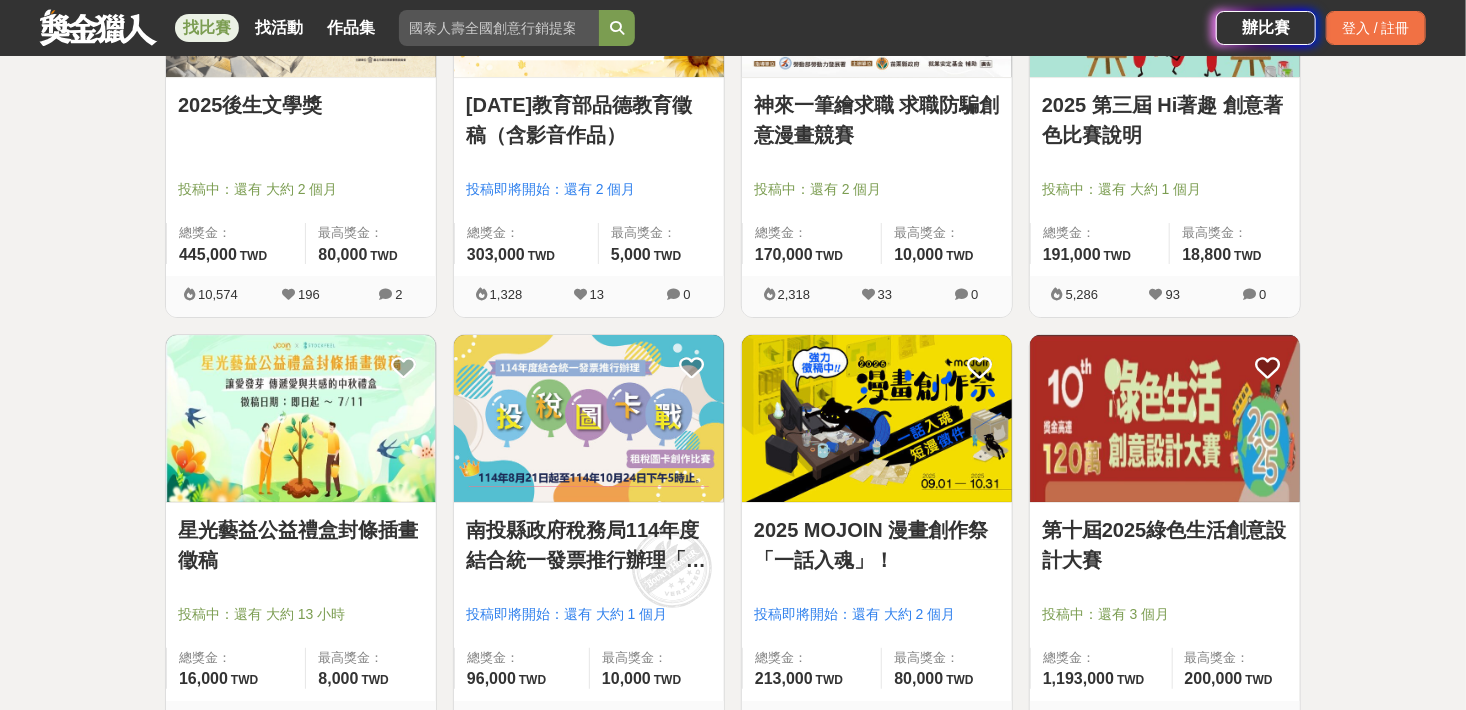click on "第十屆2025綠色生活創意設計大賽" at bounding box center [1165, 545] 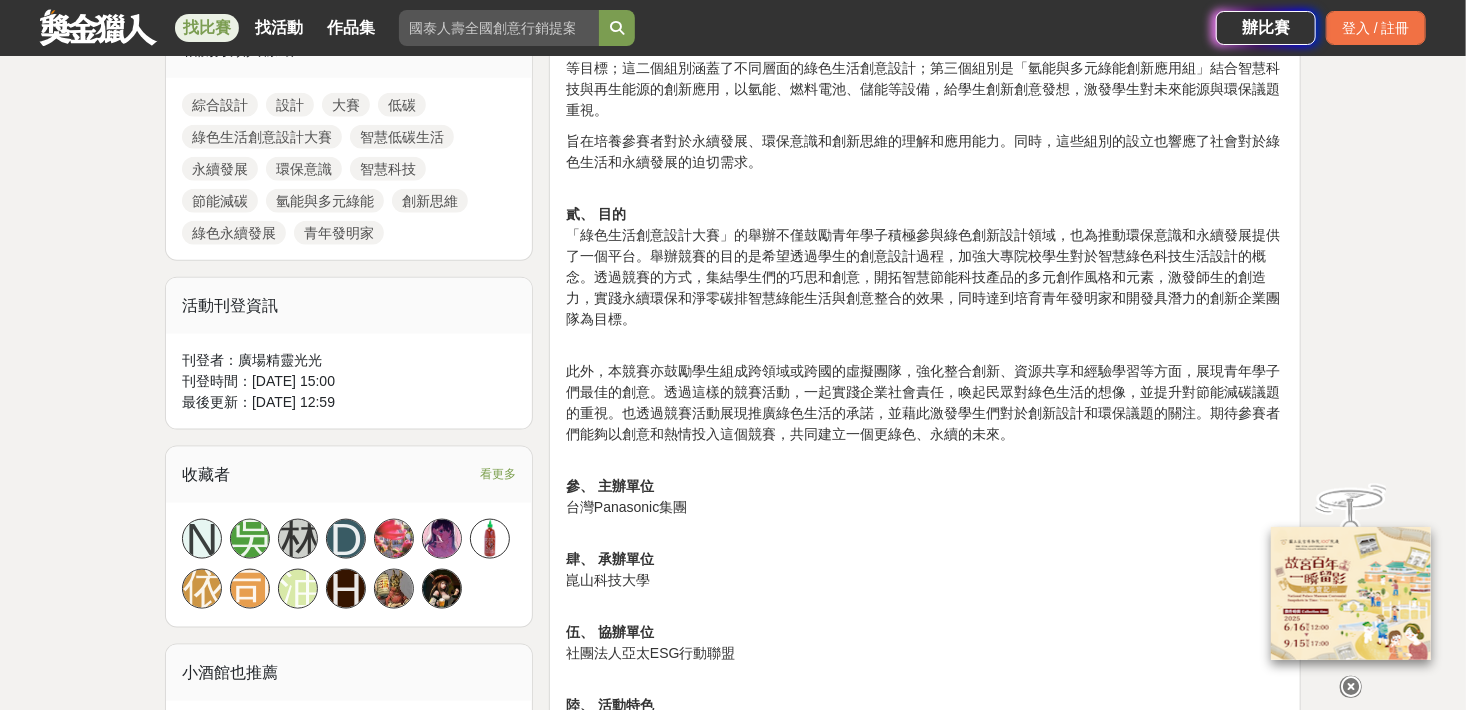 scroll, scrollTop: 1200, scrollLeft: 0, axis: vertical 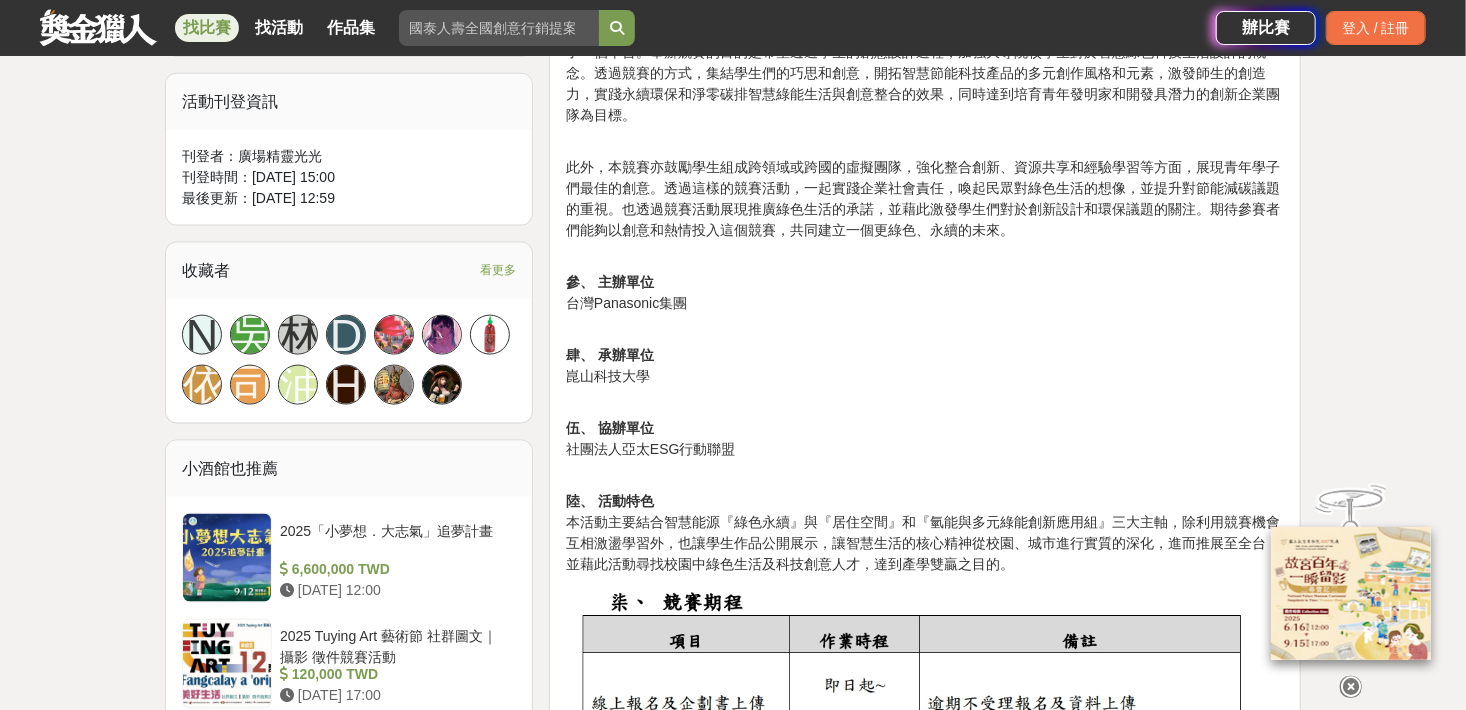 drag, startPoint x: 739, startPoint y: 422, endPoint x: 696, endPoint y: 413, distance: 43.931767 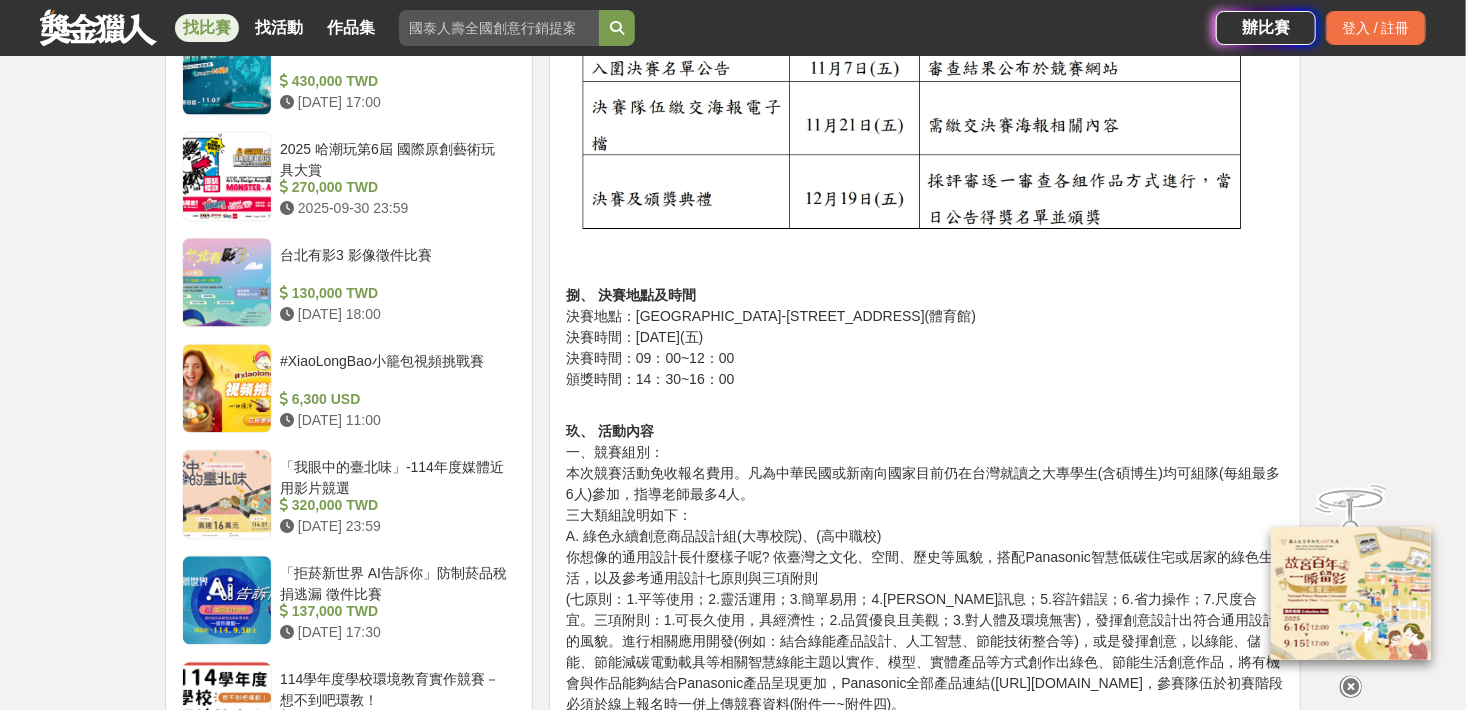 scroll, scrollTop: 2200, scrollLeft: 0, axis: vertical 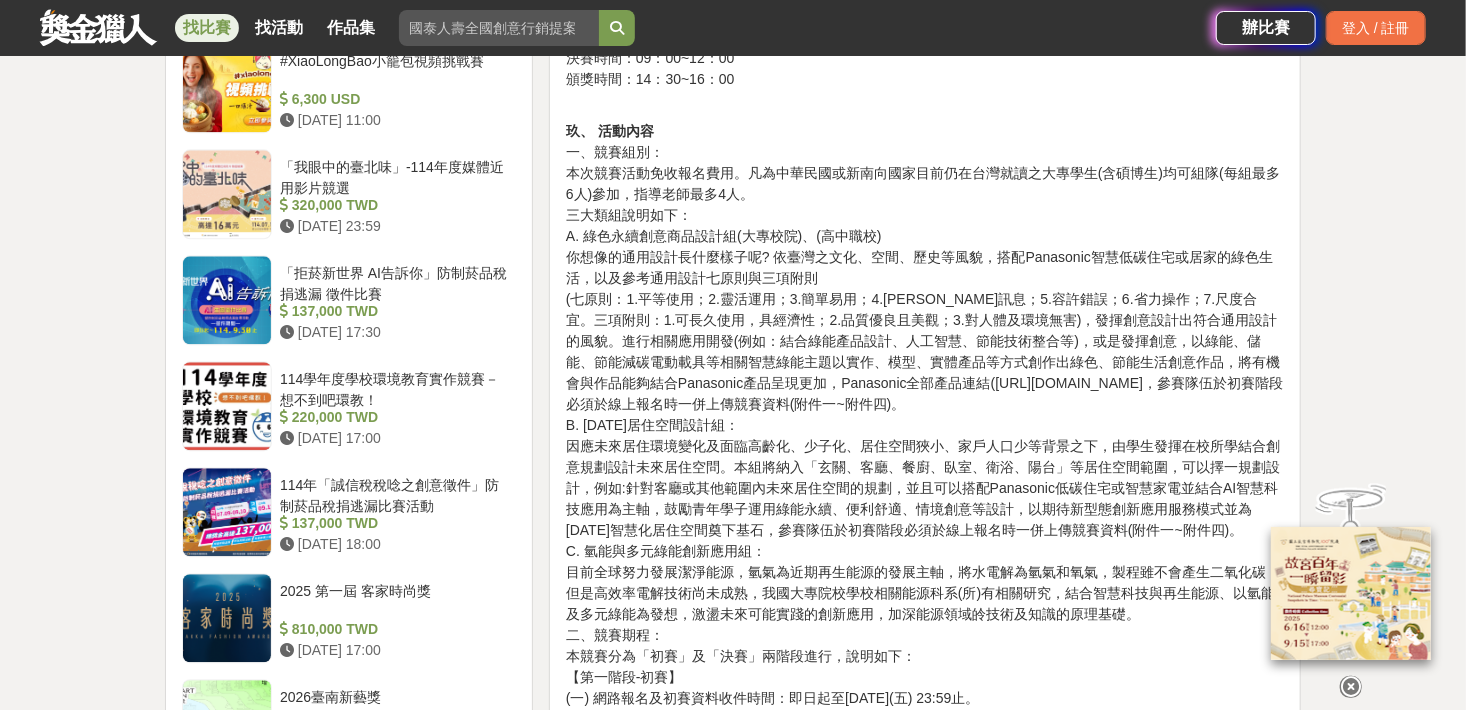 drag, startPoint x: 733, startPoint y: 321, endPoint x: 695, endPoint y: 310, distance: 39.56008 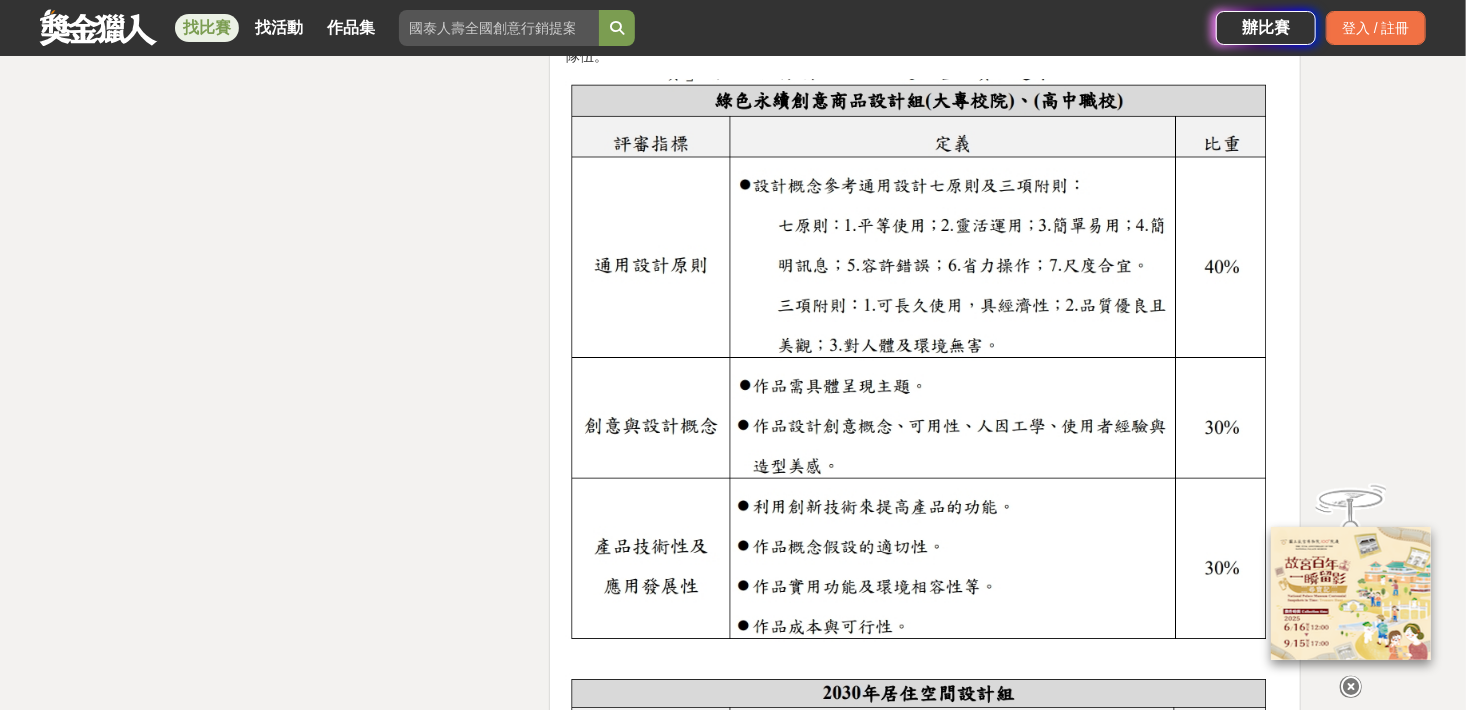 scroll, scrollTop: 3200, scrollLeft: 0, axis: vertical 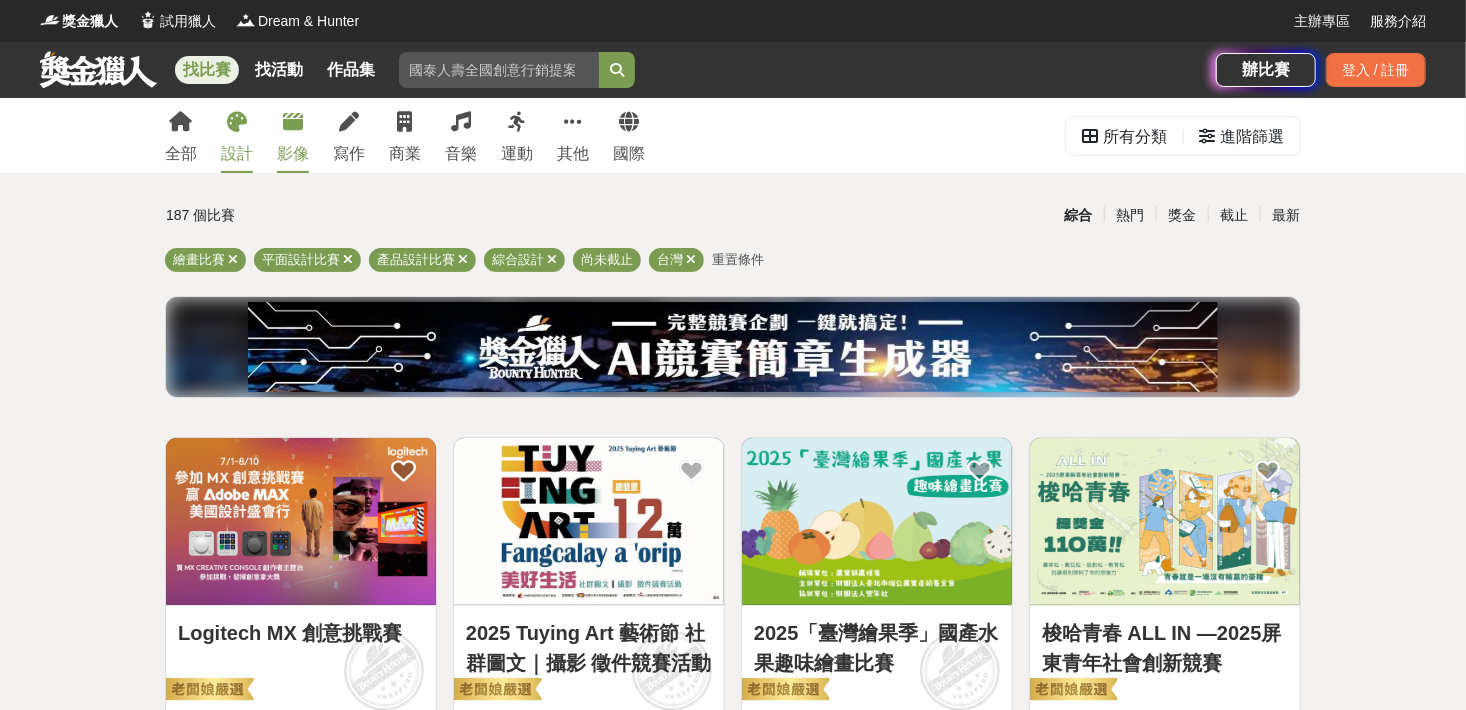click at bounding box center [293, 122] 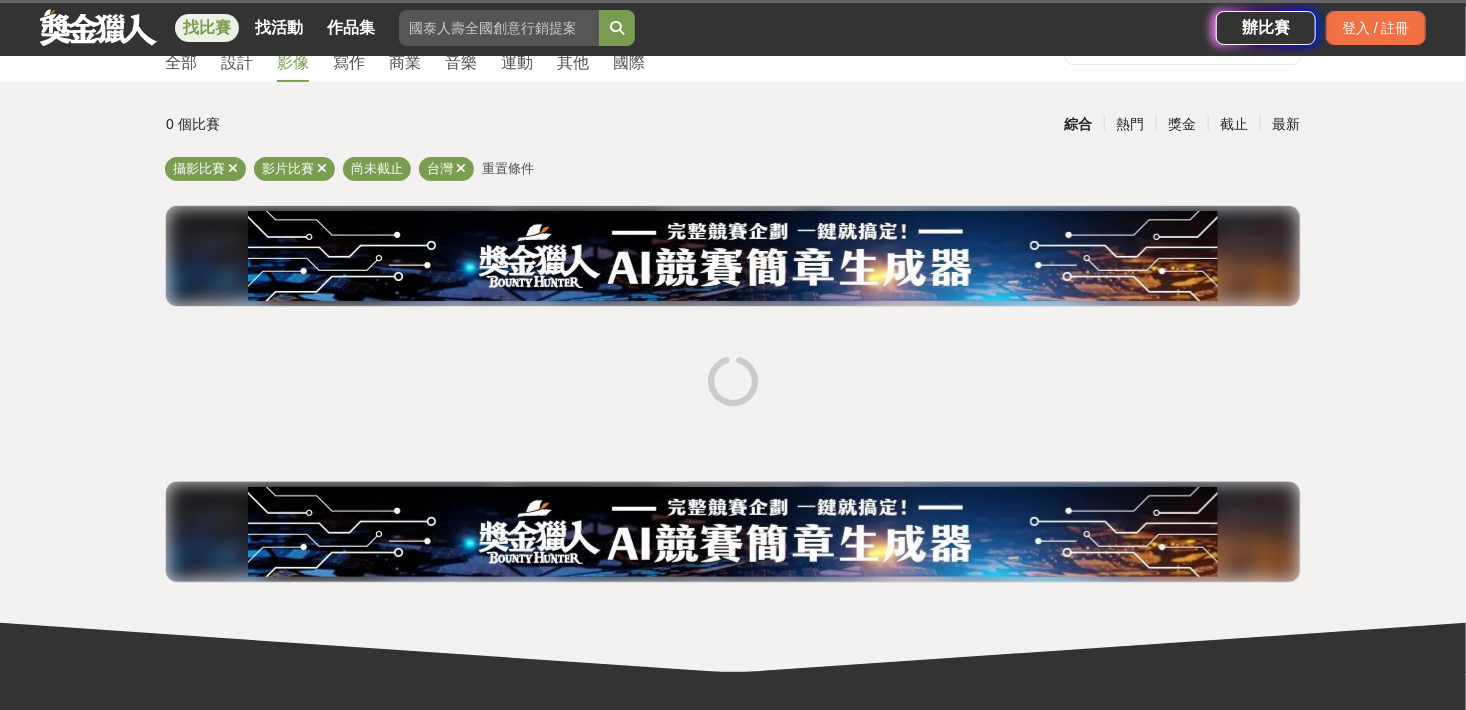 scroll, scrollTop: 300, scrollLeft: 0, axis: vertical 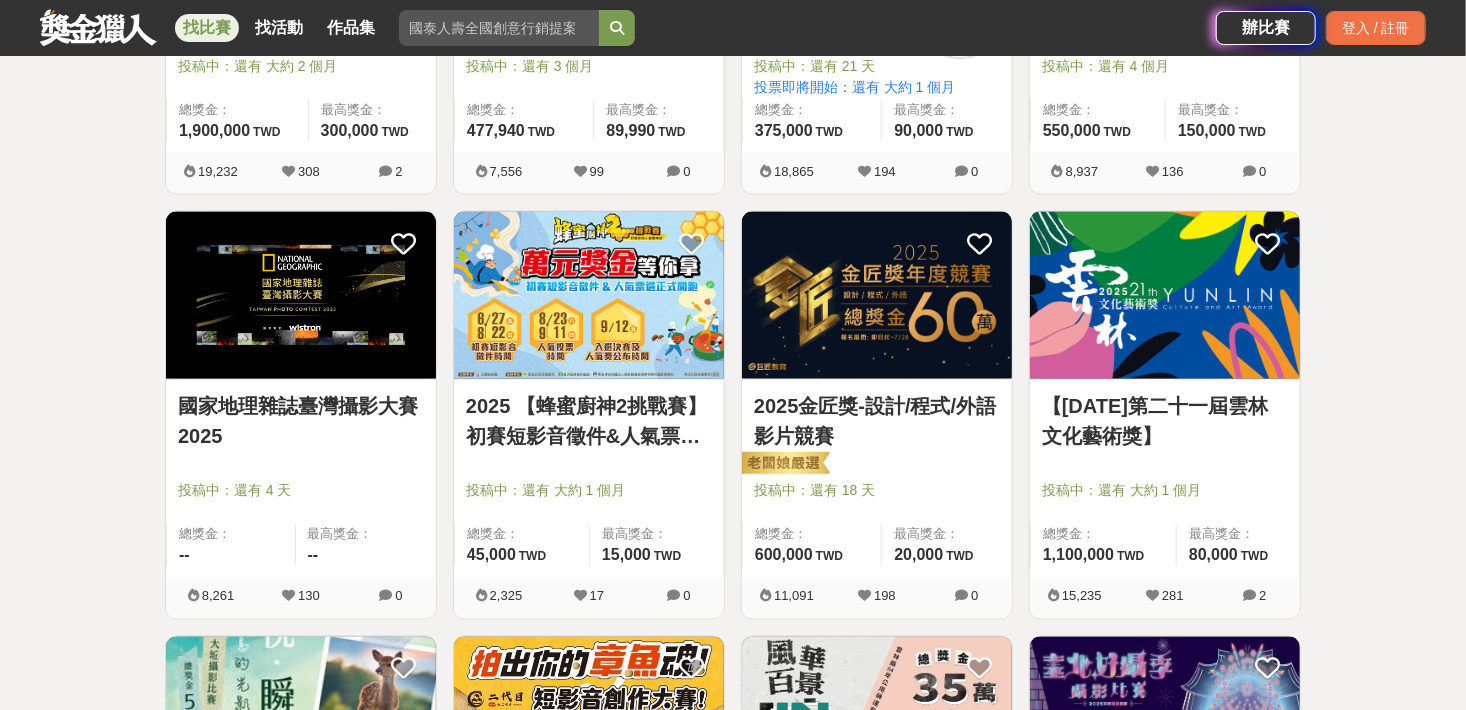 click on "2025金匠獎-設計/程式/外語影片競賽" at bounding box center (877, 422) 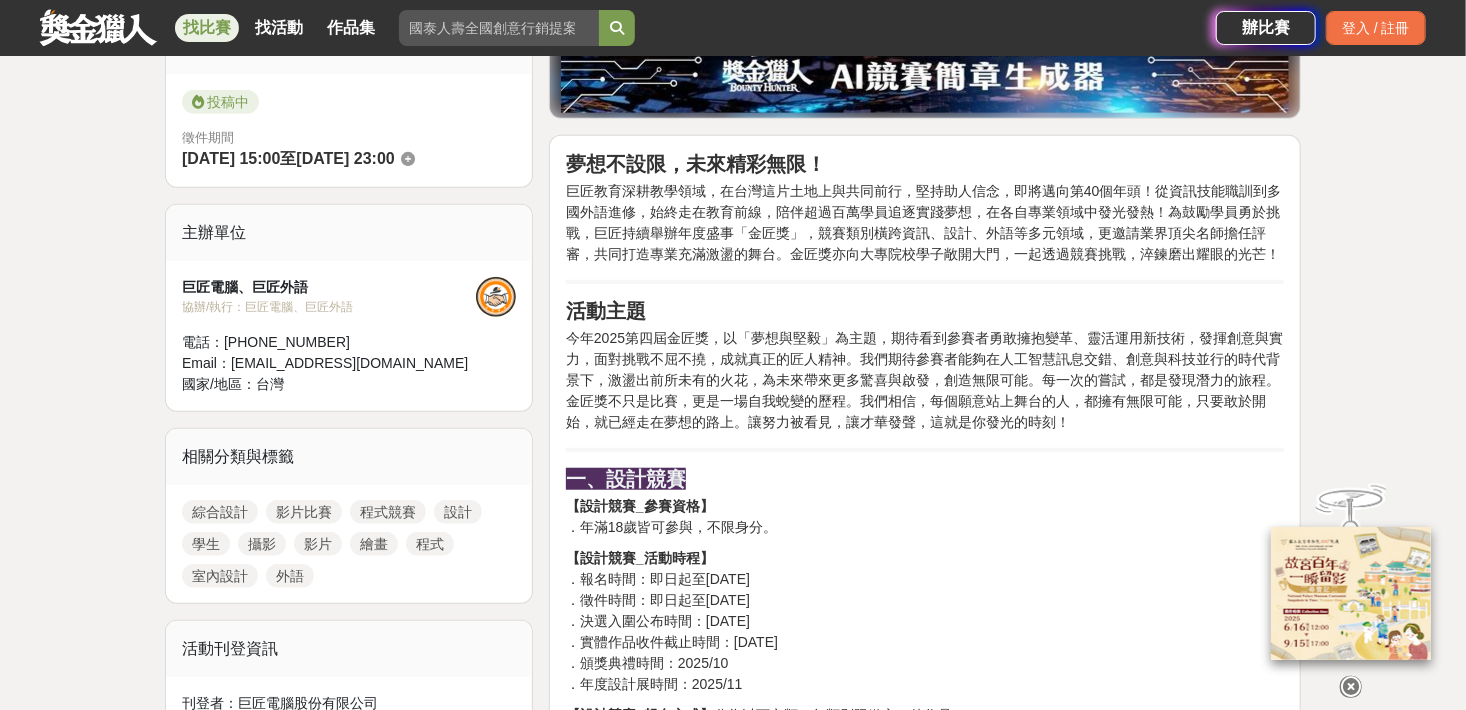 scroll, scrollTop: 800, scrollLeft: 0, axis: vertical 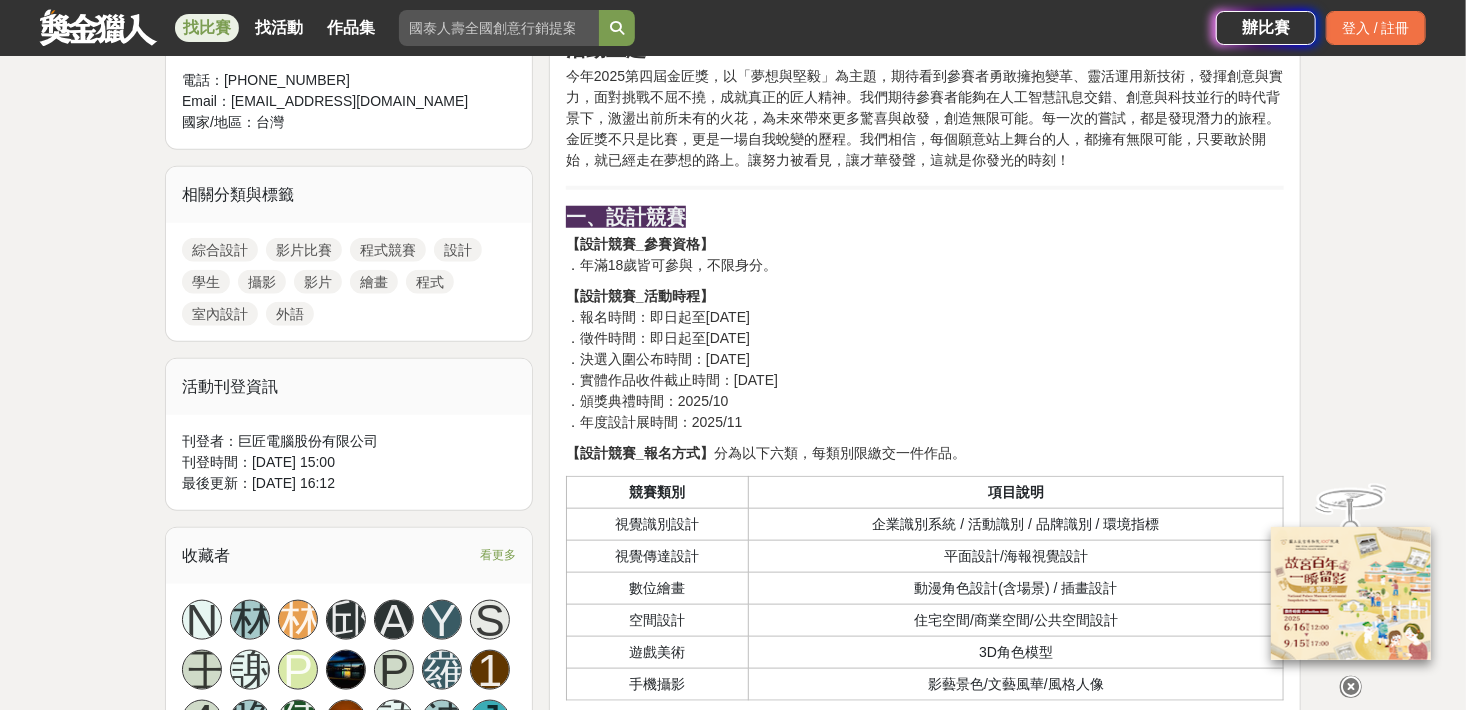 drag, startPoint x: 718, startPoint y: 334, endPoint x: 663, endPoint y: 332, distance: 55.03635 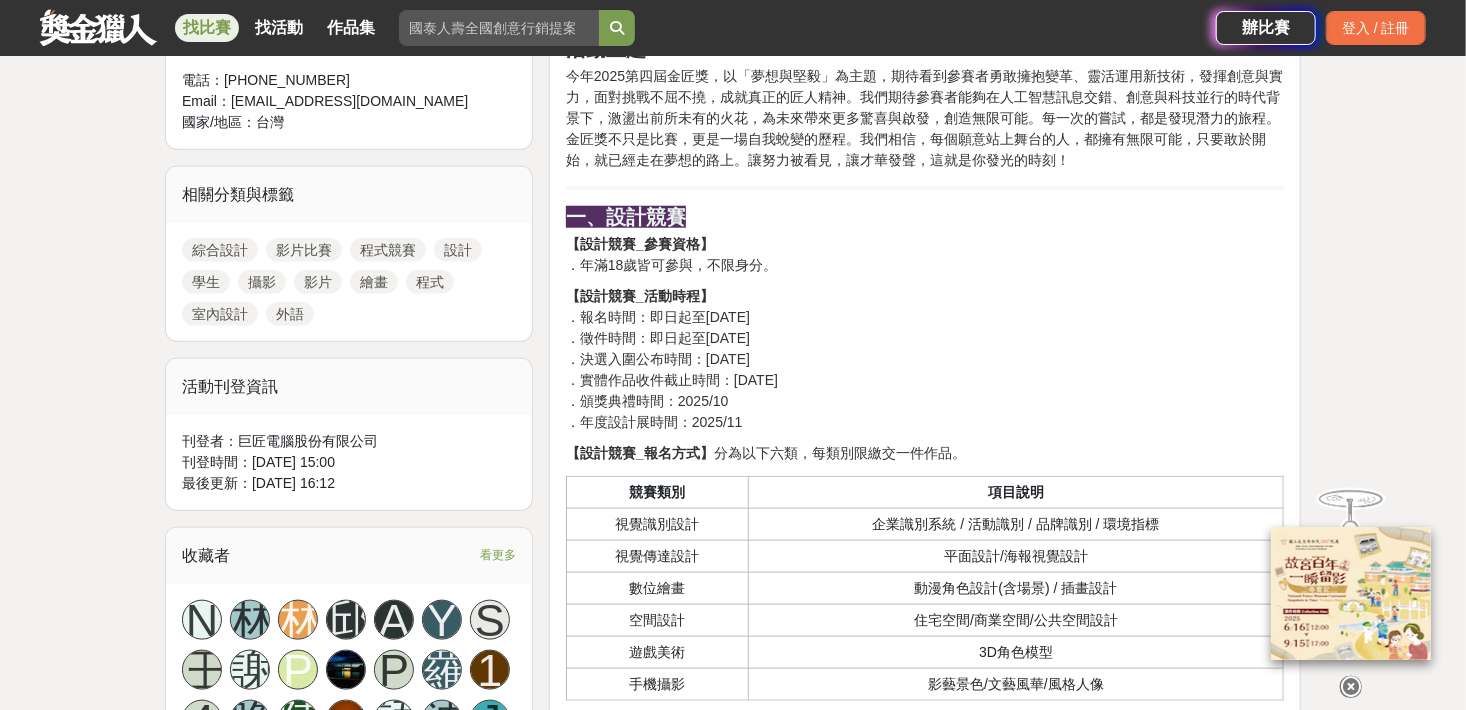 click on "【設計競賽_活動時程】  ．報名時間：即日起至[DATE]  ．徵件時間：即日起至[DATE]  ．決選入圍公布時間：[DATE]  ．實體作品收件截止時間：[DATE]  ．頒獎典禮時間：2025/10  ．年度設計展時間：2025/11" at bounding box center (925, 359) 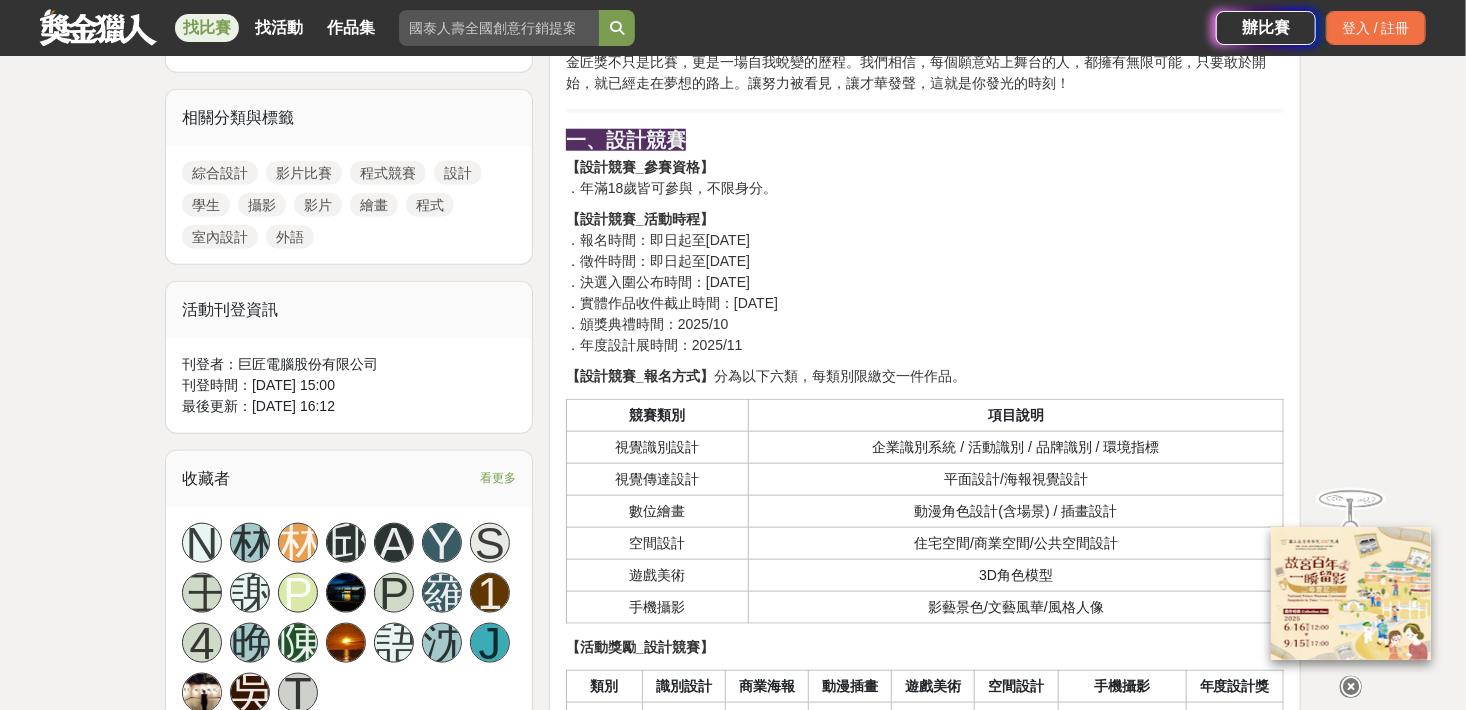 scroll, scrollTop: 1000, scrollLeft: 0, axis: vertical 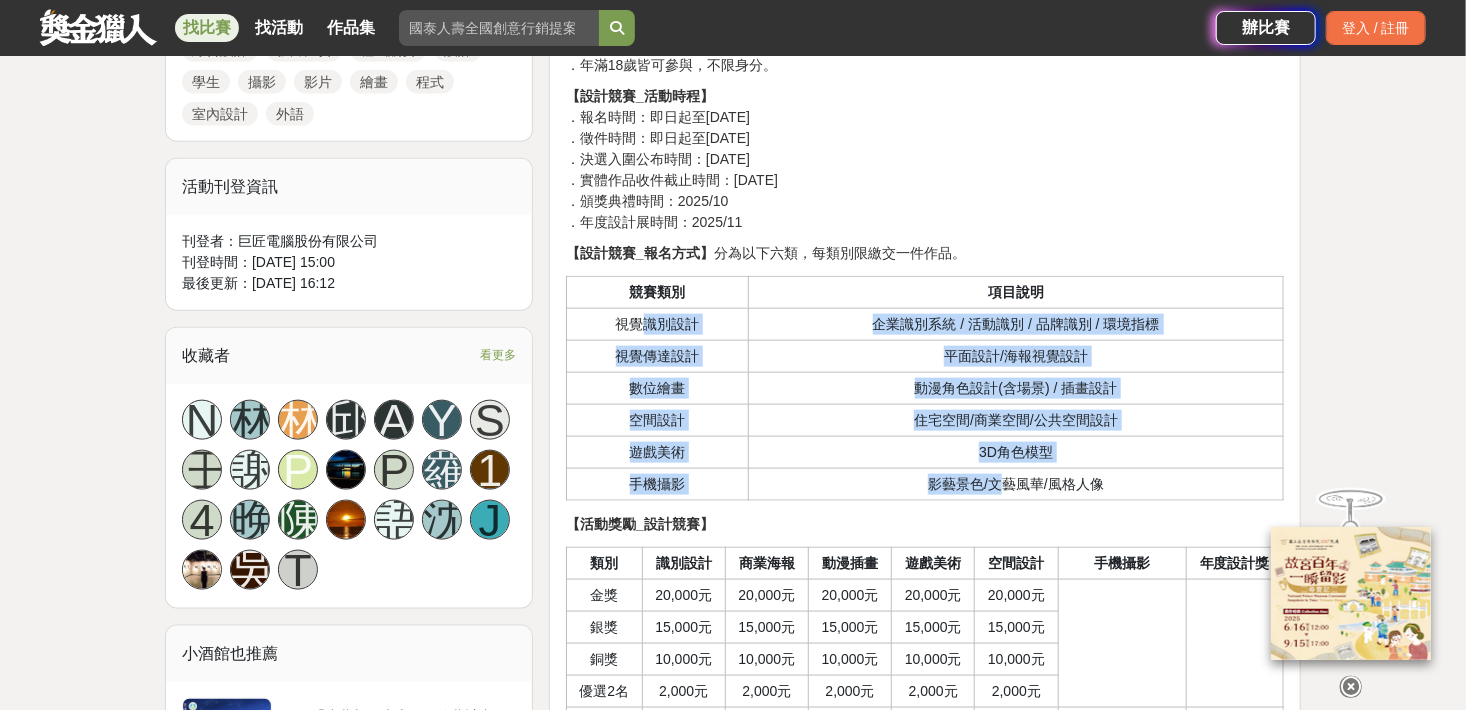 drag, startPoint x: 641, startPoint y: 333, endPoint x: 1005, endPoint y: 489, distance: 396.0202 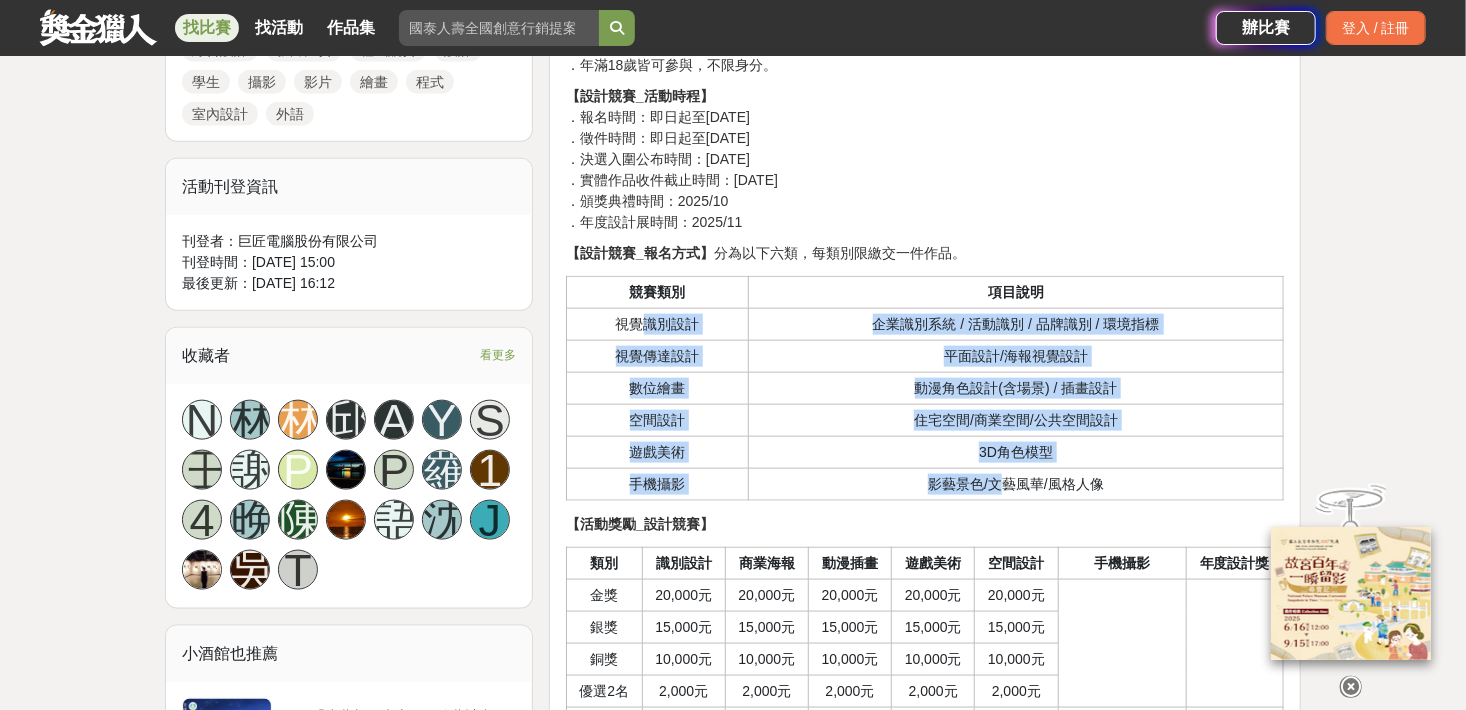 click on "競賽類別 項目說明 視覺識別設計 企業識別系統 / 活動識別 / 品牌識別 / 環境指標 視覺傳達設計 平面設計/海報視覺設計 數位繪畫 動漫角色設計(含場景) / 插畫設計 空間設計 住宅空間/商業空間/公共空間設計 遊戲美術 3D角色模型 手機攝影 影藝景色/文藝風華/風格人像" at bounding box center [924, 389] 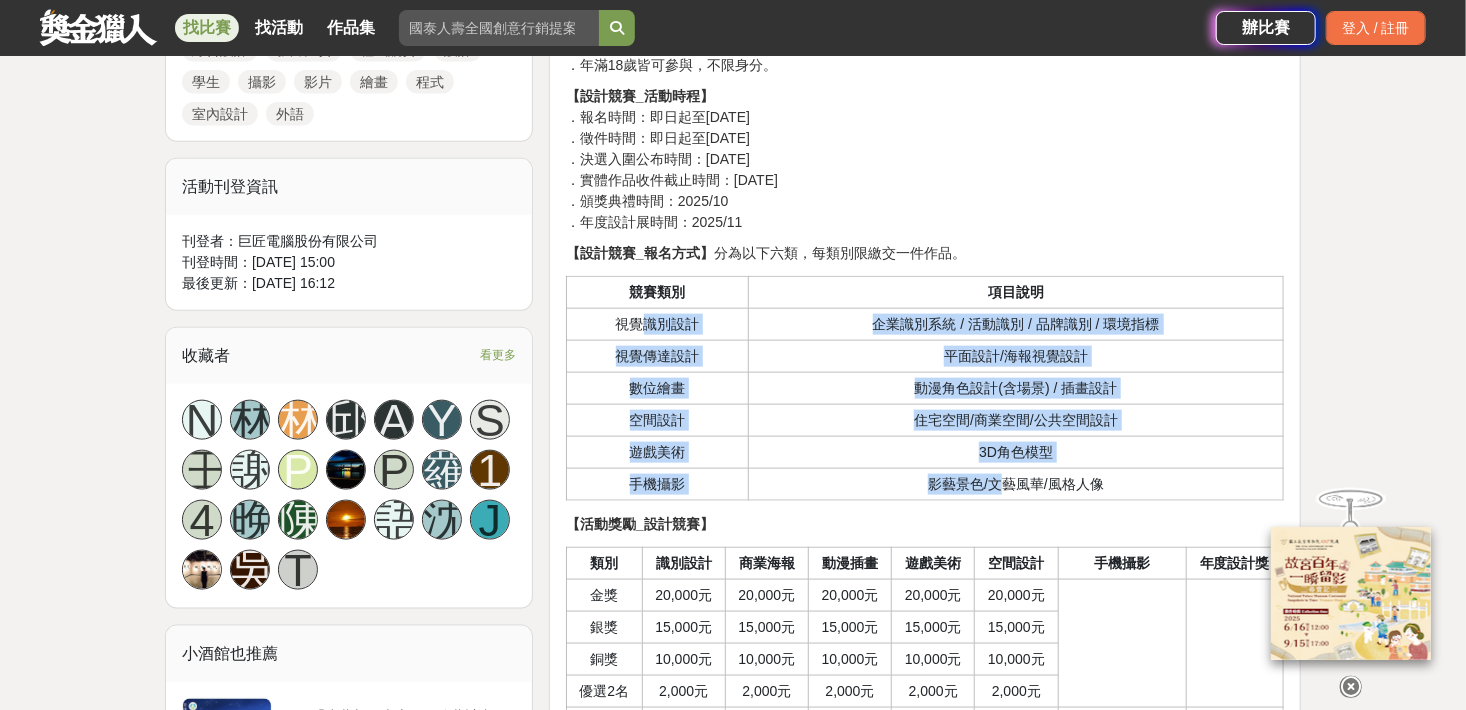 drag, startPoint x: 1000, startPoint y: 486, endPoint x: 874, endPoint y: 440, distance: 134.13426 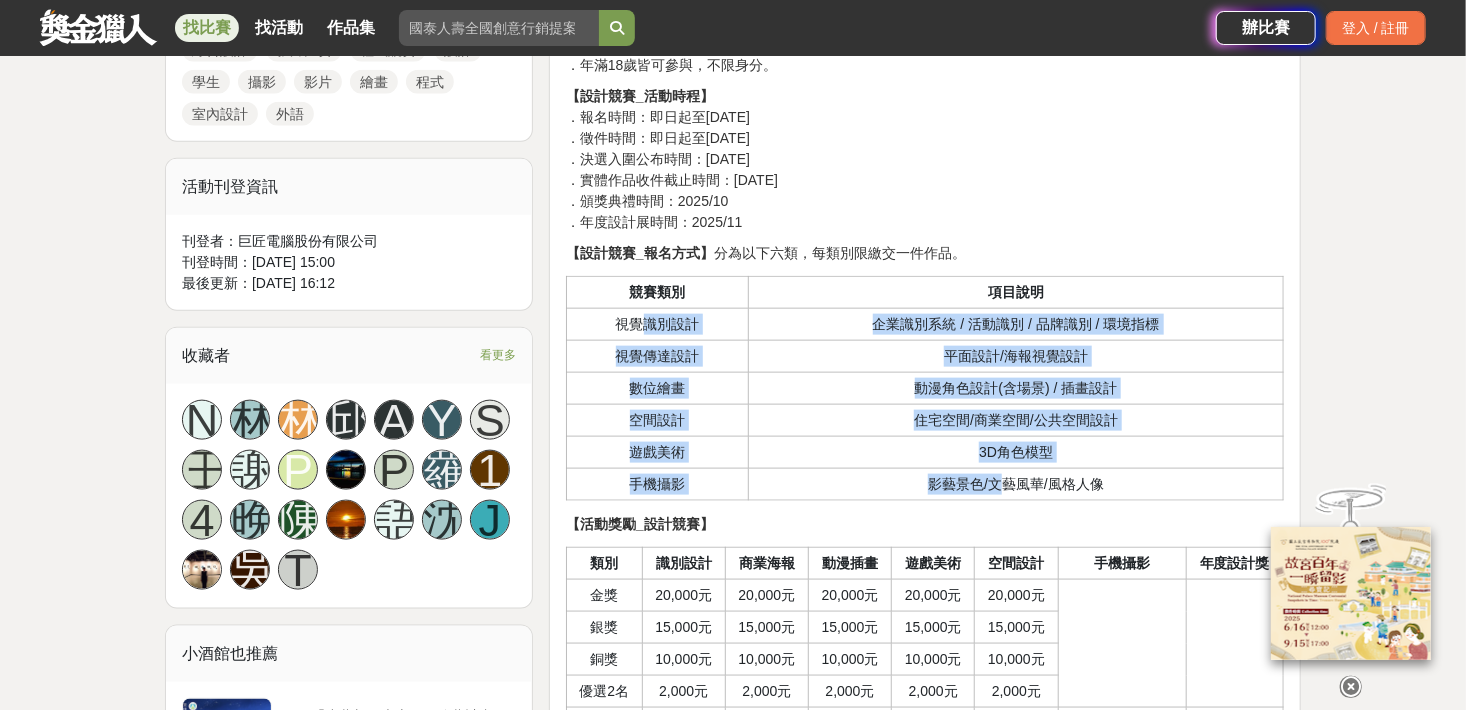 drag, startPoint x: 874, startPoint y: 440, endPoint x: 805, endPoint y: 365, distance: 101.91173 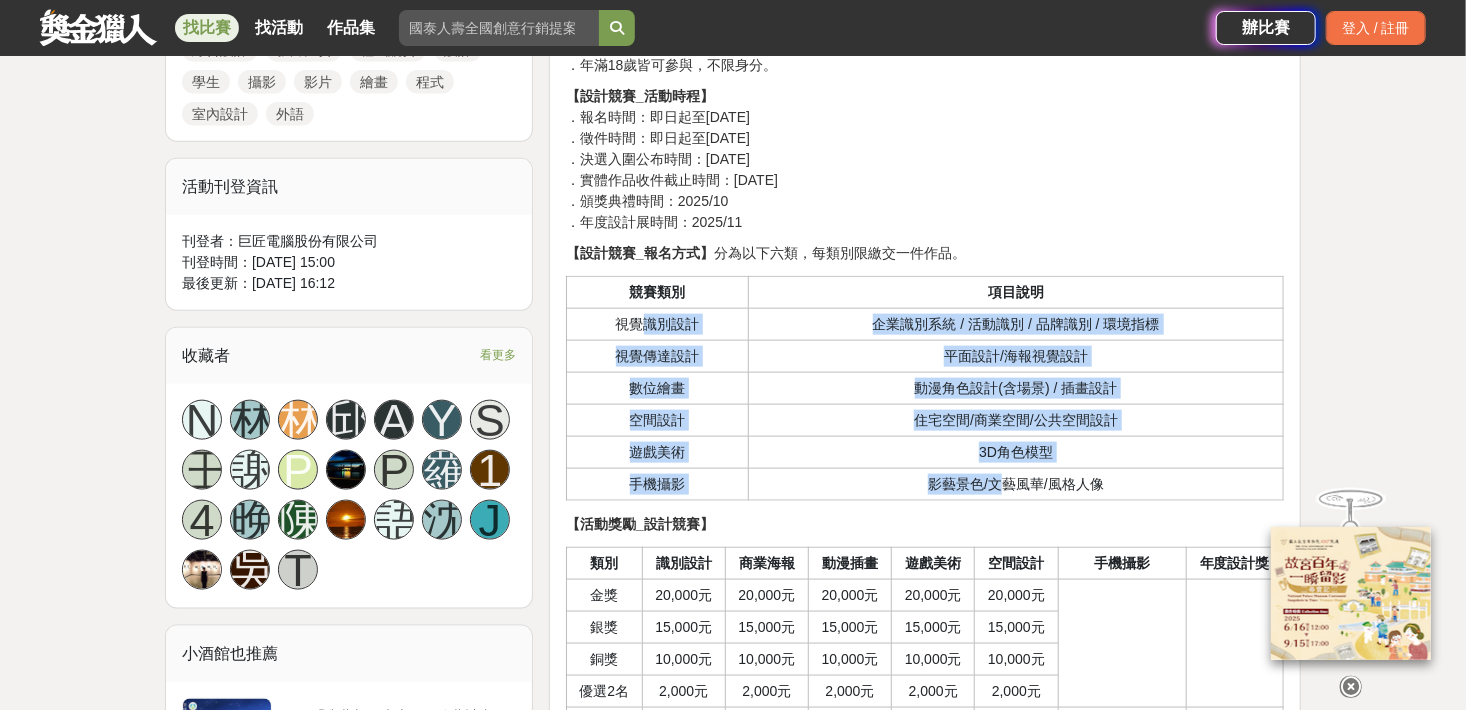 click on "平面設計/海報視覺設計" at bounding box center [1016, 357] 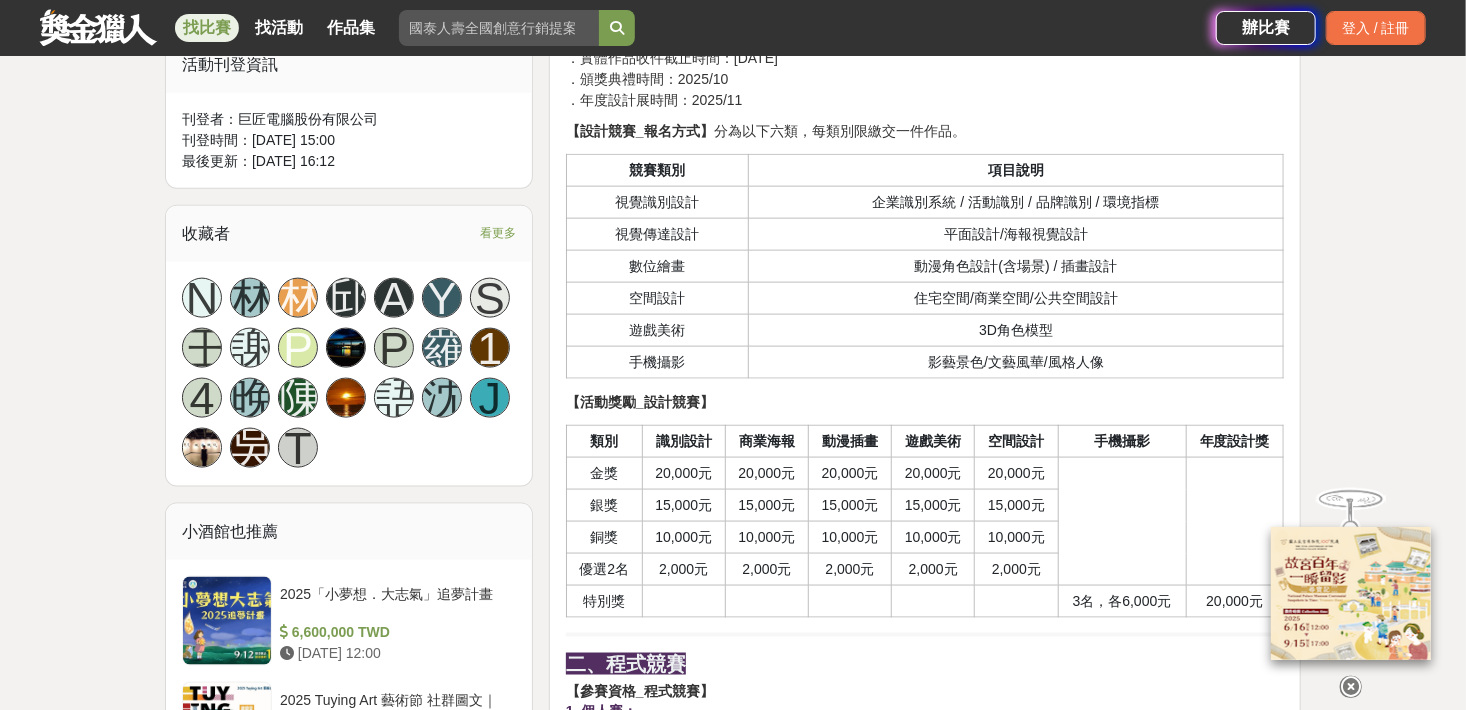 scroll, scrollTop: 1100, scrollLeft: 0, axis: vertical 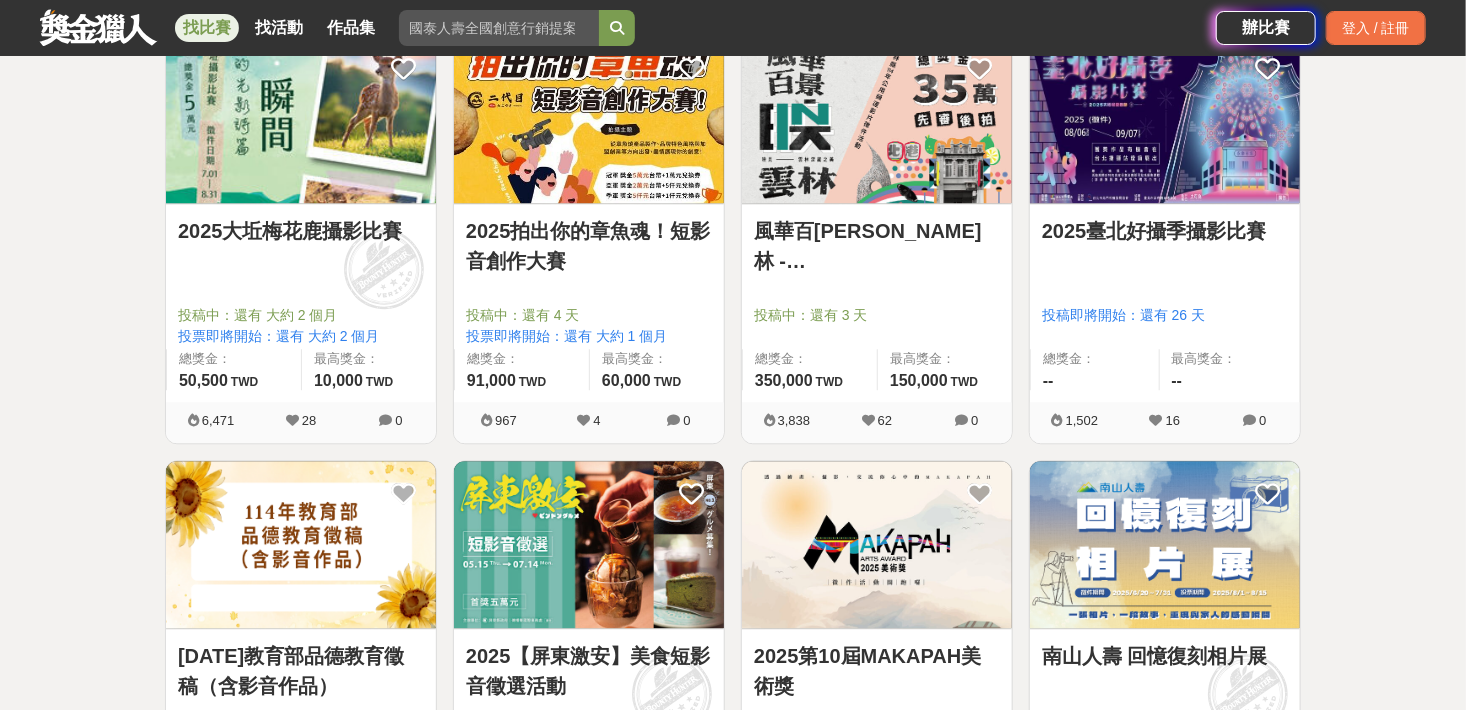 click on "2025拍出你的章魚魂！短影音創作大賽" at bounding box center (589, 246) 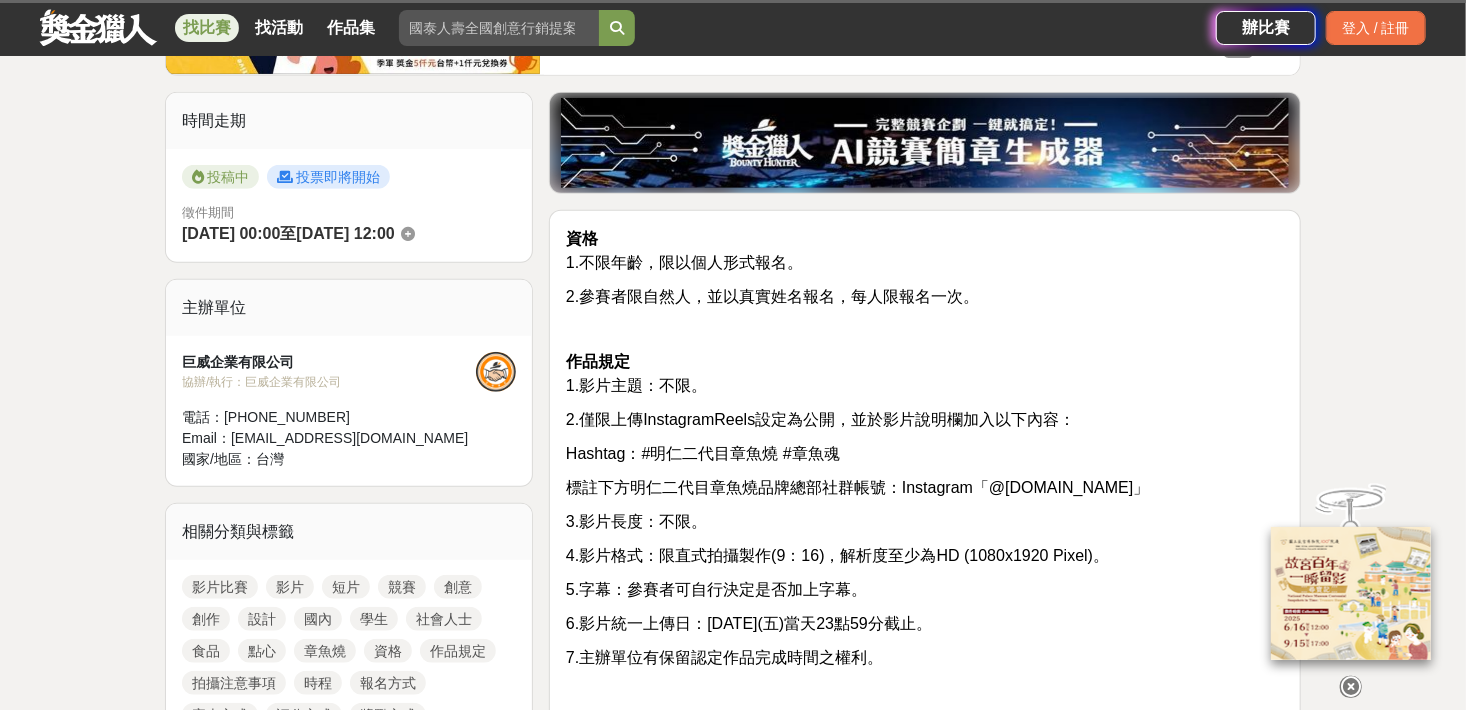 scroll, scrollTop: 500, scrollLeft: 0, axis: vertical 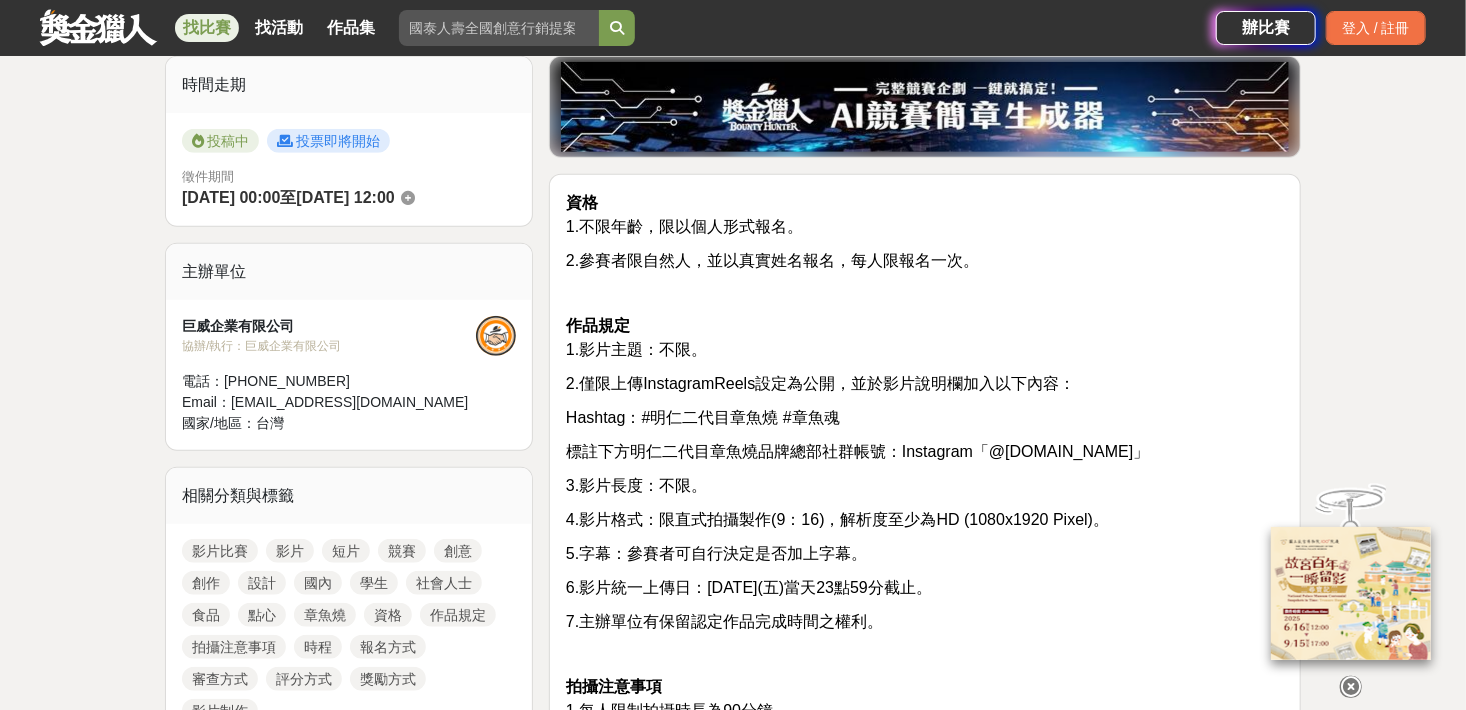 drag, startPoint x: 715, startPoint y: 396, endPoint x: 665, endPoint y: 366, distance: 58.30952 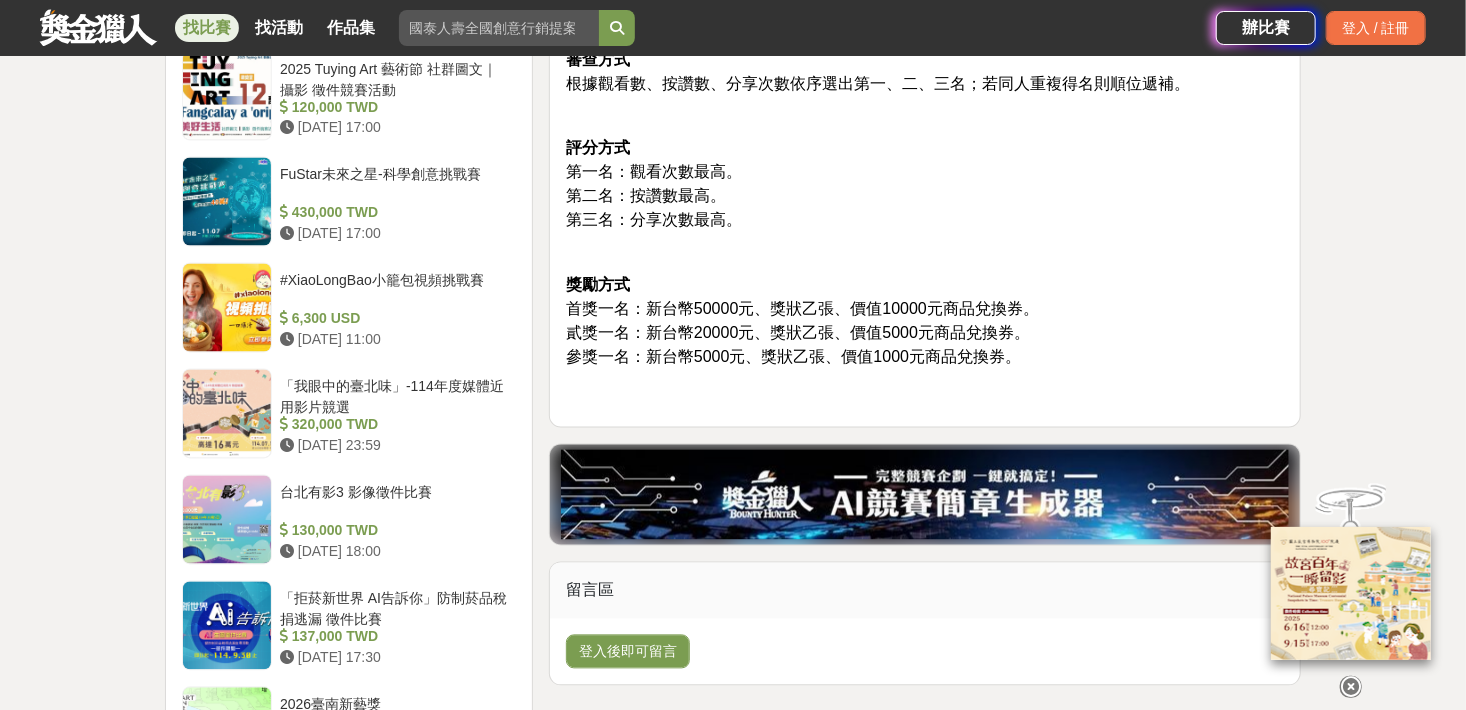 scroll, scrollTop: 1900, scrollLeft: 0, axis: vertical 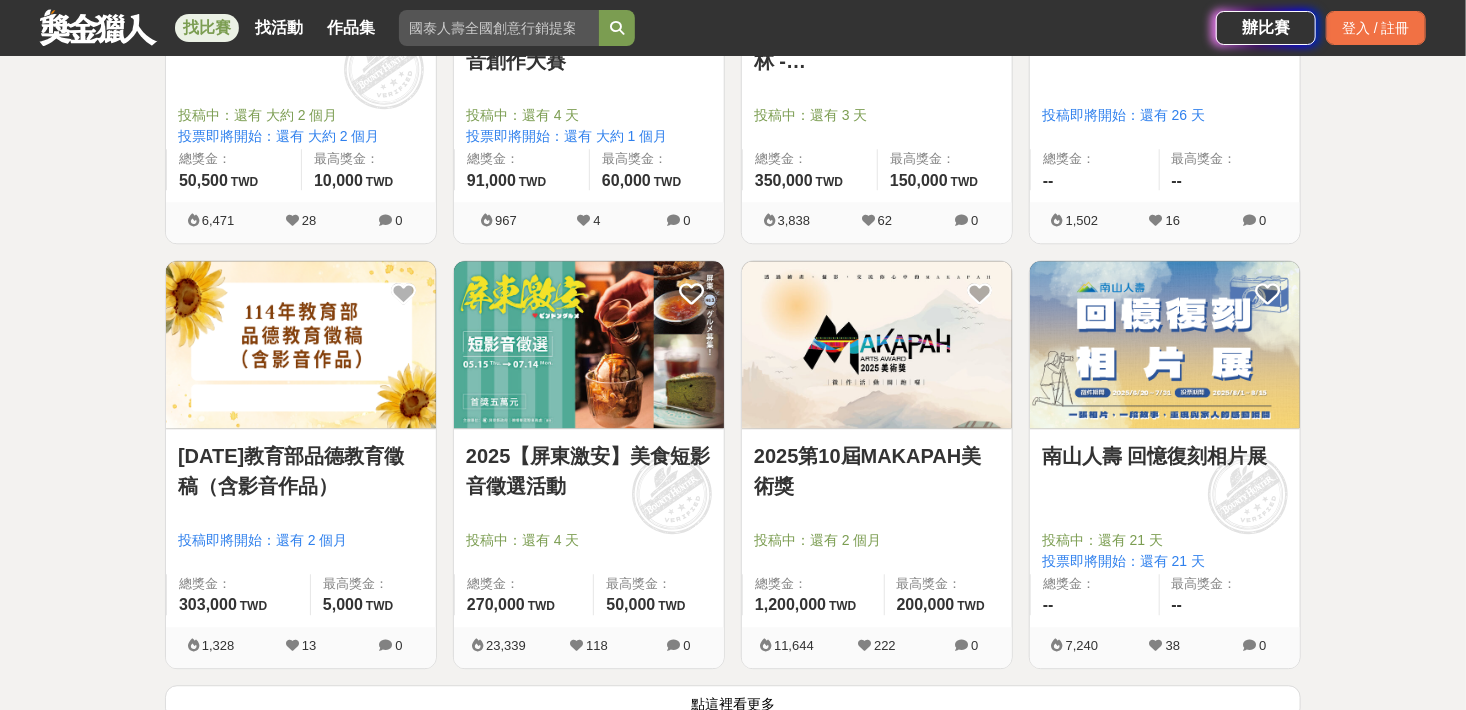 click at bounding box center (589, 344) 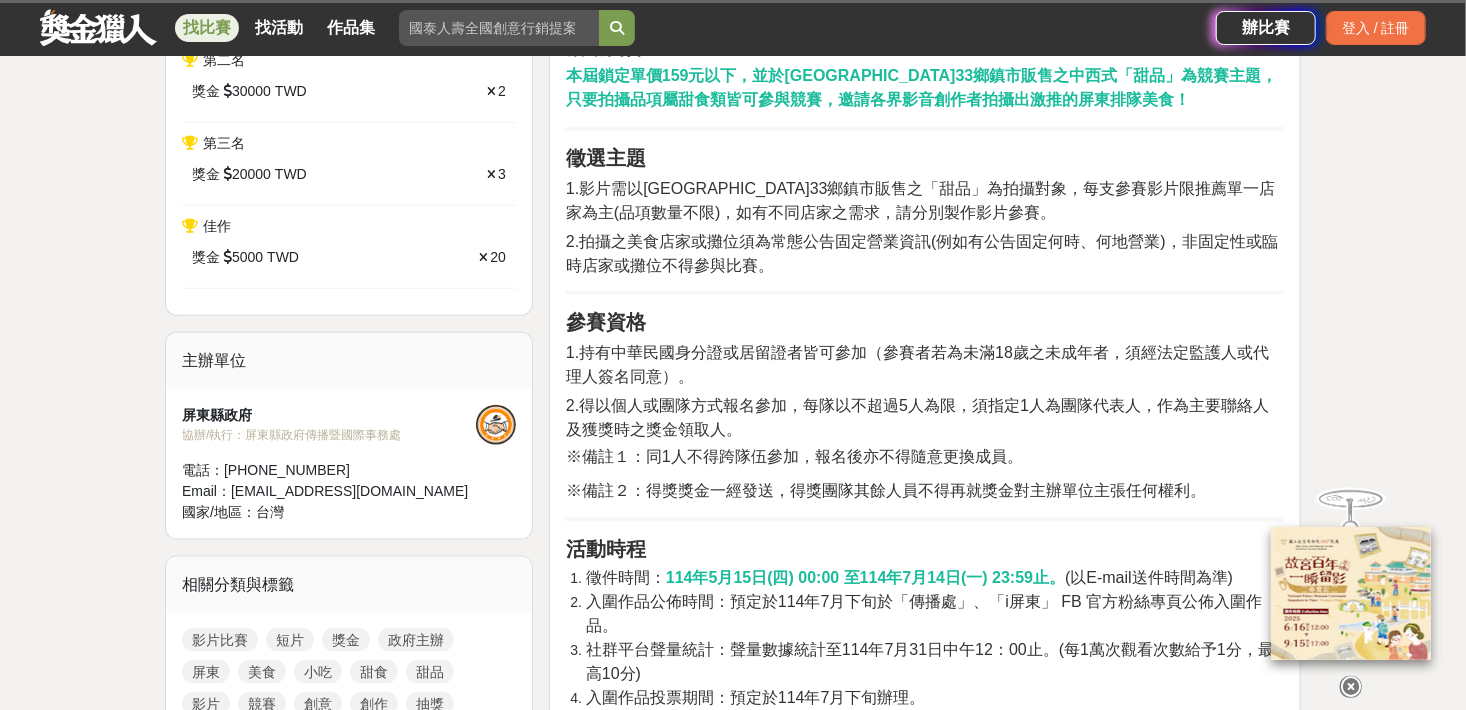 scroll, scrollTop: 800, scrollLeft: 0, axis: vertical 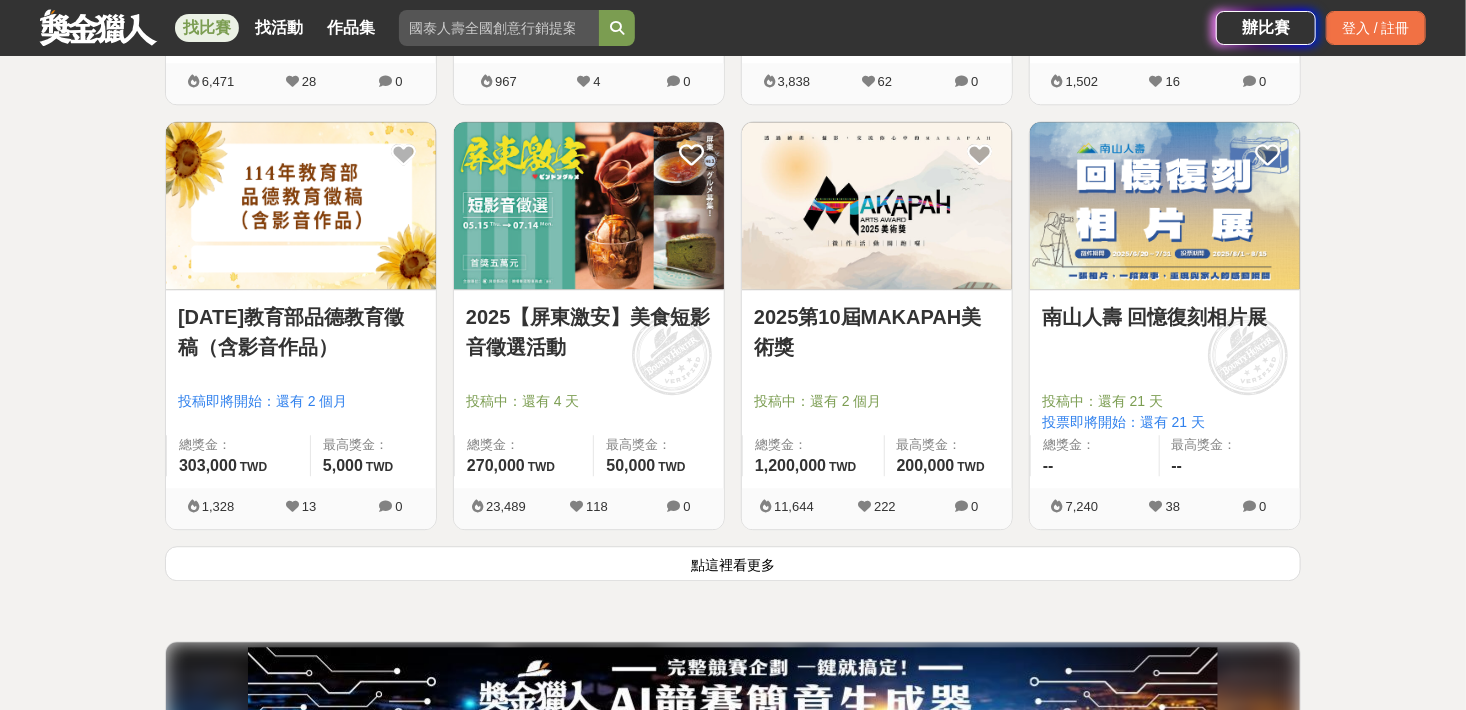 click on "點這裡看更多" at bounding box center [733, 563] 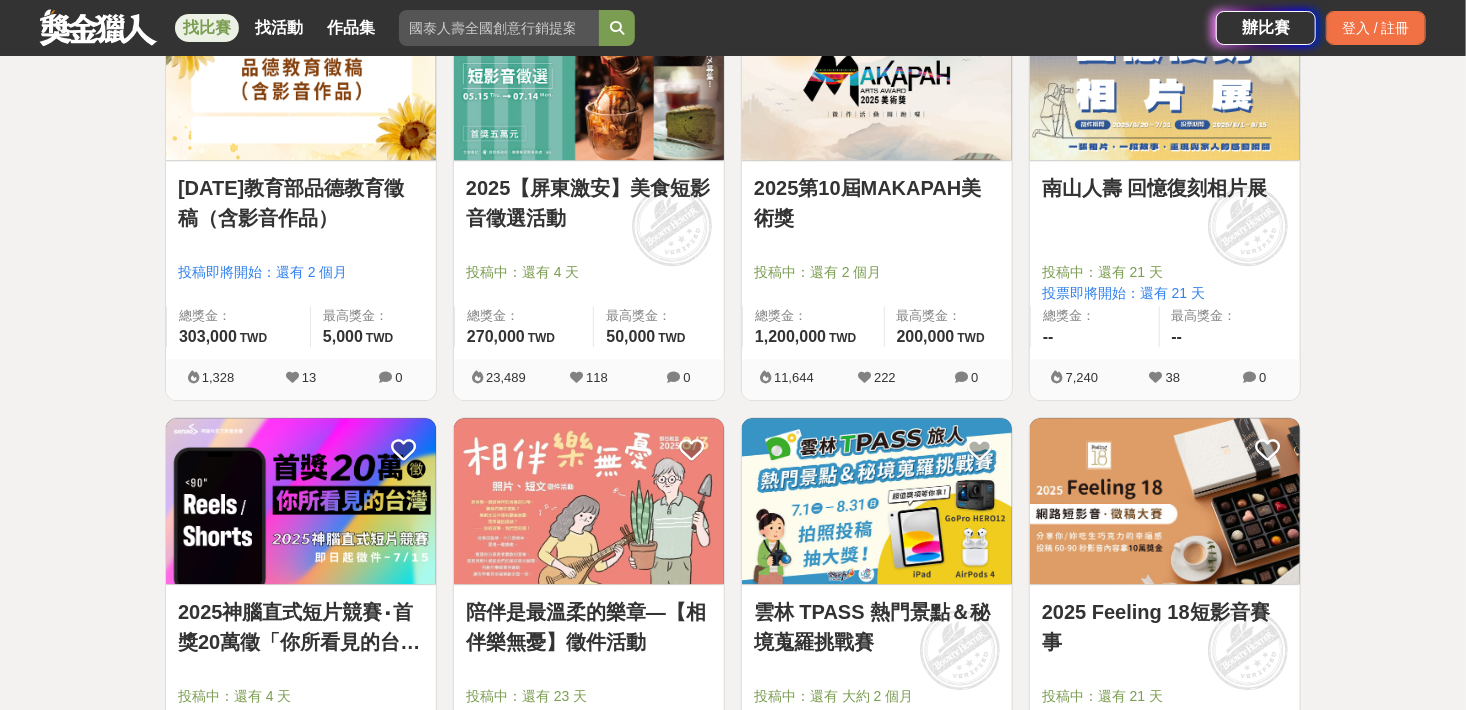 scroll, scrollTop: 2839, scrollLeft: 0, axis: vertical 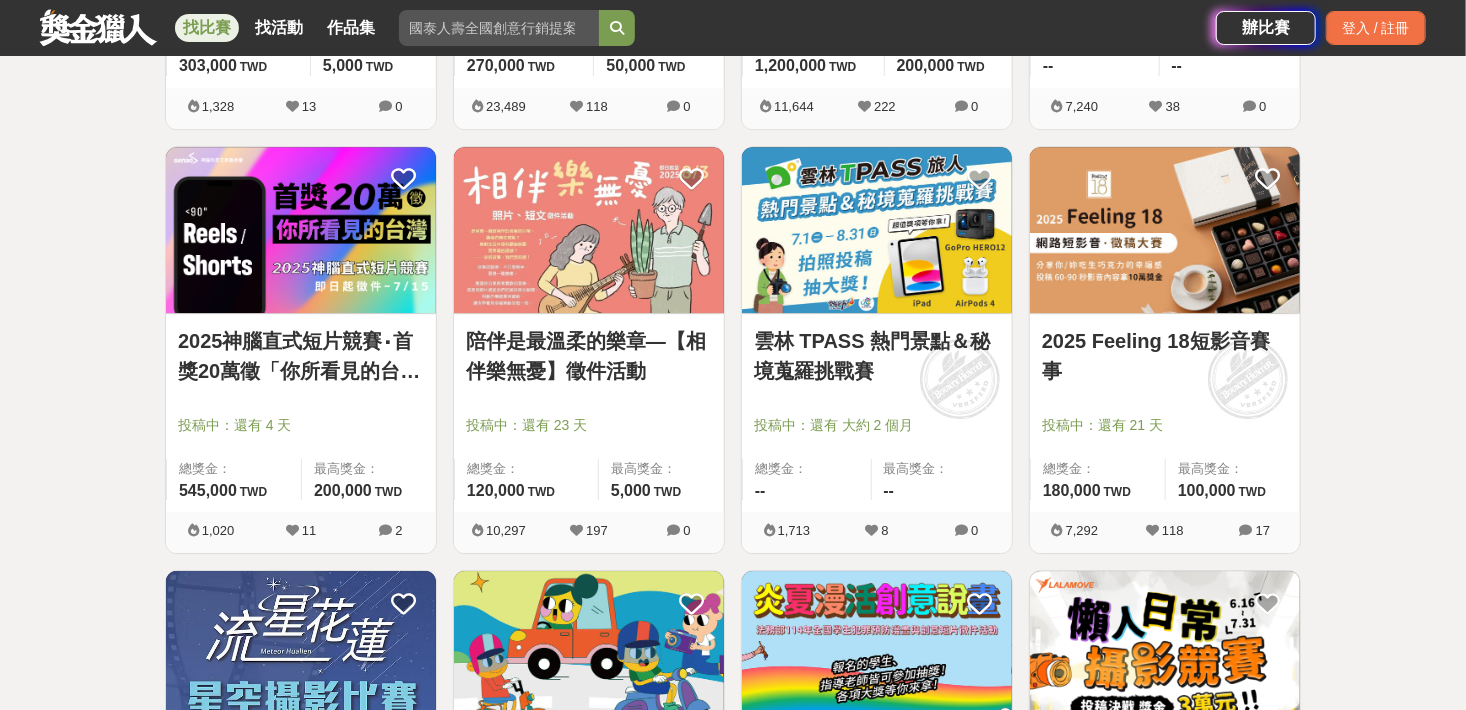 click at bounding box center [301, 230] 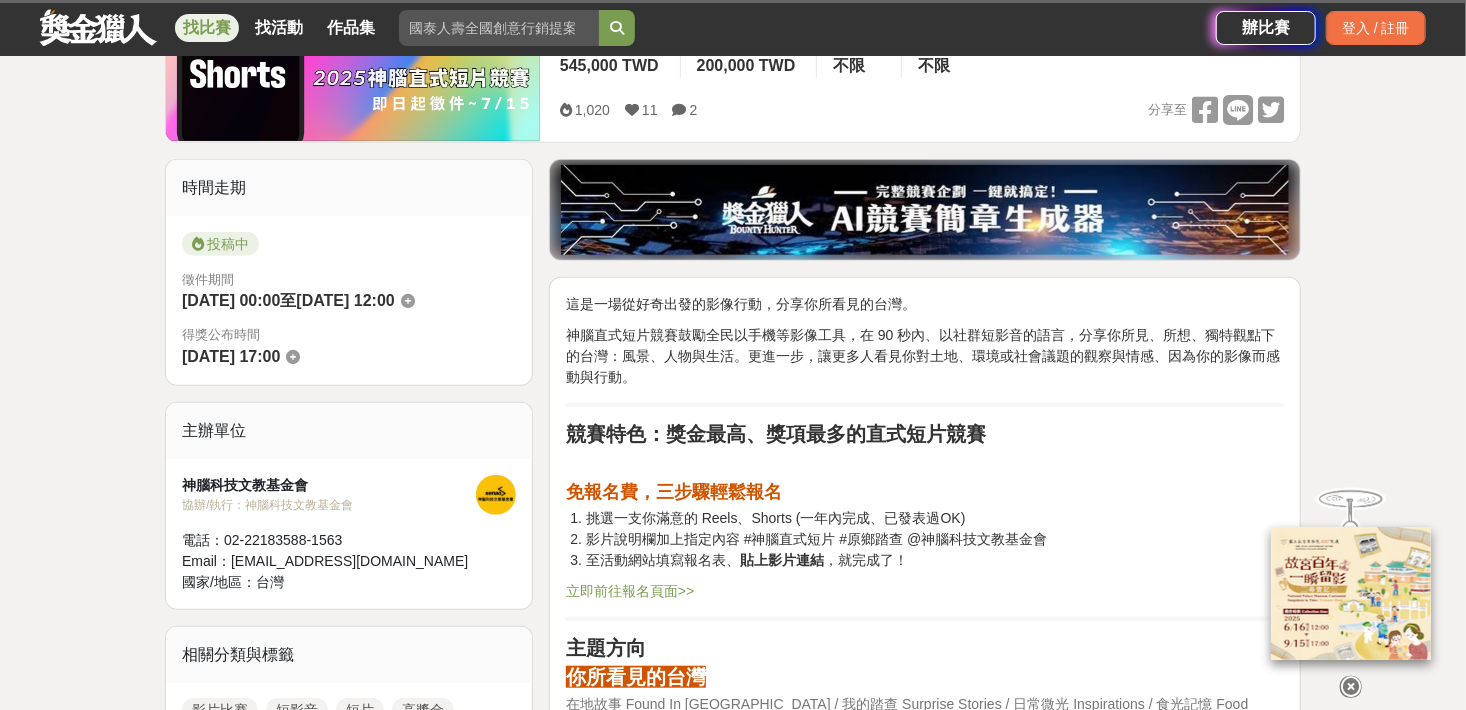 scroll, scrollTop: 500, scrollLeft: 0, axis: vertical 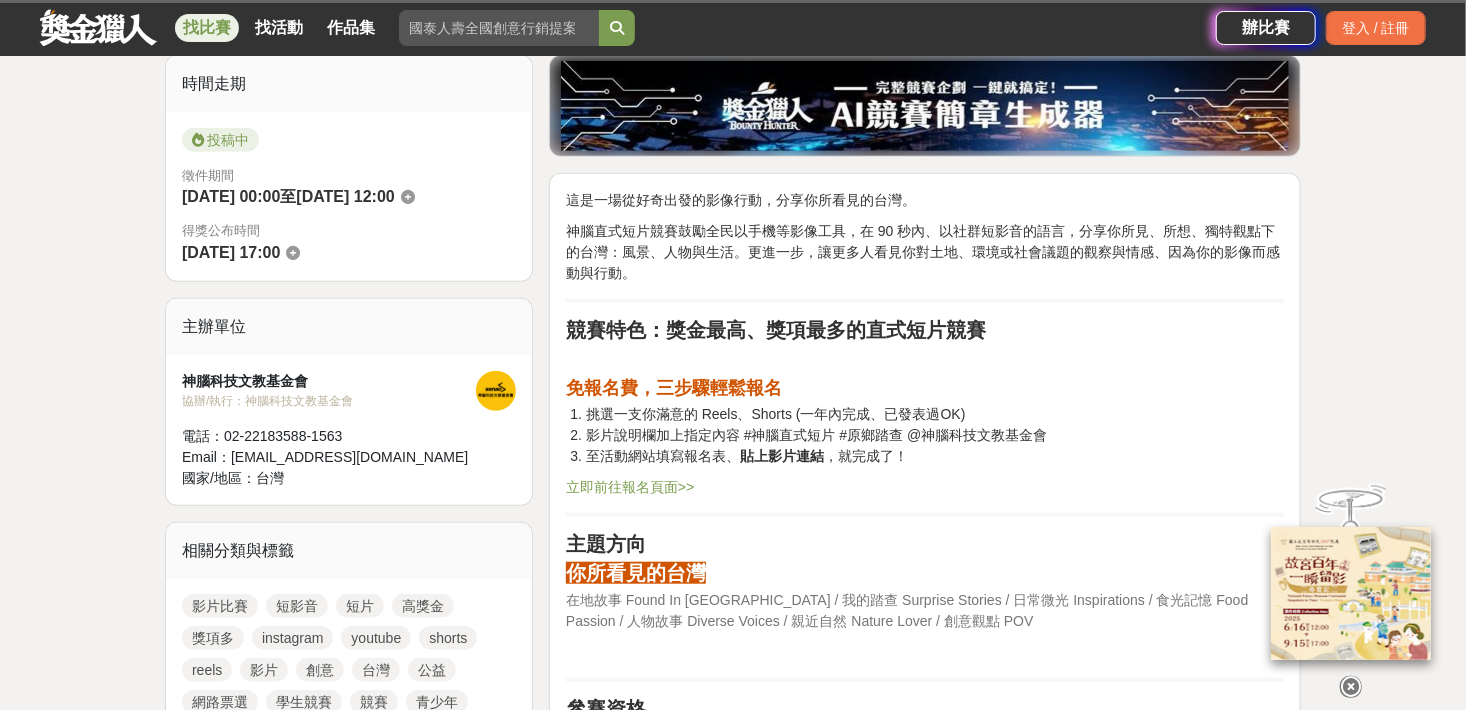drag, startPoint x: 878, startPoint y: 417, endPoint x: 833, endPoint y: 413, distance: 45.17743 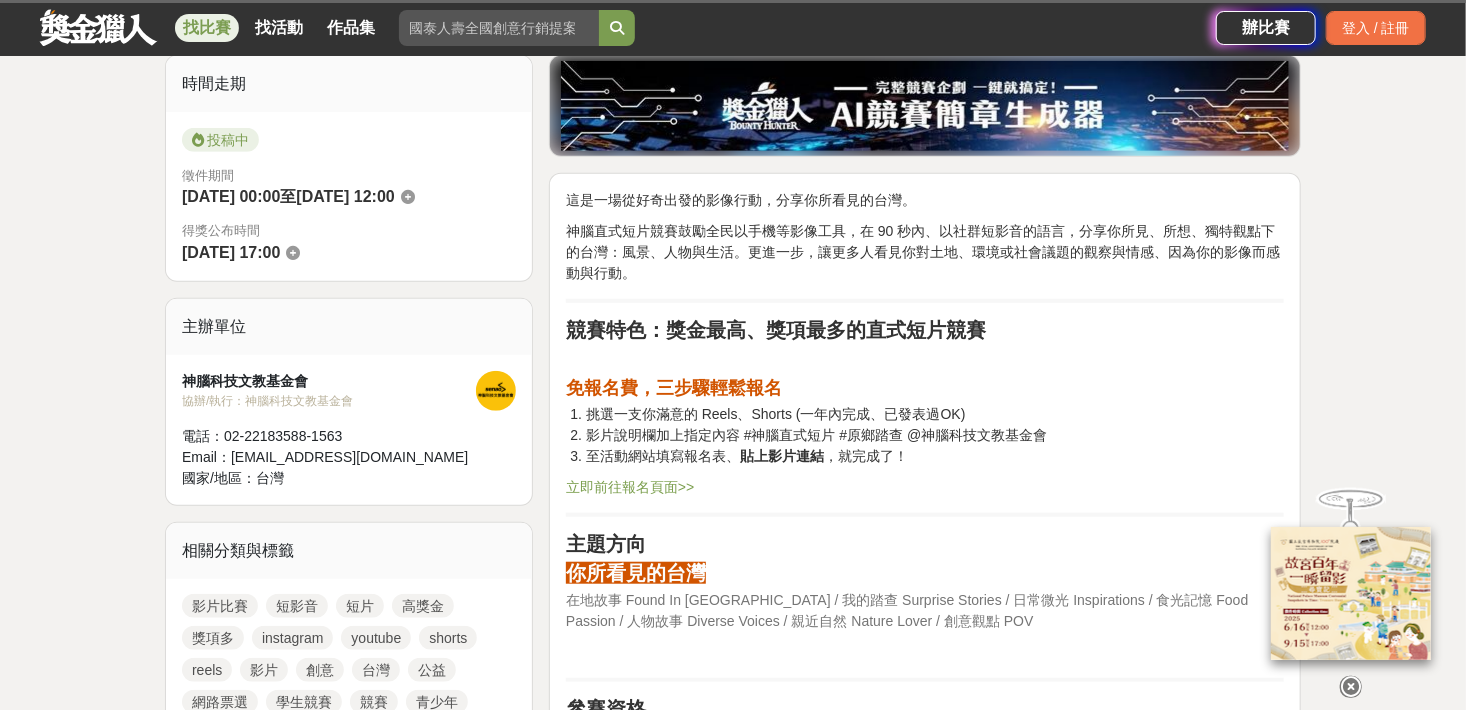 click on "挑選一支你滿意的 Reels、Shorts (一年內完成、已發表過OK)" at bounding box center (935, 414) 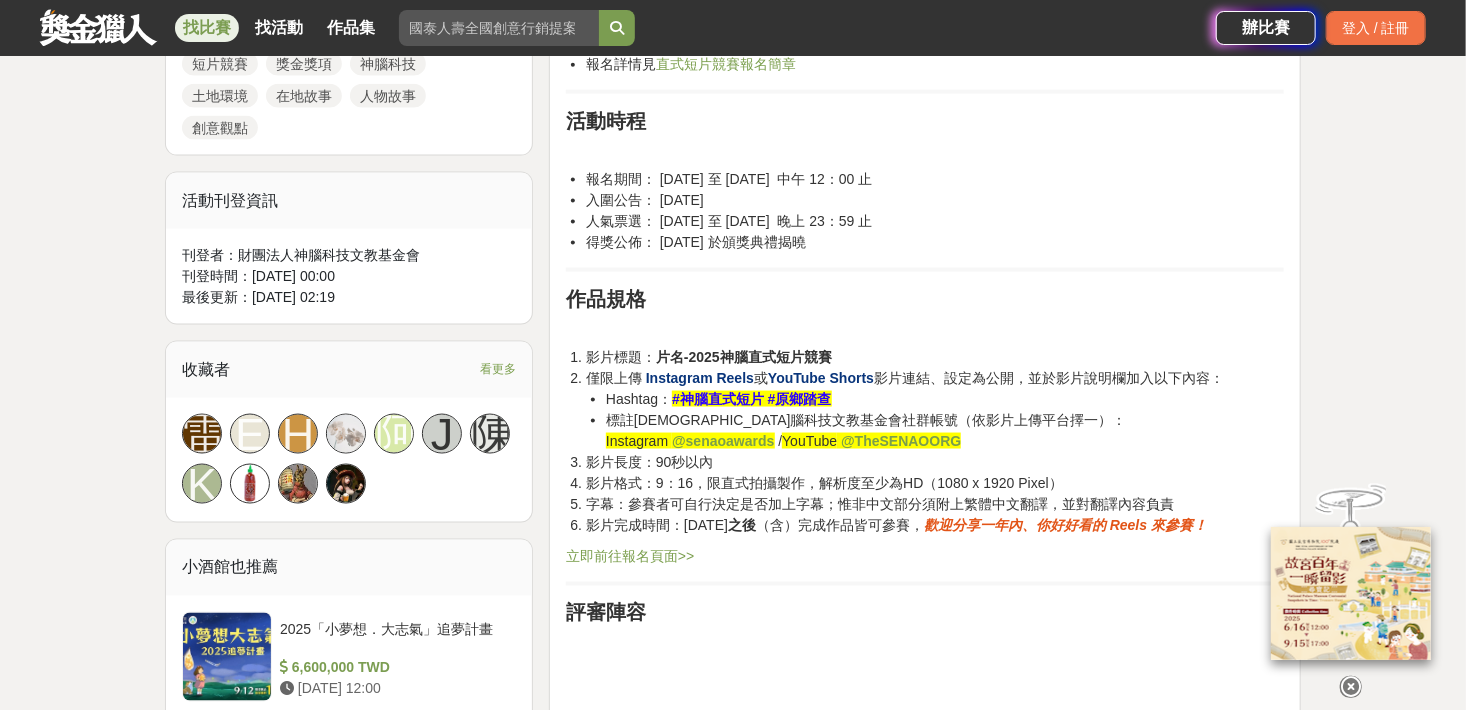 scroll, scrollTop: 900, scrollLeft: 0, axis: vertical 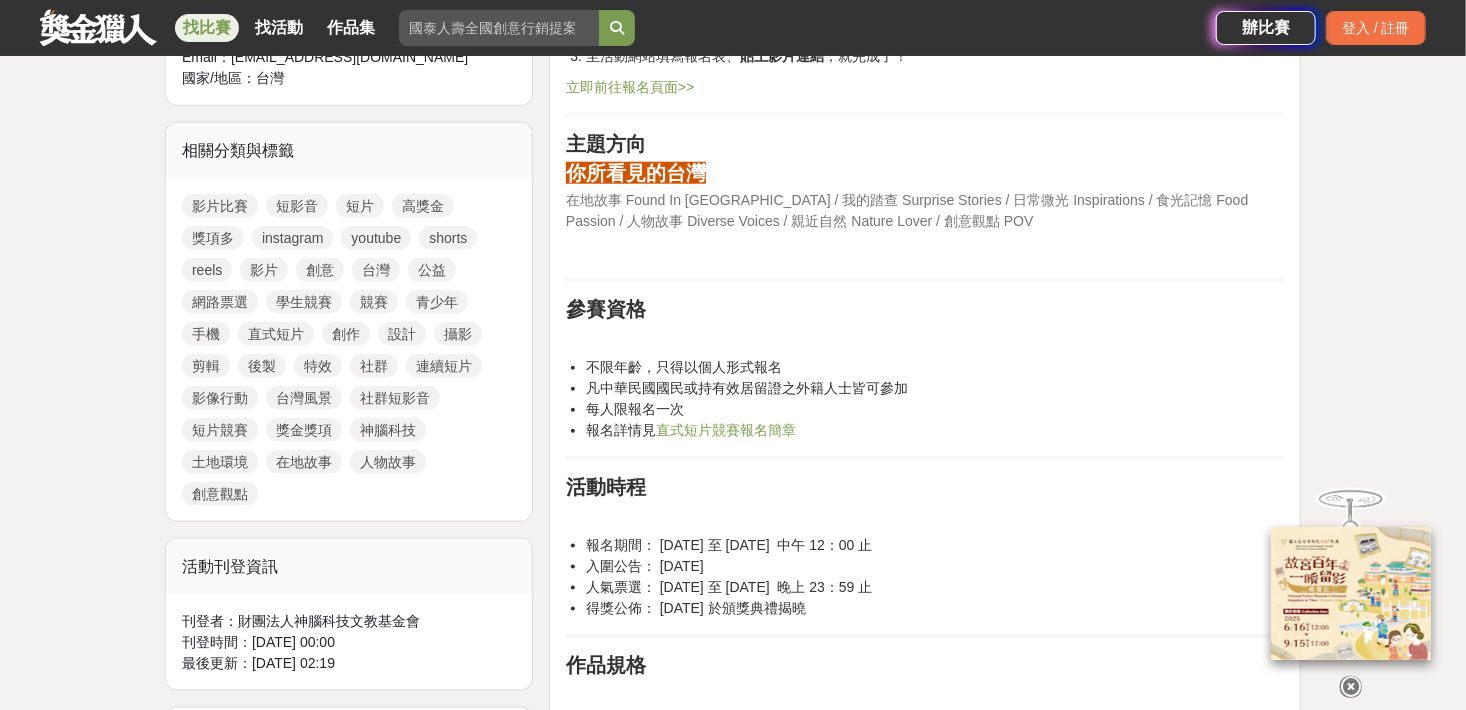drag, startPoint x: 822, startPoint y: 399, endPoint x: 746, endPoint y: 354, distance: 88.32327 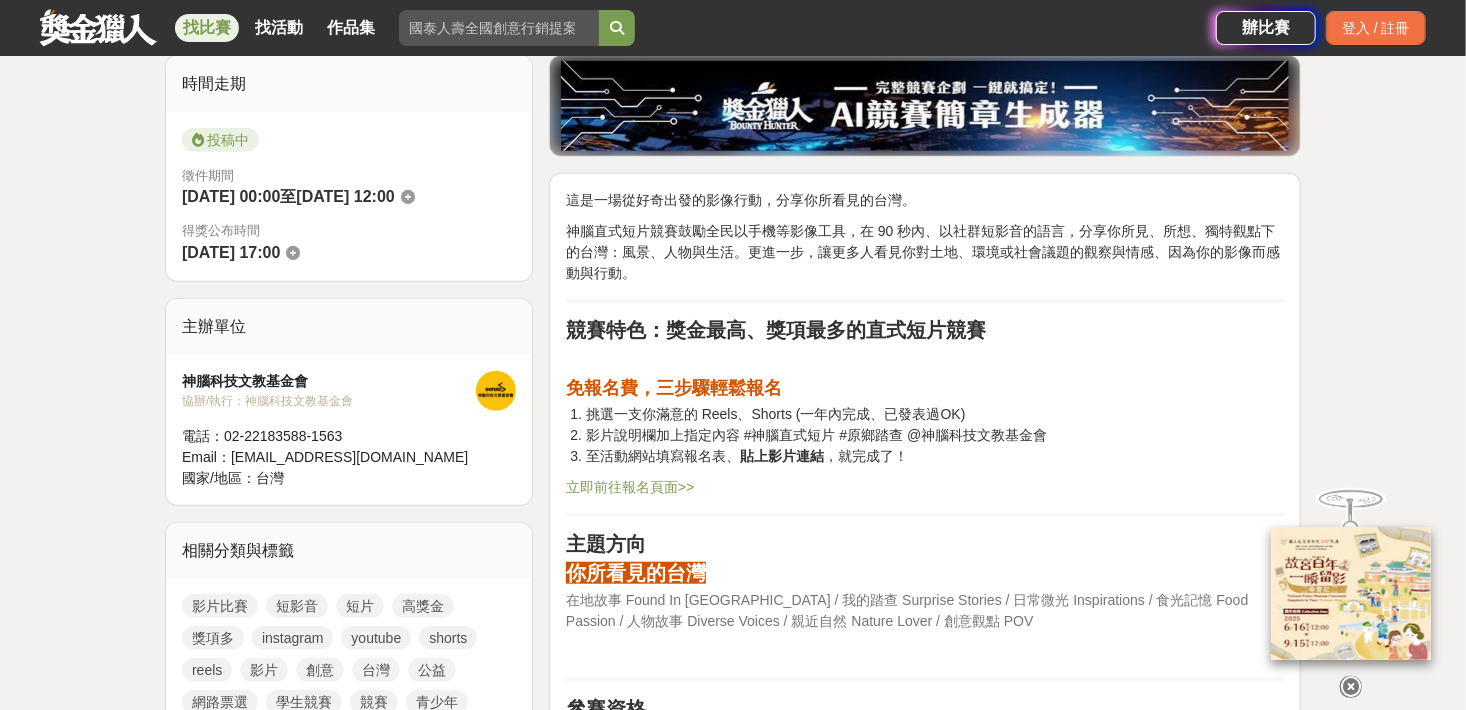 scroll, scrollTop: 600, scrollLeft: 0, axis: vertical 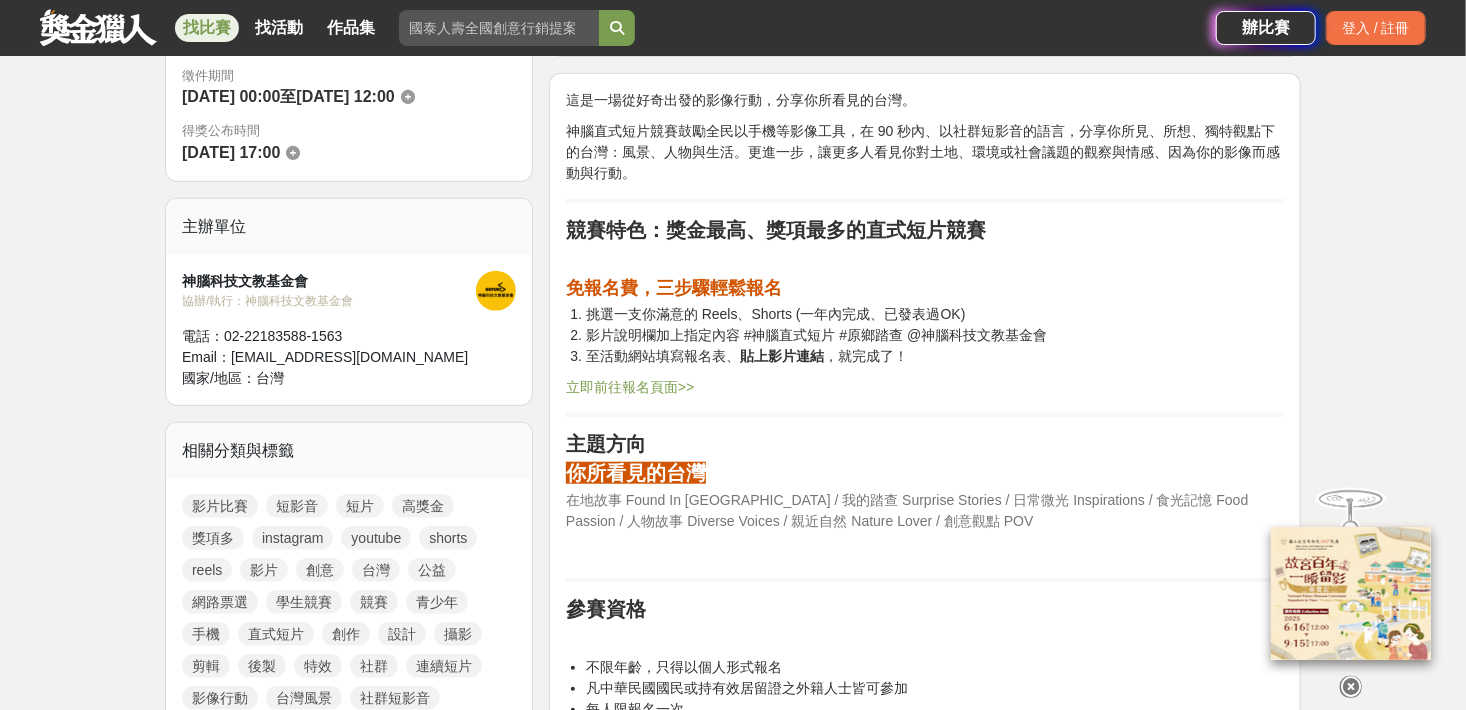 drag, startPoint x: 703, startPoint y: 512, endPoint x: 684, endPoint y: 513, distance: 19.026299 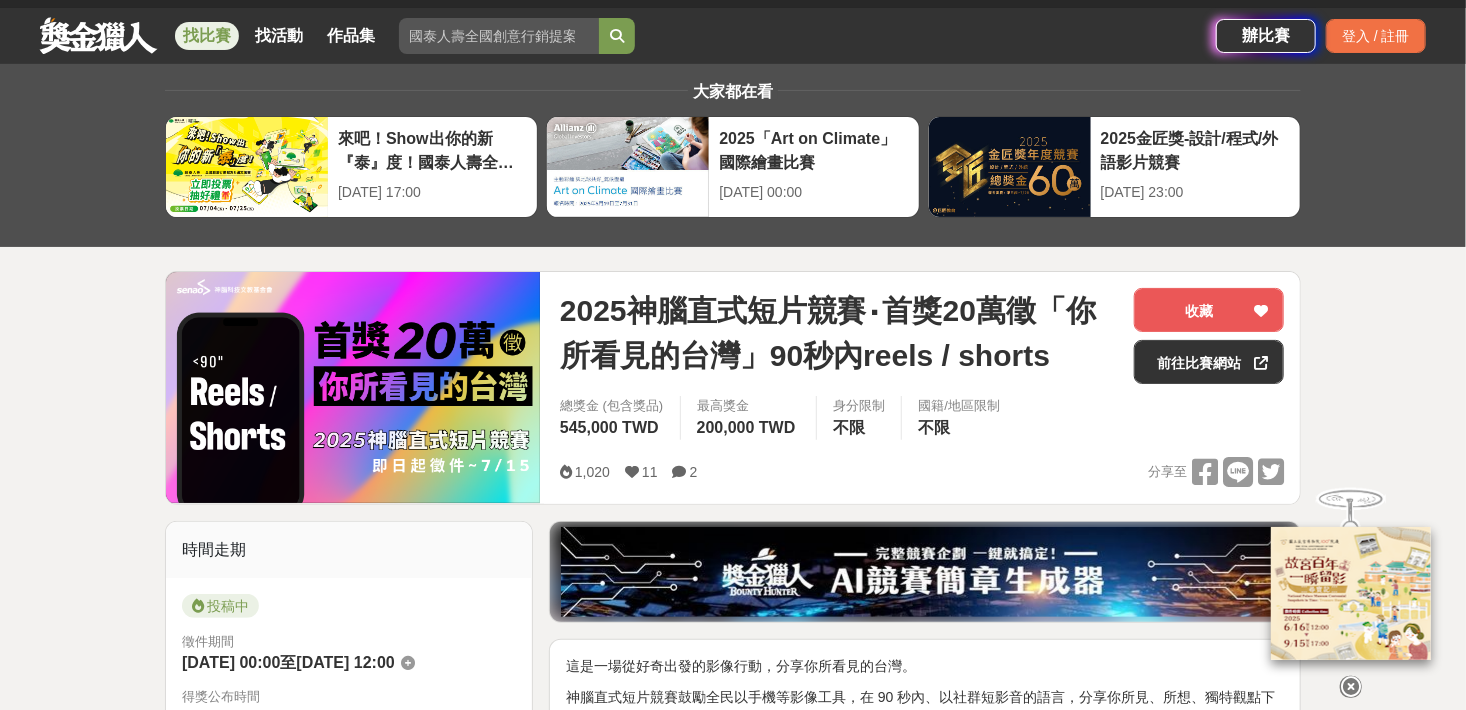 scroll, scrollTop: 0, scrollLeft: 0, axis: both 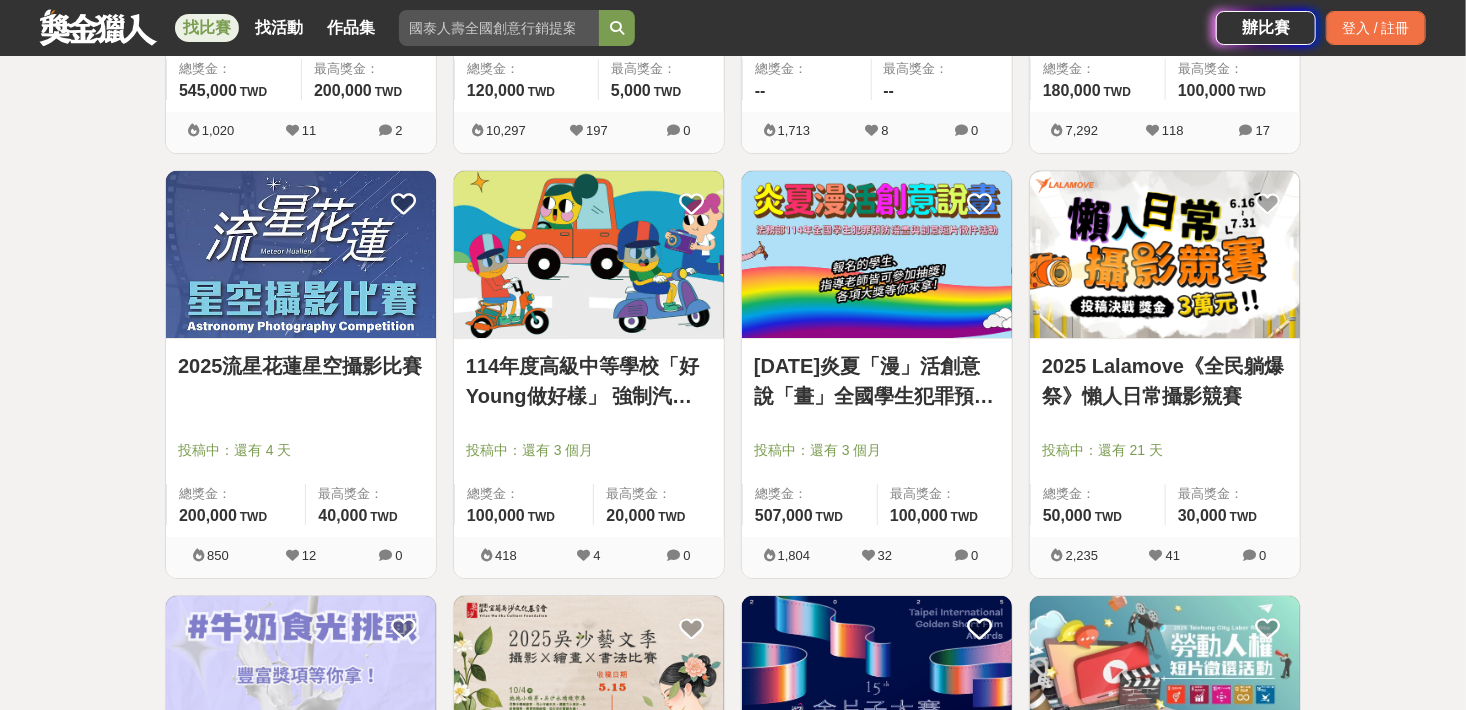 click at bounding box center (301, 254) 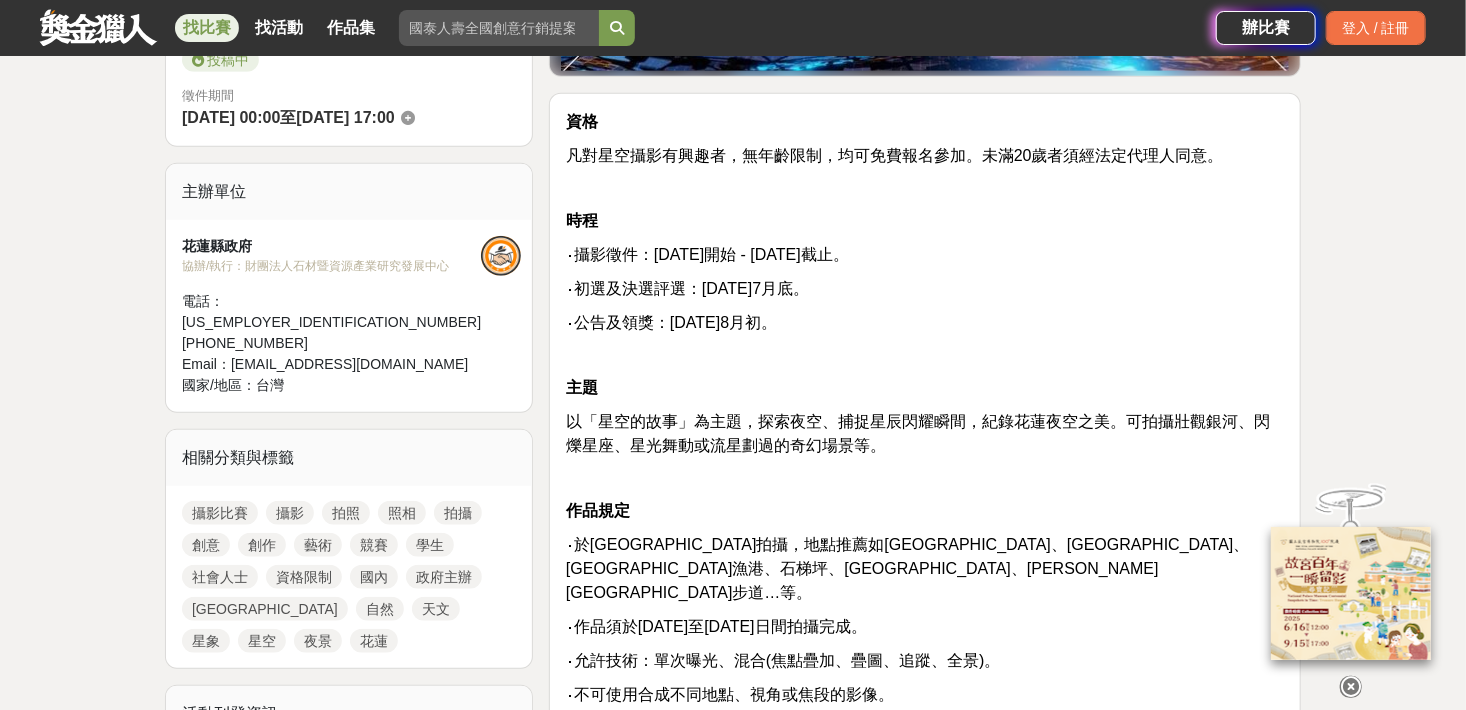 scroll, scrollTop: 700, scrollLeft: 0, axis: vertical 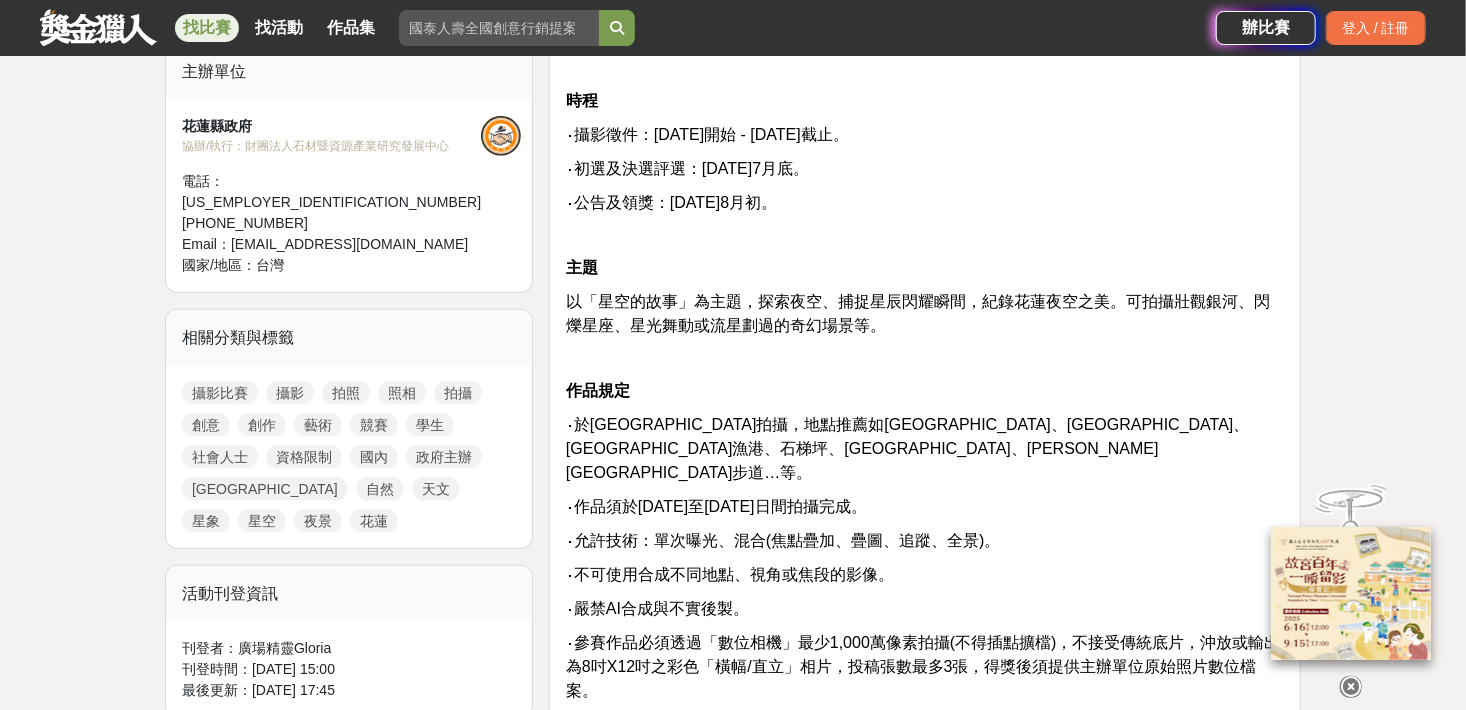 drag, startPoint x: 738, startPoint y: 425, endPoint x: 700, endPoint y: 425, distance: 38 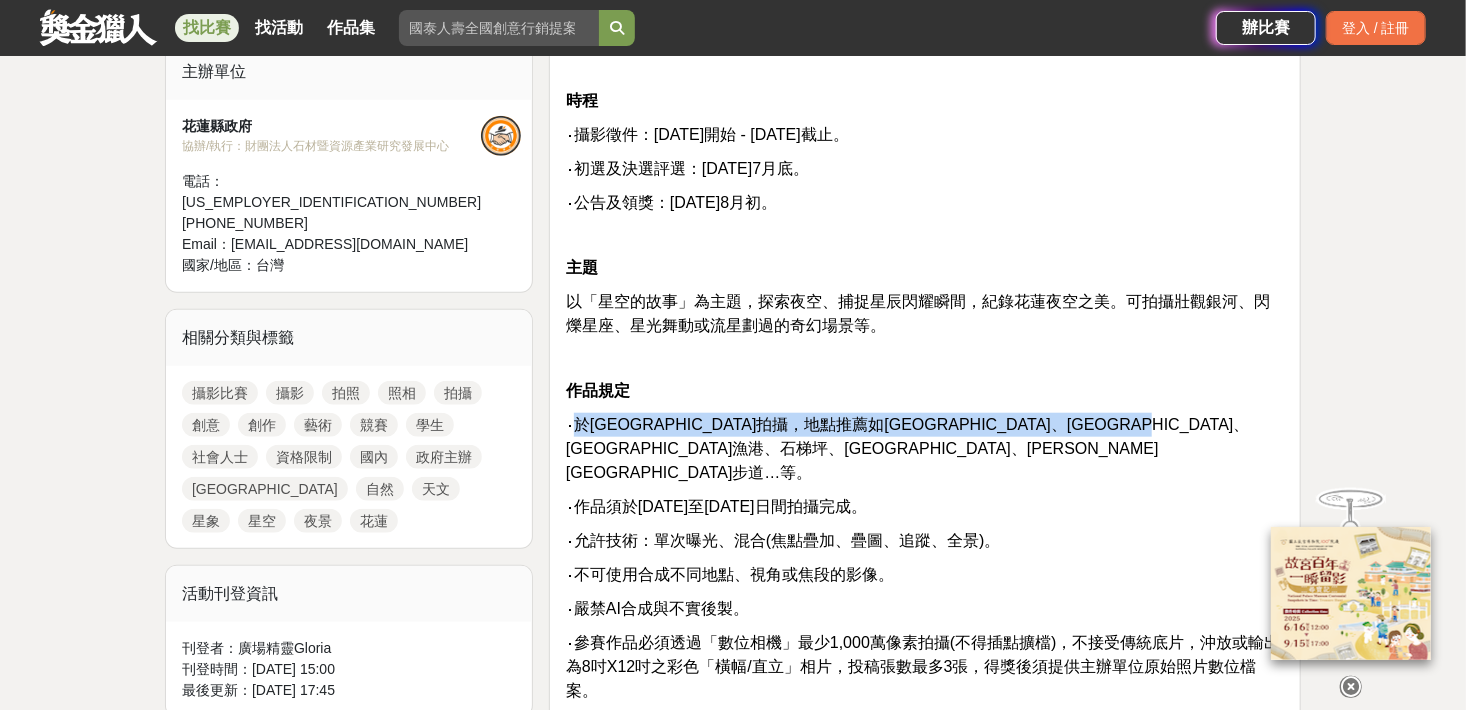drag, startPoint x: 580, startPoint y: 427, endPoint x: 920, endPoint y: 444, distance: 340.42474 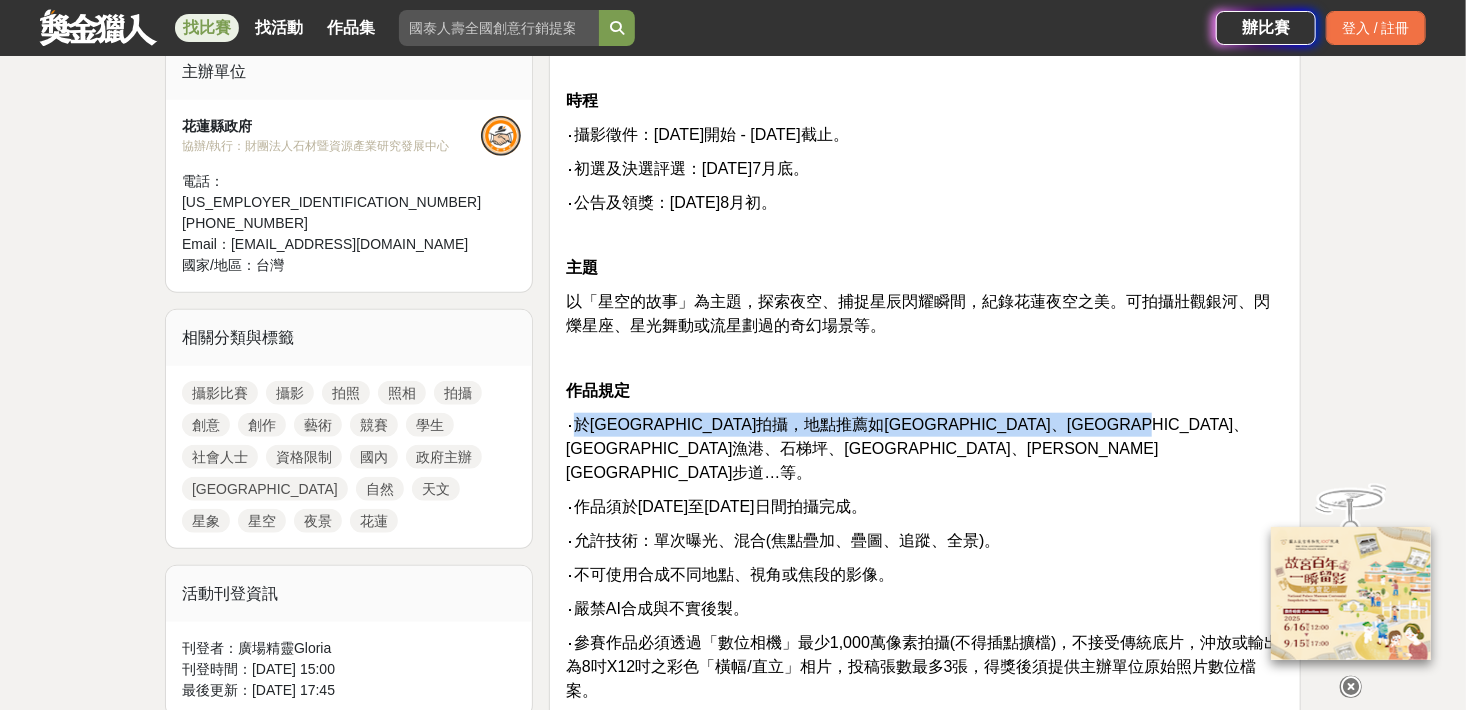 click on "‧於[GEOGRAPHIC_DATA]拍攝，地點推薦如[GEOGRAPHIC_DATA]、[GEOGRAPHIC_DATA]、[GEOGRAPHIC_DATA]漁港、石梯坪、[GEOGRAPHIC_DATA]、[PERSON_NAME][GEOGRAPHIC_DATA]步道…等。" at bounding box center (925, 449) 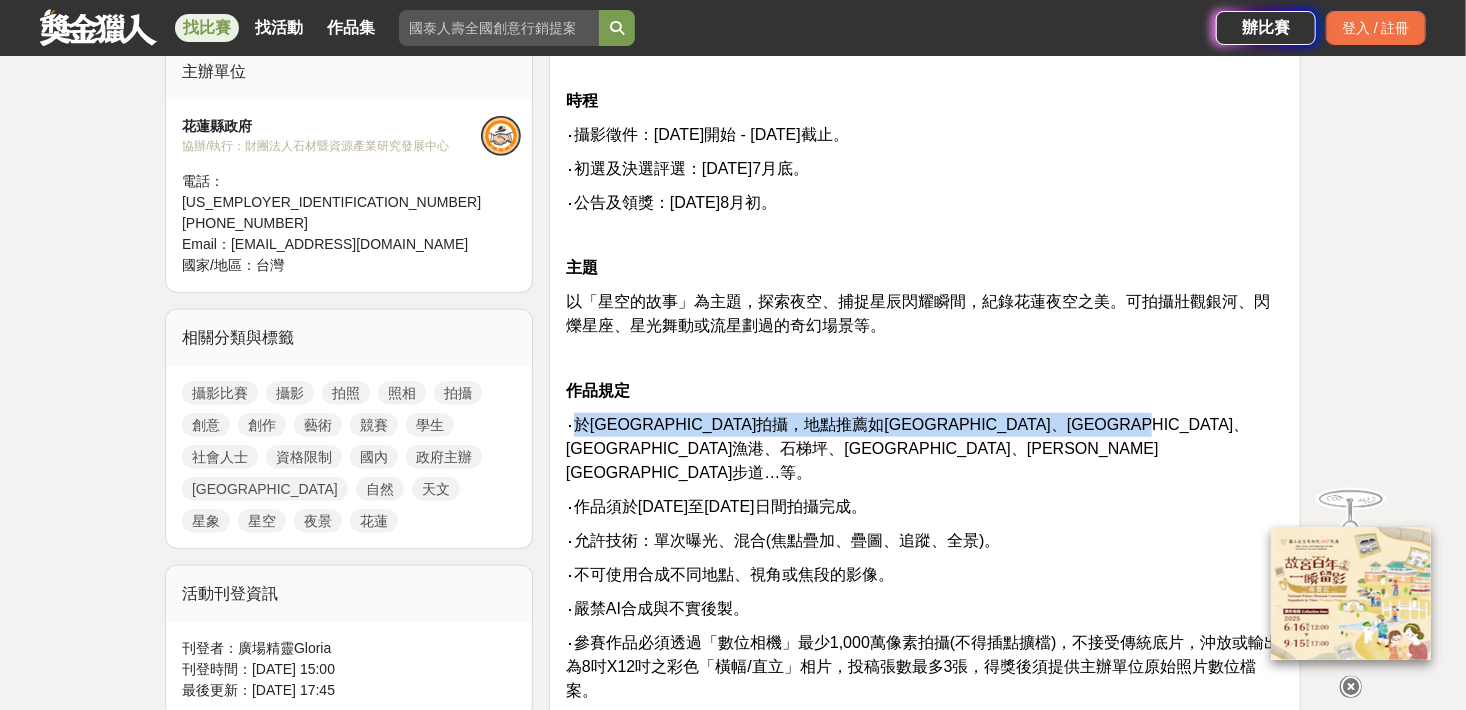 drag, startPoint x: 920, startPoint y: 444, endPoint x: 816, endPoint y: 416, distance: 107.70329 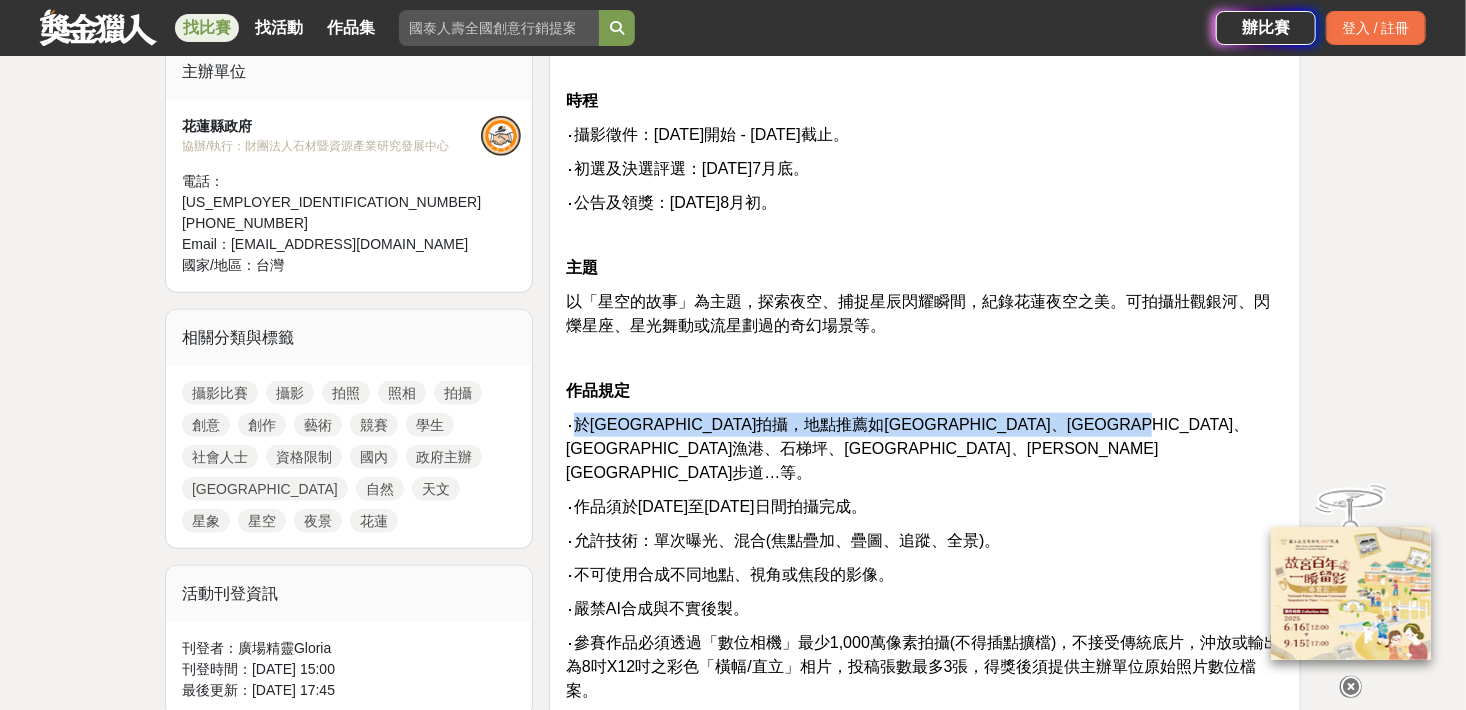 click on "‧於[GEOGRAPHIC_DATA]拍攝，地點推薦如[GEOGRAPHIC_DATA]、[GEOGRAPHIC_DATA]、[GEOGRAPHIC_DATA]漁港、石梯坪、[GEOGRAPHIC_DATA]、[PERSON_NAME][GEOGRAPHIC_DATA]步道…等。" at bounding box center [908, 448] 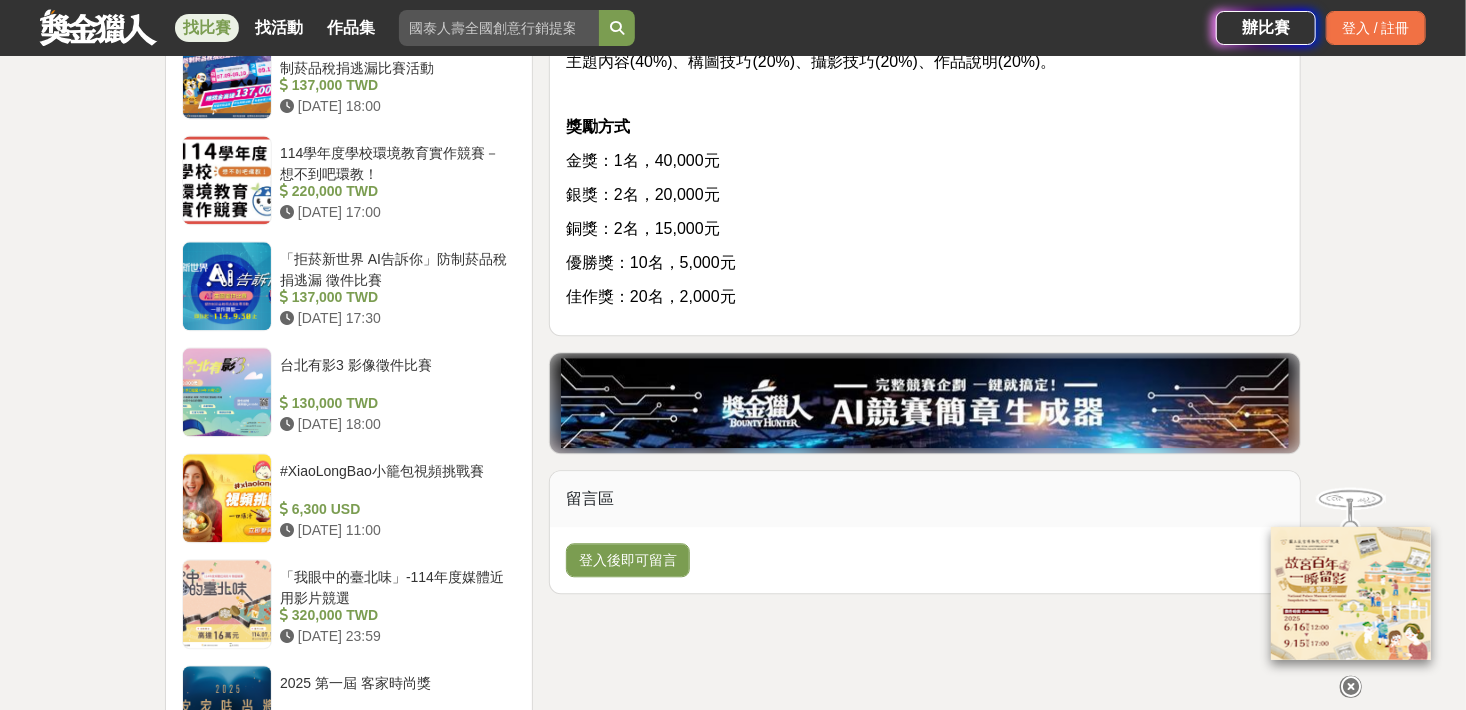 scroll, scrollTop: 1500, scrollLeft: 0, axis: vertical 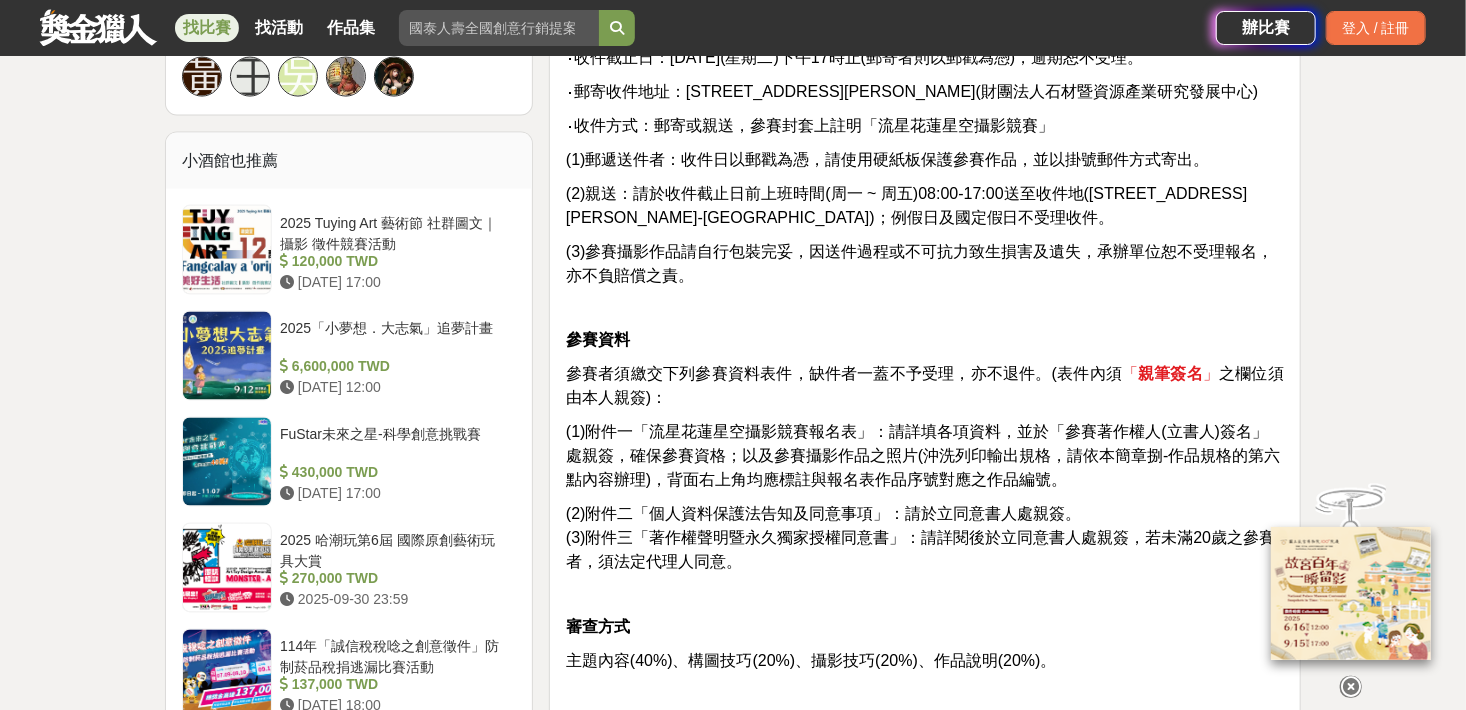 click on "參賽者須繳交下列參賽資料表件，缺件者一蓋不予受理，亦不退件。(表件內須" at bounding box center (844, 374) 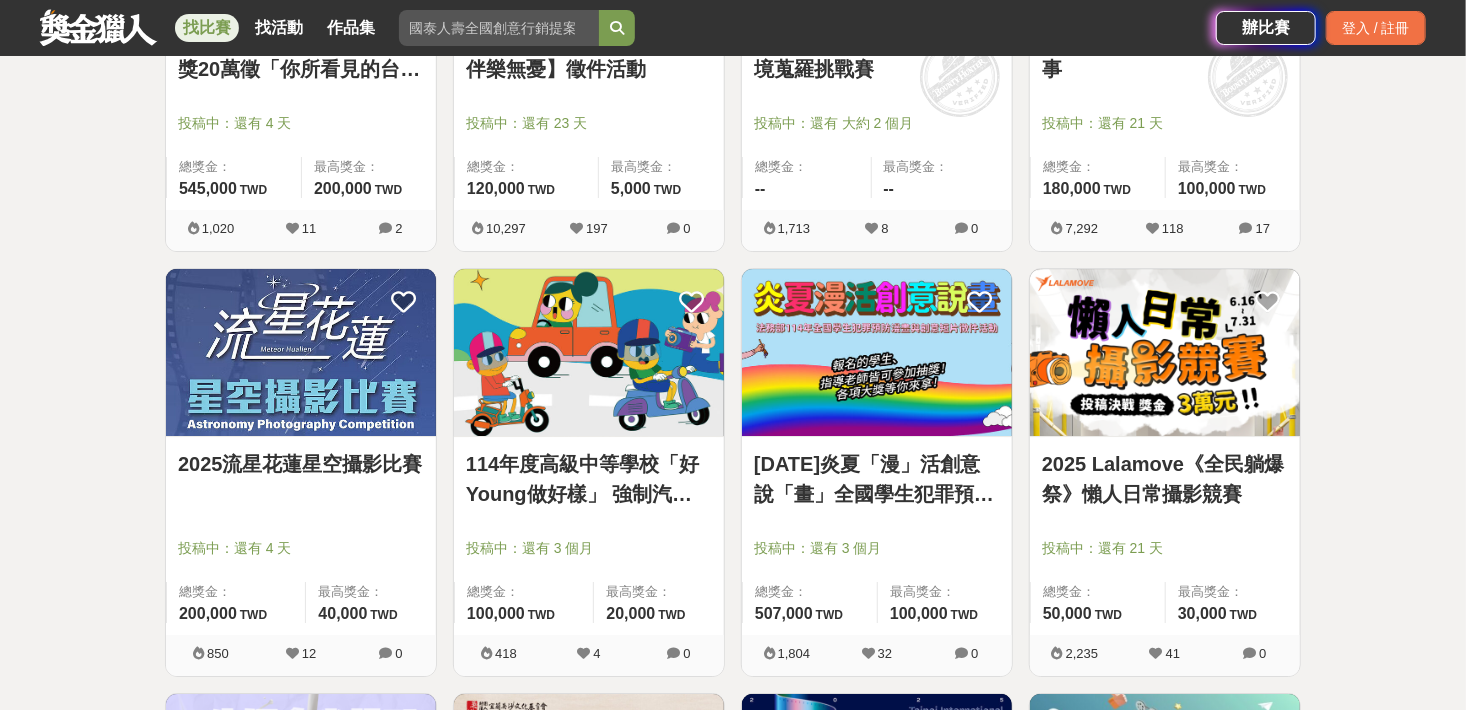 scroll, scrollTop: 3239, scrollLeft: 0, axis: vertical 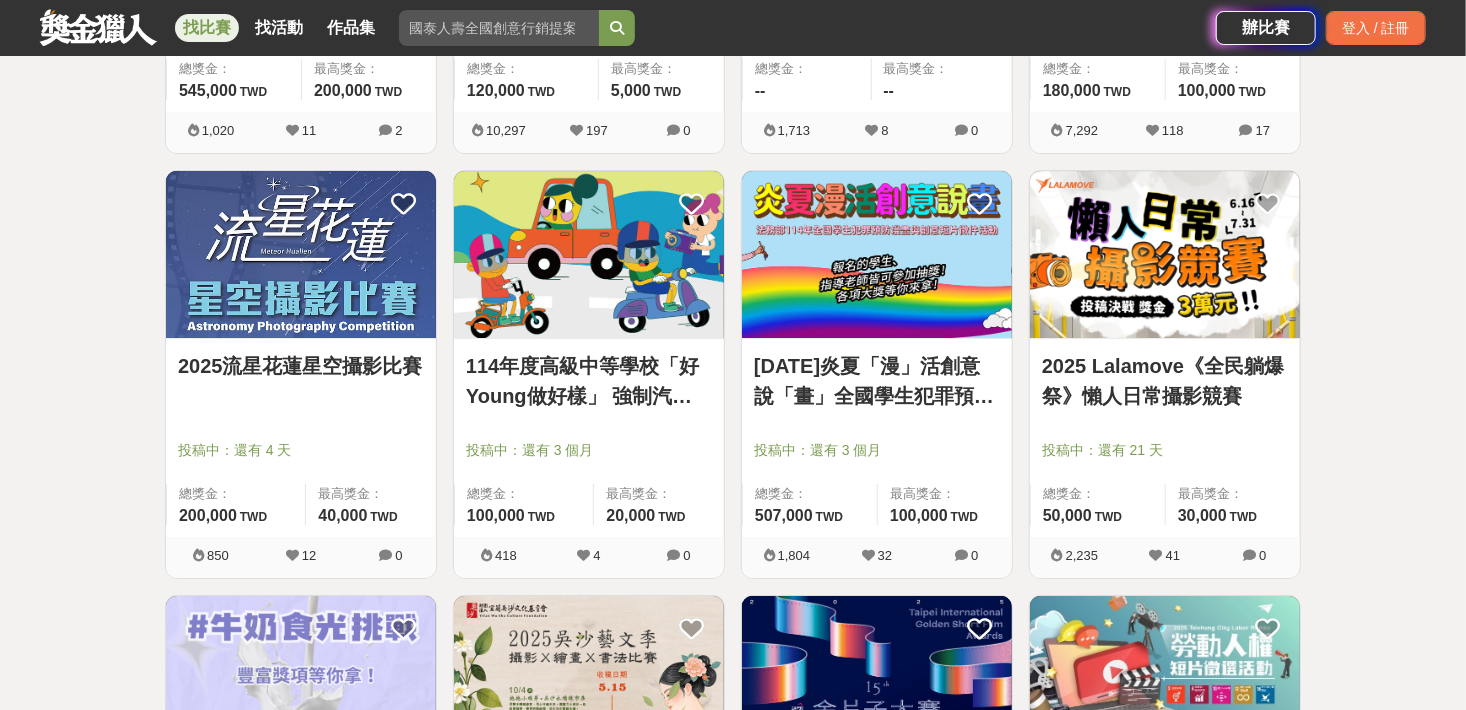click on "2025 Lalamove《全民躺爆祭》懶人日常攝影競賽" at bounding box center (1165, 381) 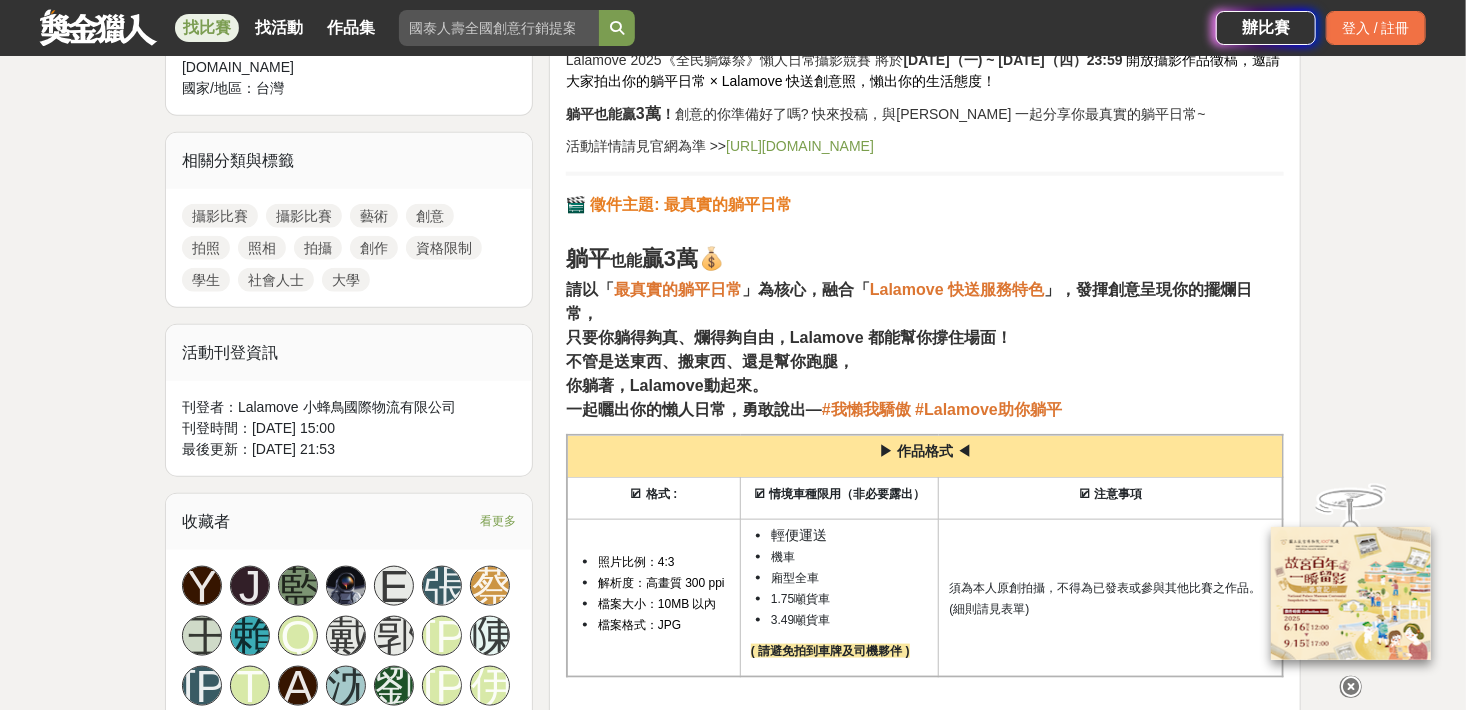 scroll, scrollTop: 900, scrollLeft: 0, axis: vertical 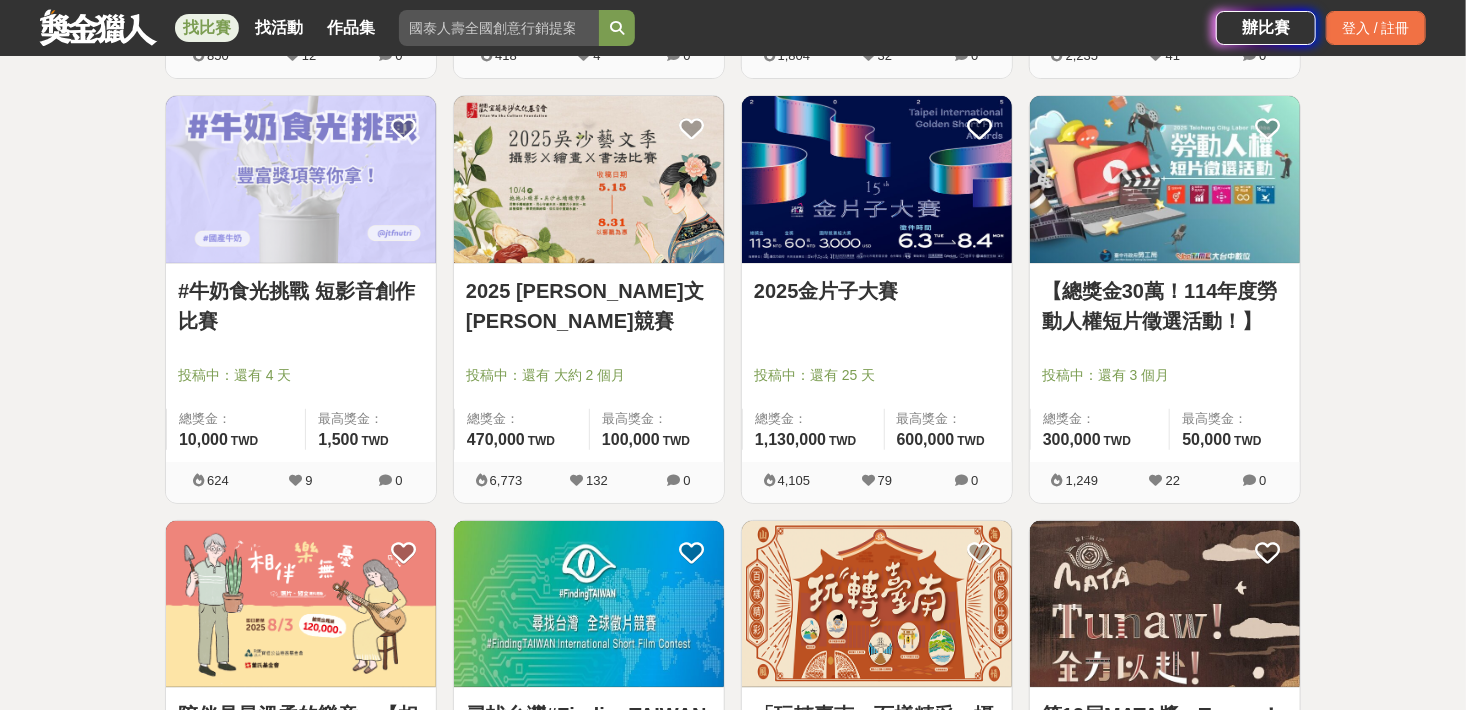 click on "2025金片子大賽" at bounding box center (877, 291) 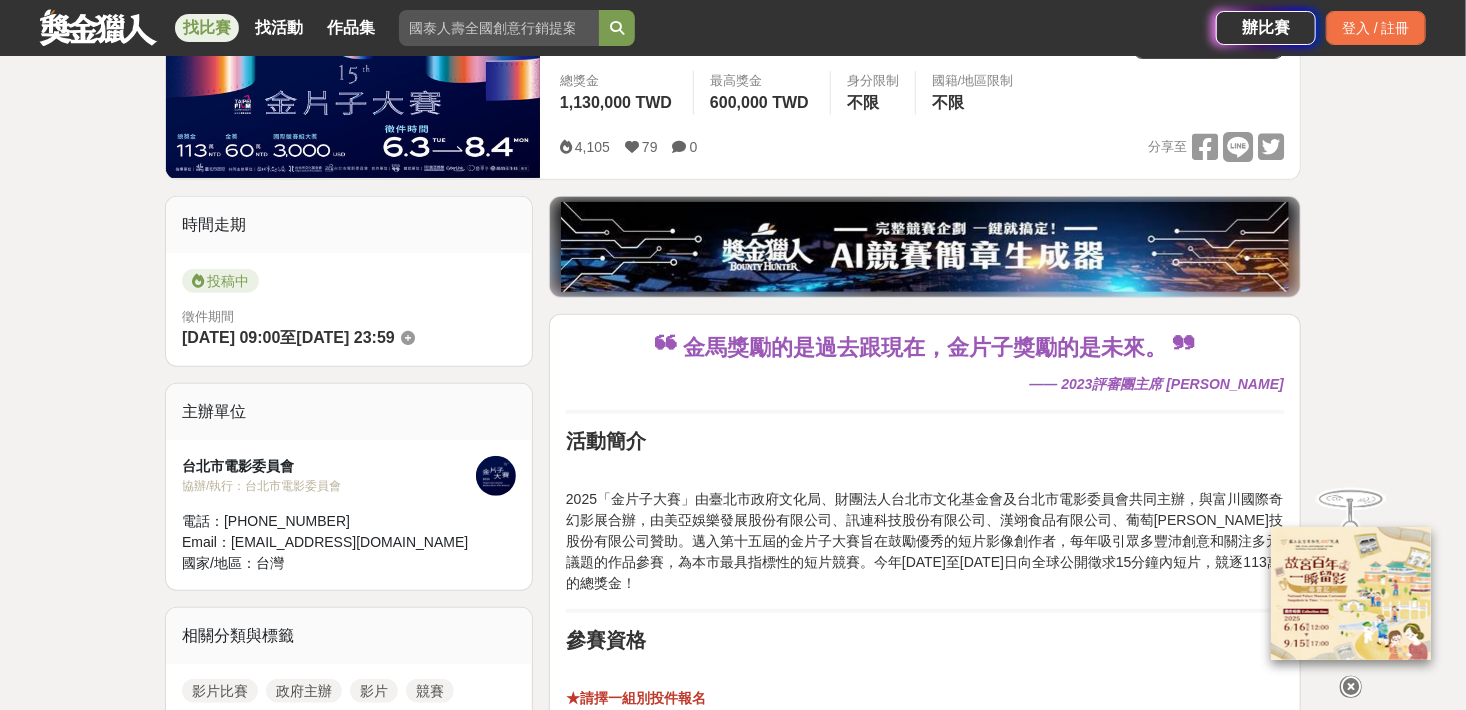 scroll, scrollTop: 500, scrollLeft: 0, axis: vertical 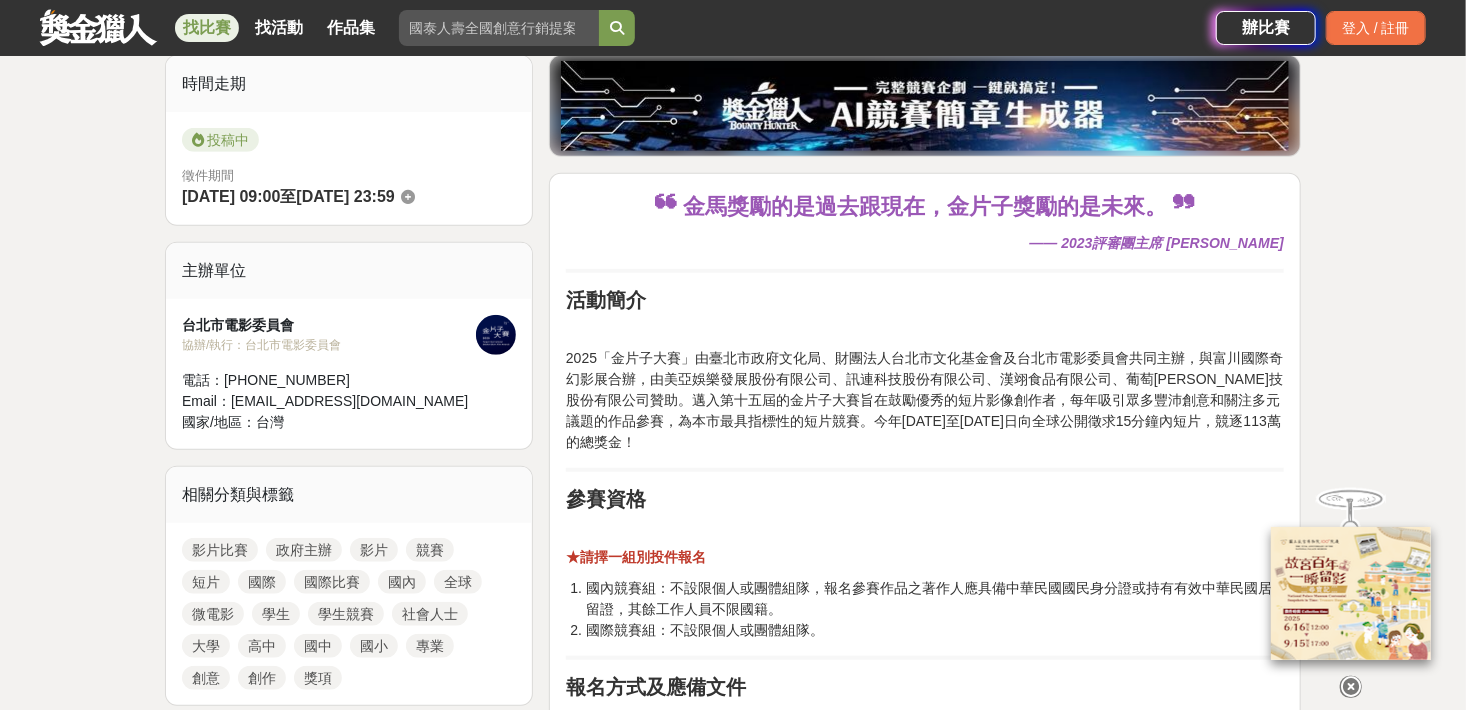 drag, startPoint x: 744, startPoint y: 350, endPoint x: 720, endPoint y: 342, distance: 25.298222 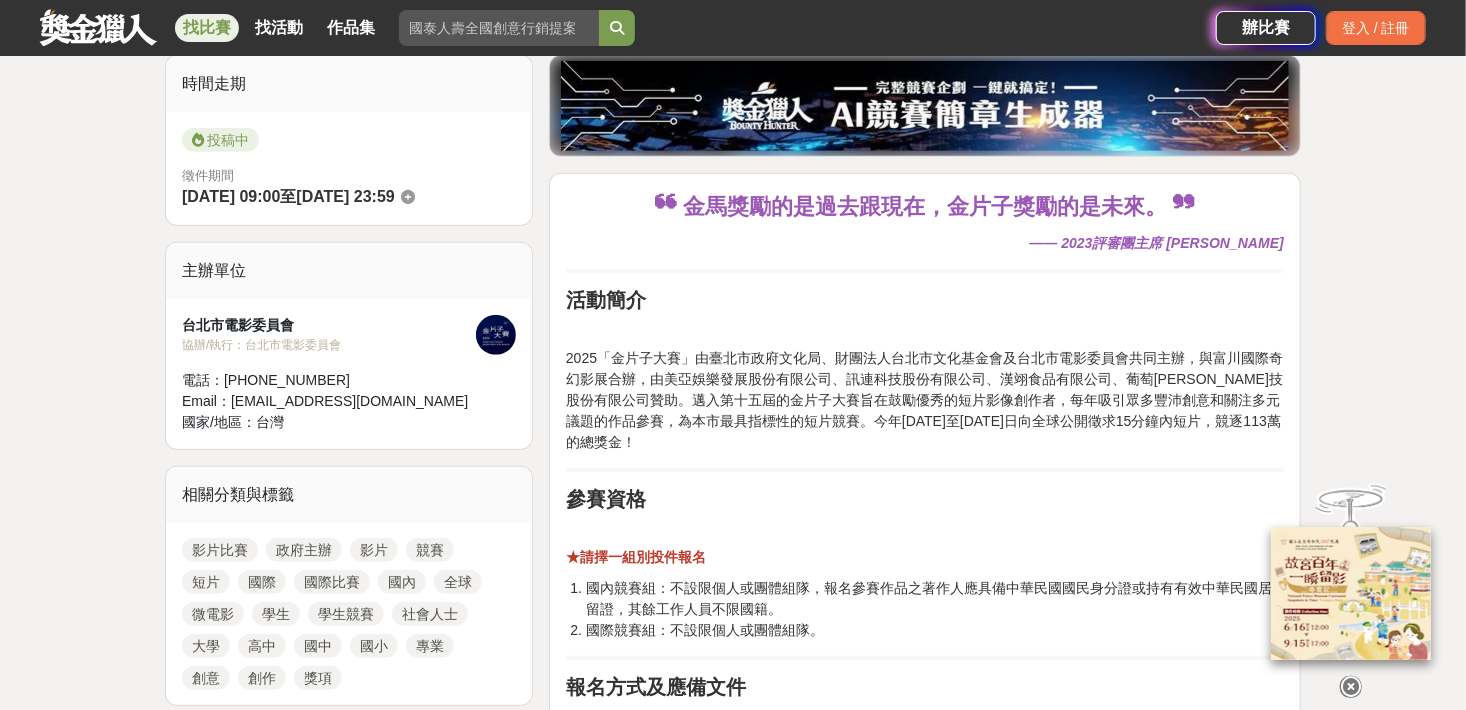 click on "❝ 金馬獎勵的是過去跟現在，金片子獎勵的是未來。 ❞ —— 2023評審團主席 [PERSON_NAME] 活動簡介   2025「金片子大賽」由臺北市政府文化局、財團法人台北市文化基金會及[GEOGRAPHIC_DATA]電影委員會共同主辦，與富川國際奇幻影展合辦，由美亞娛樂發展股份有限公司、訊連科技股份有限公司、漢翊食品有限公司、葡萄[PERSON_NAME]技股份有限公司贊助。邁入第十五屆的金片子大賽旨在鼓勵優秀的短片影像創作者，每年吸引眾多豐沛創意和關注多元議題的作品參賽，為本市最具指標性的短片競賽。今年[DATE]至[DATE]日向全球公開徵求15分鐘內短片，競逐113萬的總獎金！ 參賽資格   ★請擇一組別投件報名 國內競賽組：不設限個人或團體組隊，報名參賽作品之著作人應具備中華民國國民身分證或持有有效中華民國居留證，其餘工作人員不限國籍。 國際競賽組：不設限個人或團體組隊。   ●" at bounding box center [925, 1632] 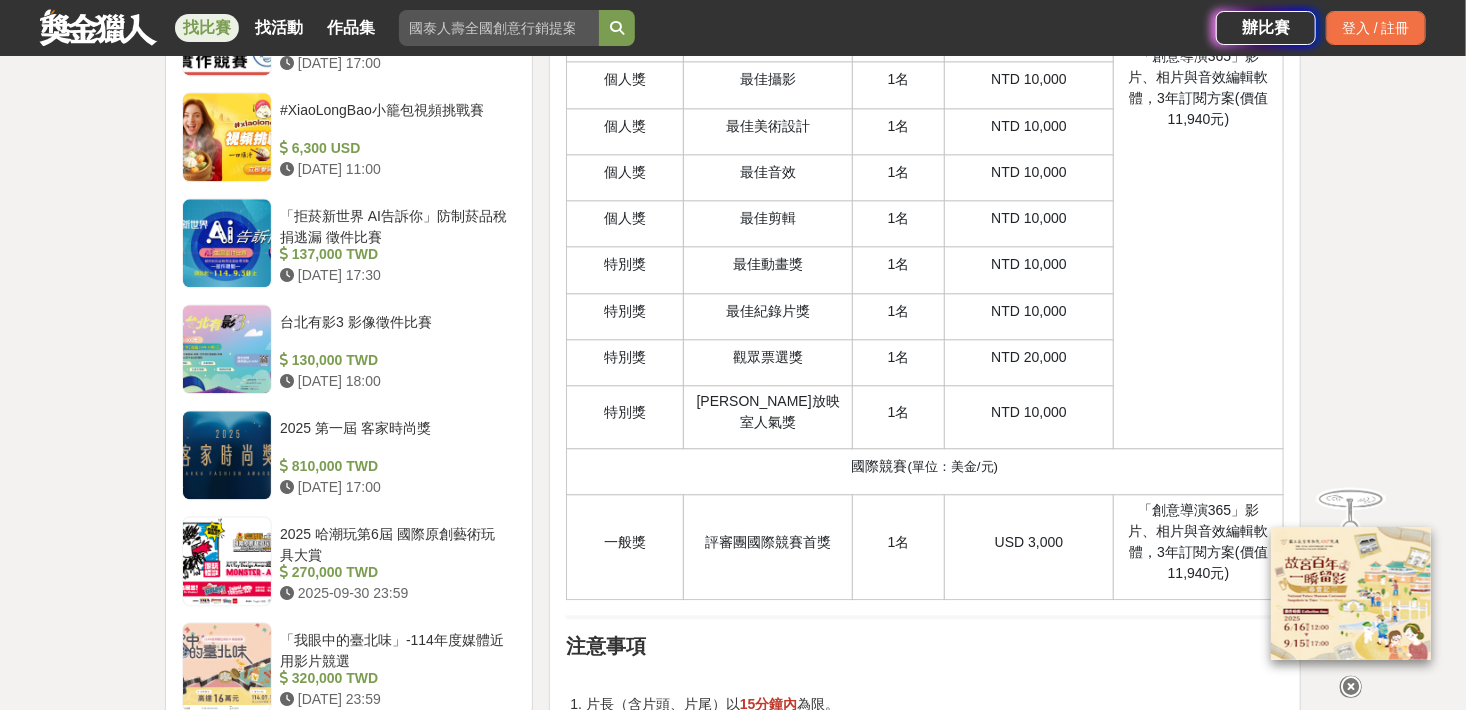 scroll, scrollTop: 2000, scrollLeft: 0, axis: vertical 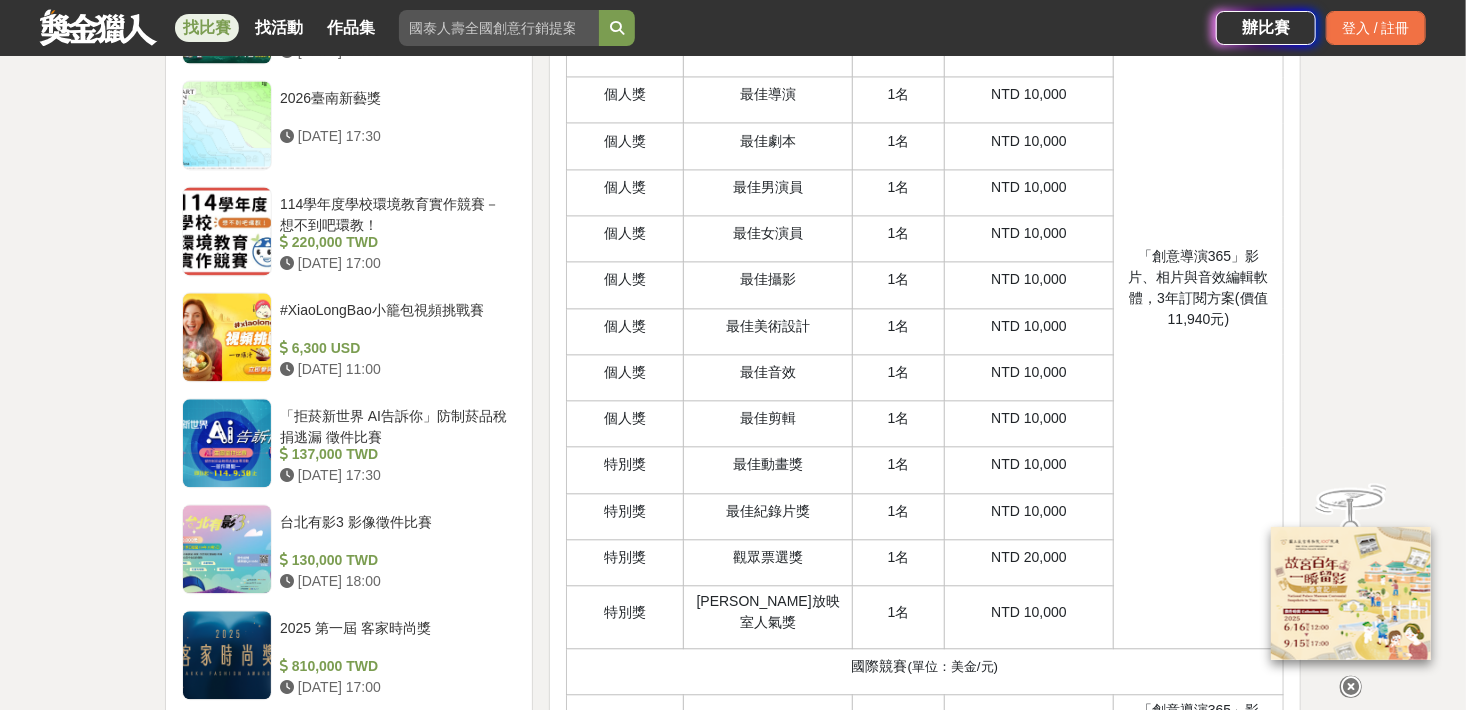 drag, startPoint x: 1158, startPoint y: 238, endPoint x: 1038, endPoint y: 205, distance: 124.45481 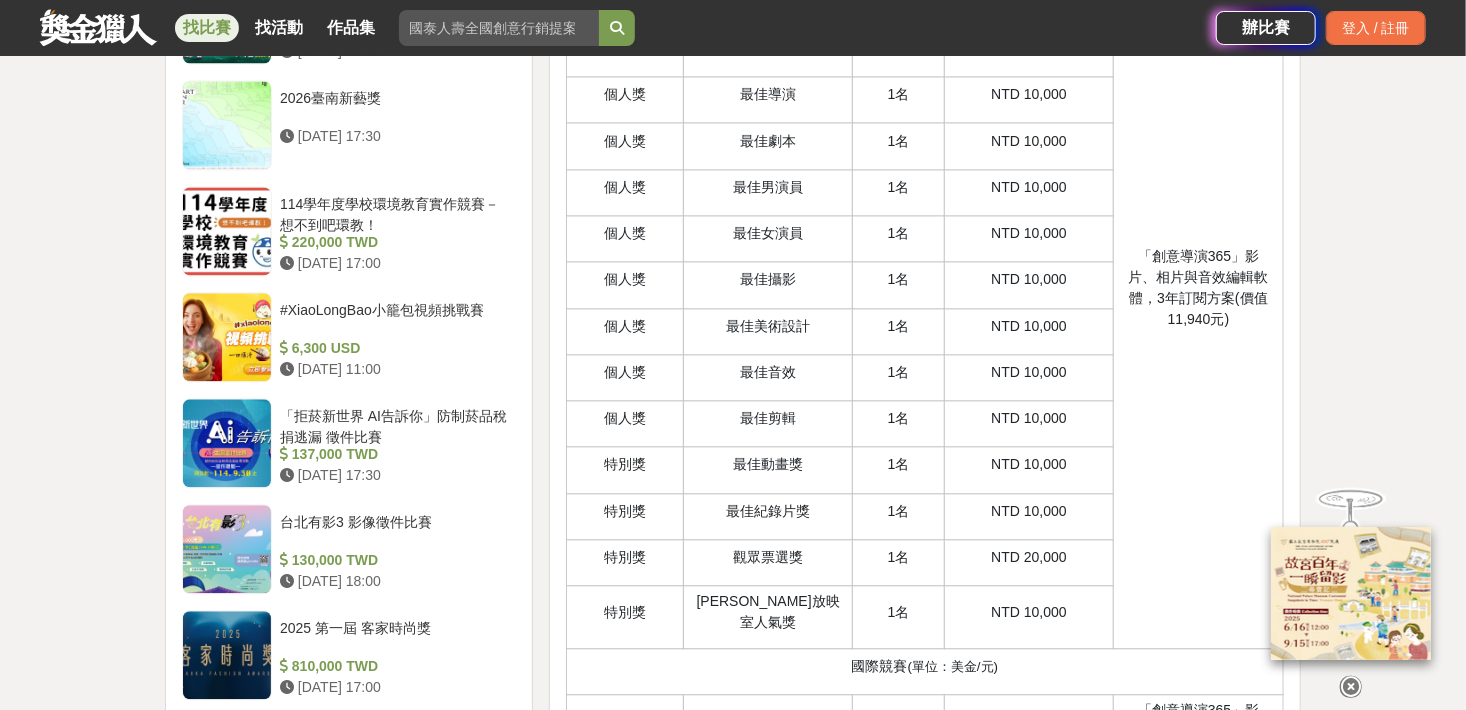 click on "NTD 10,000" at bounding box center (1029, 233) 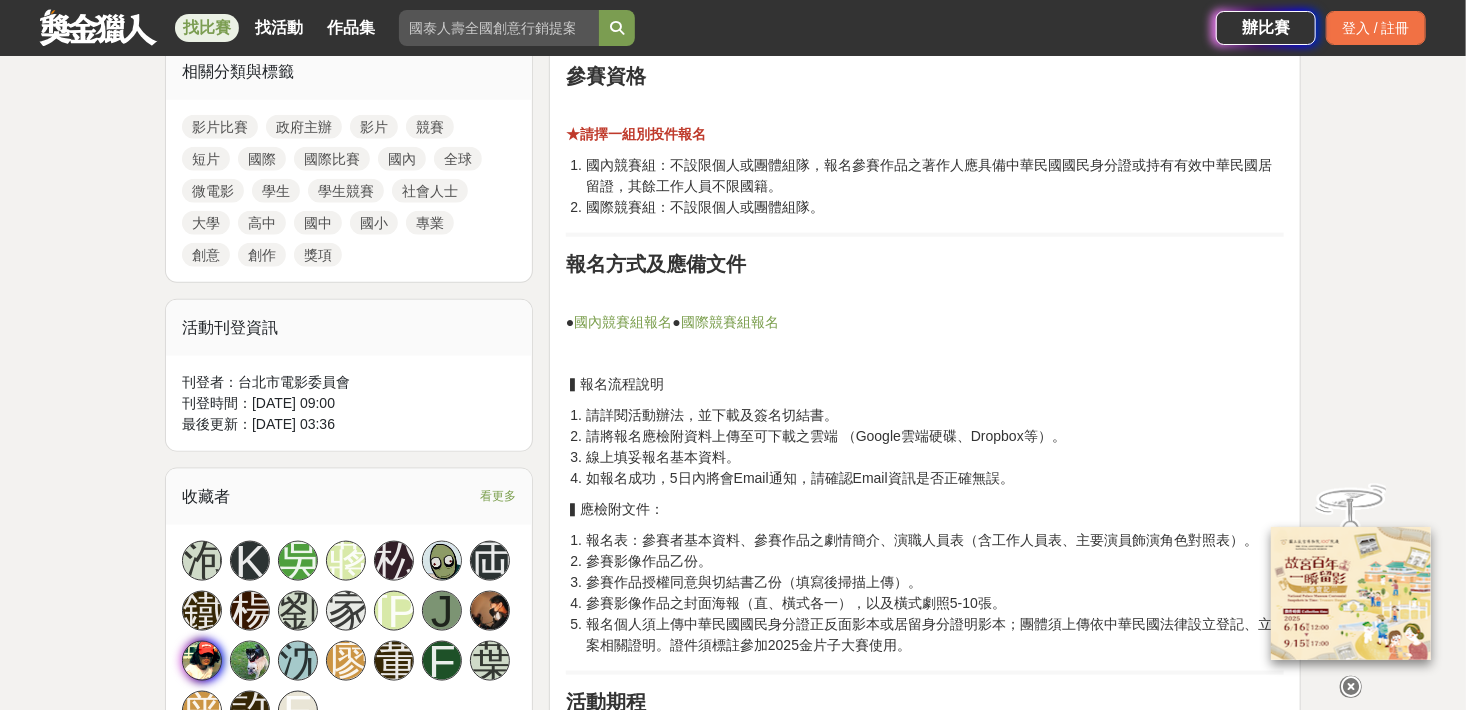 scroll, scrollTop: 600, scrollLeft: 0, axis: vertical 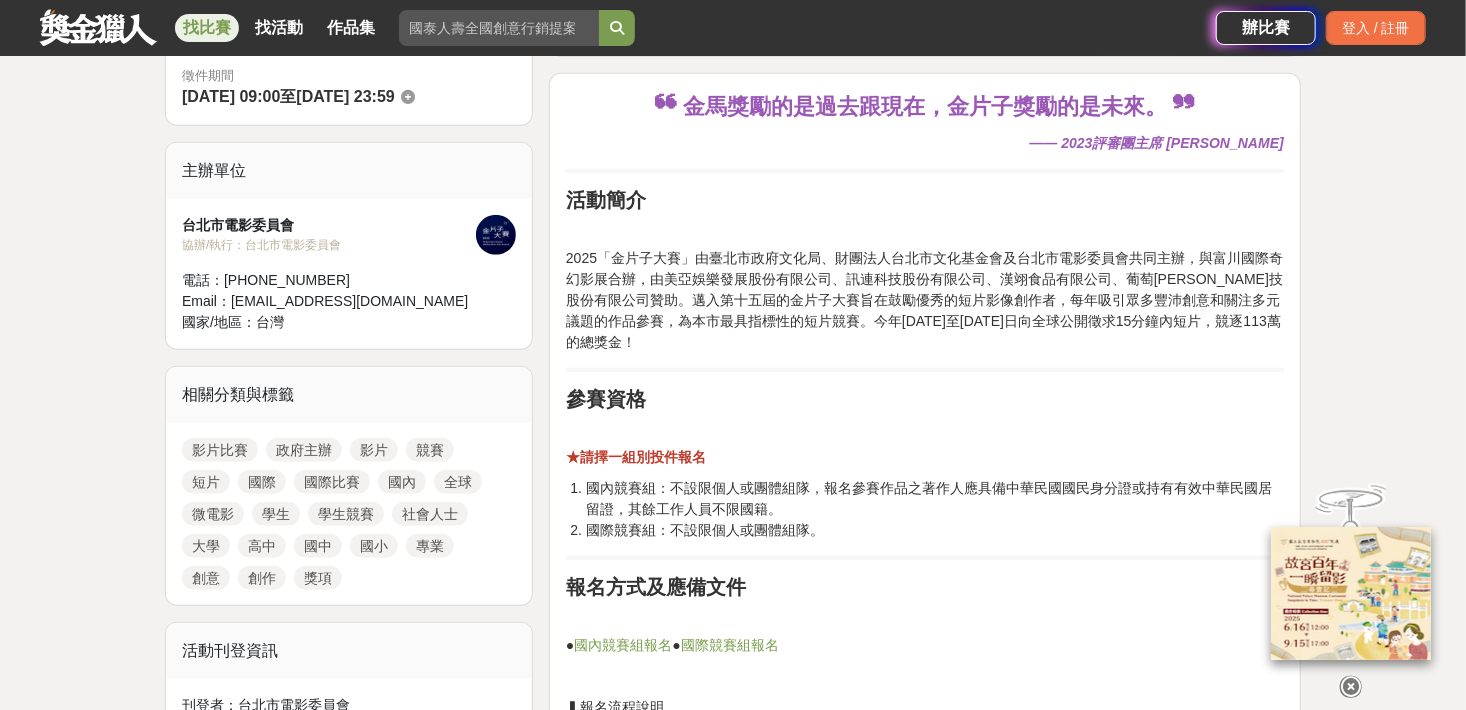 drag, startPoint x: 874, startPoint y: 322, endPoint x: 835, endPoint y: 301, distance: 44.294468 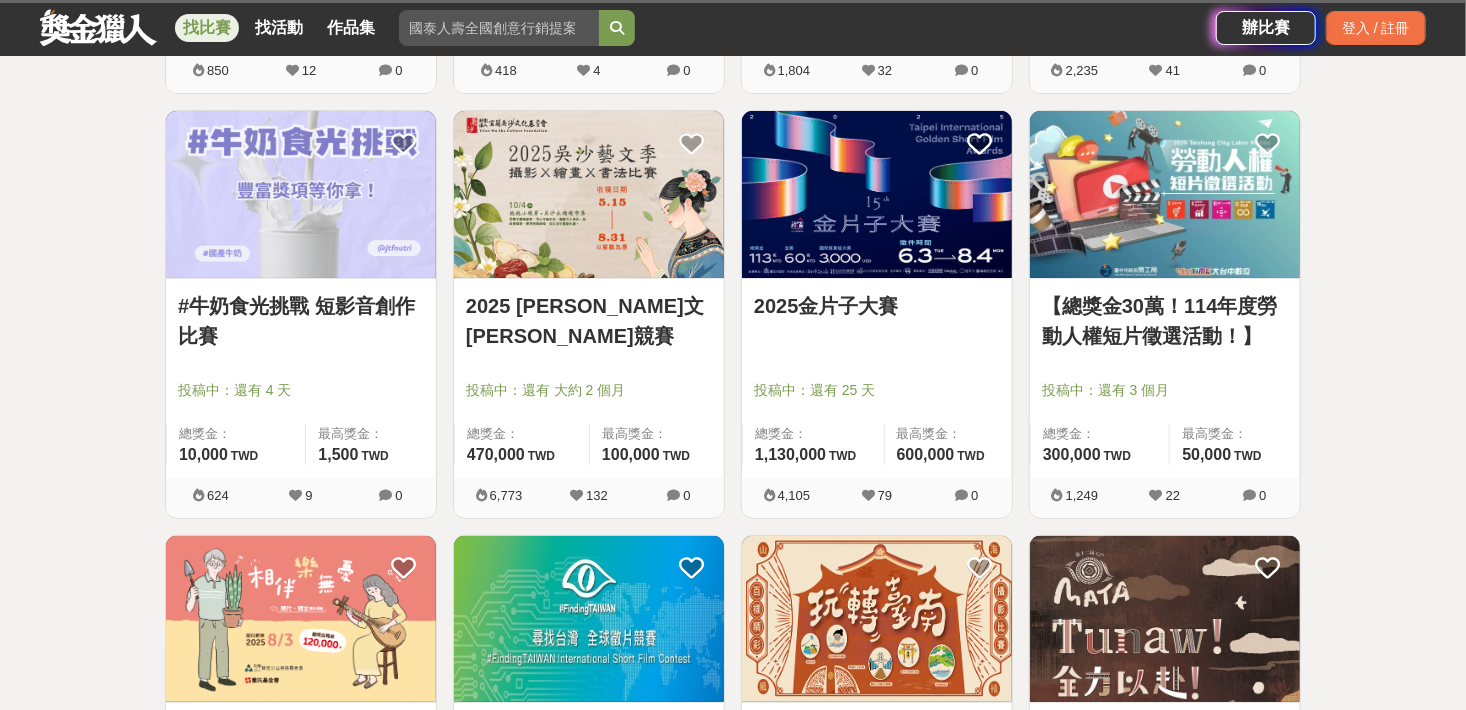 scroll, scrollTop: 3739, scrollLeft: 0, axis: vertical 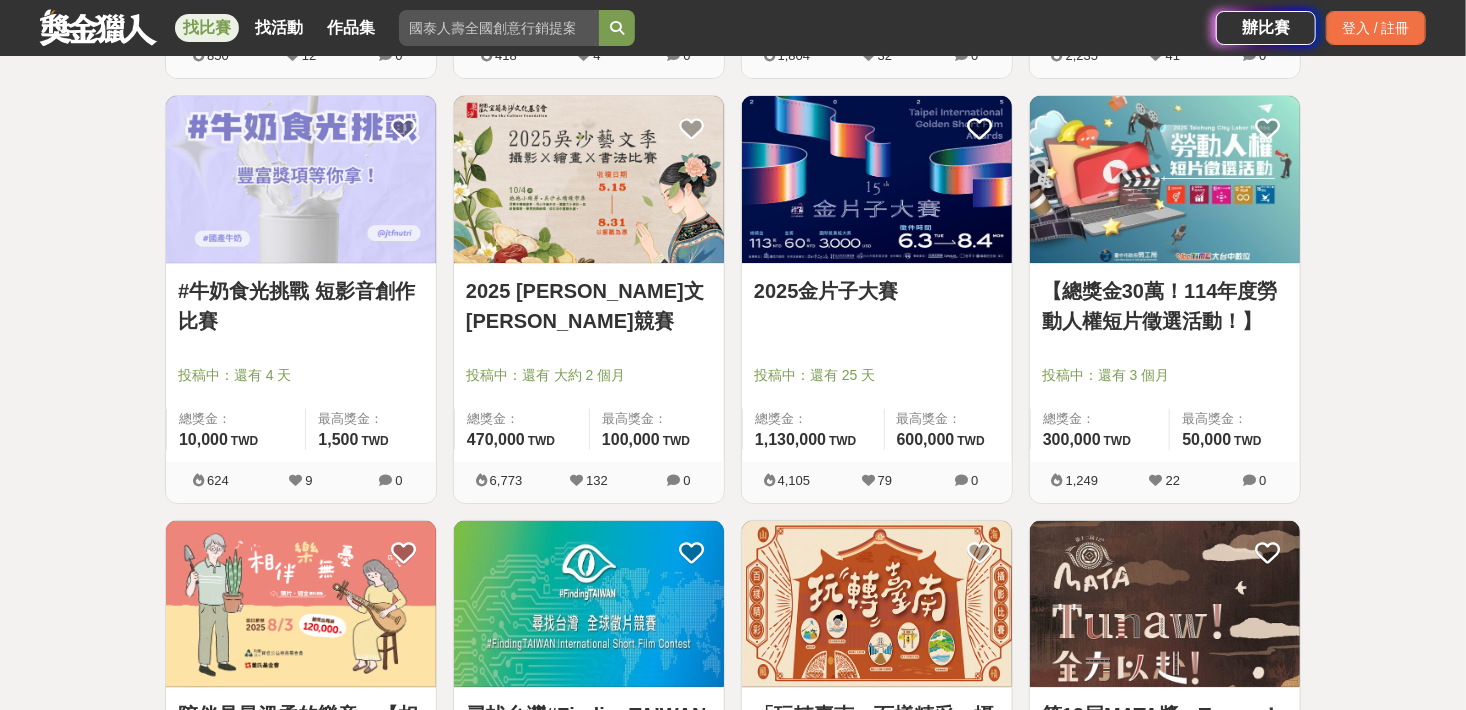 click on "#牛奶食光挑戰 短影音創作比賽" at bounding box center (301, 306) 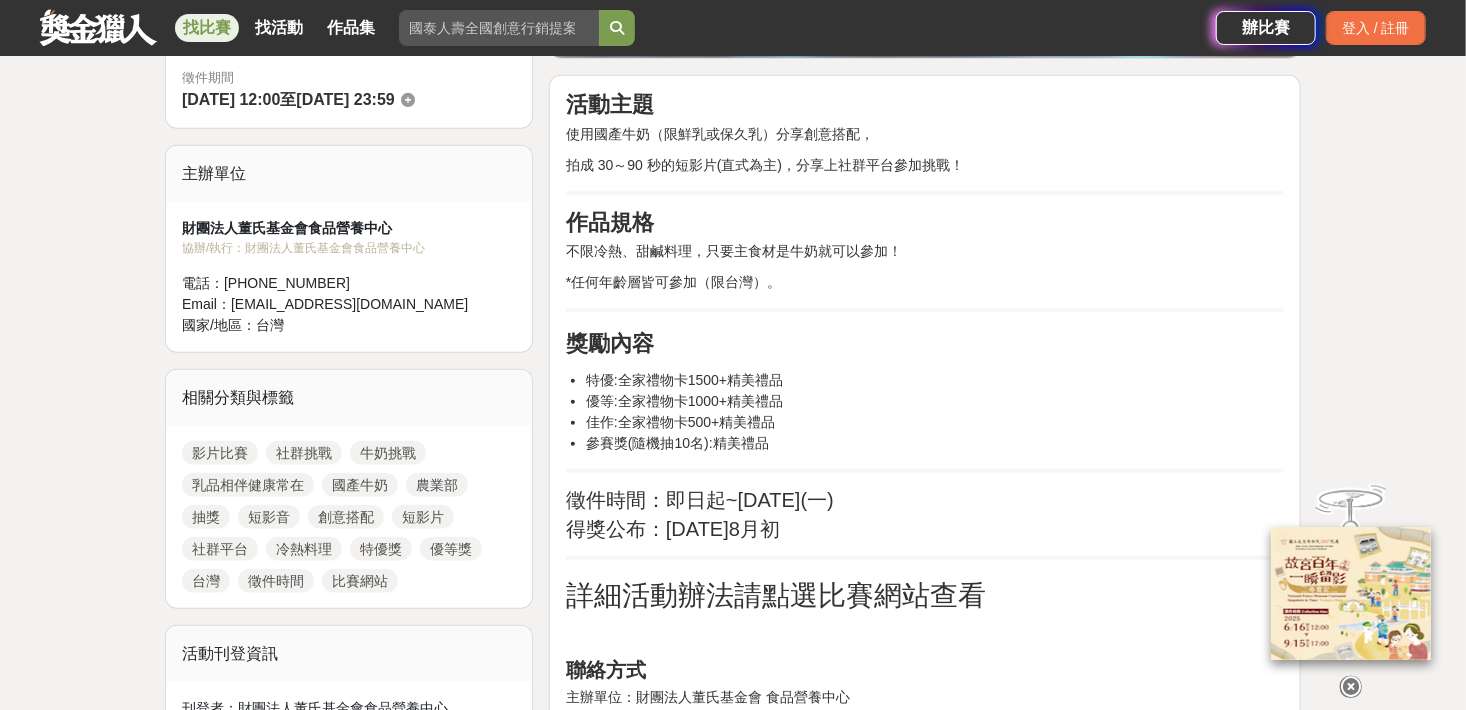 scroll, scrollTop: 600, scrollLeft: 0, axis: vertical 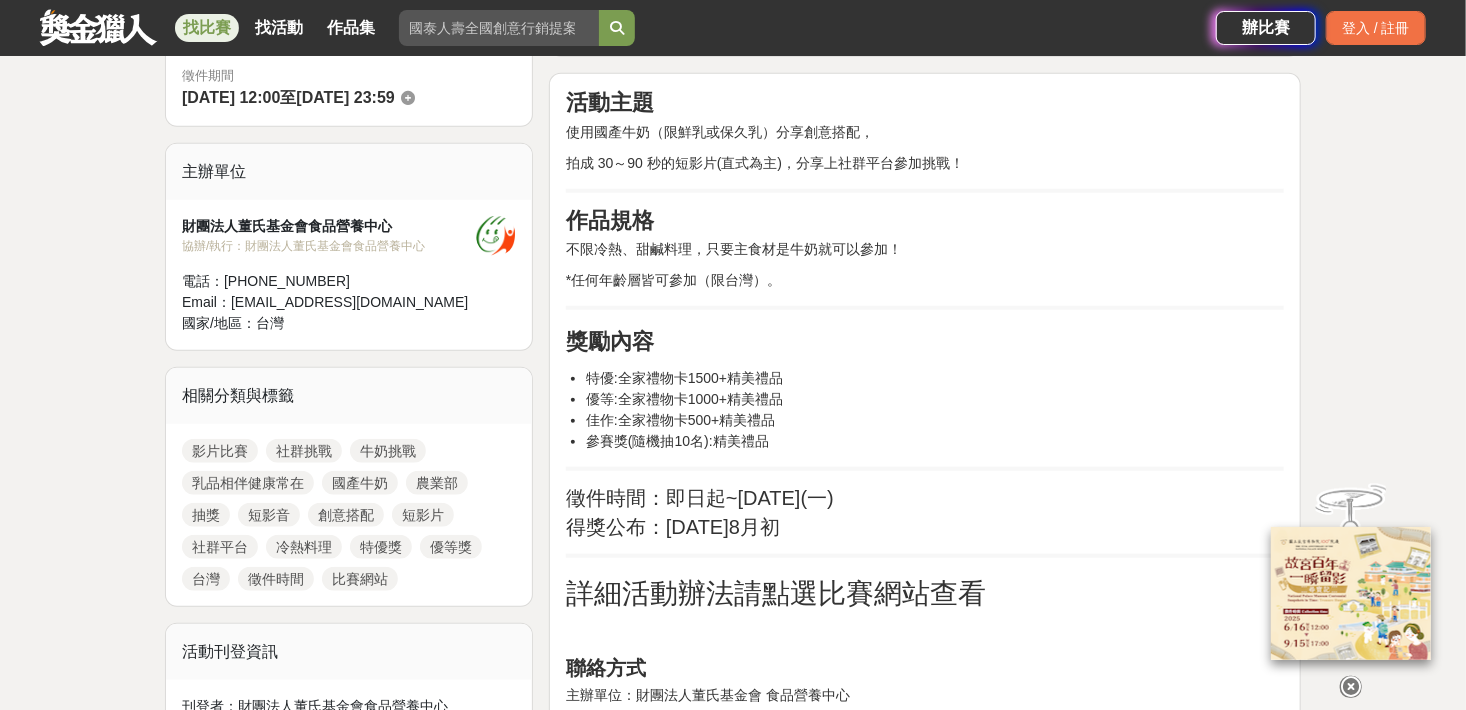 drag, startPoint x: 793, startPoint y: 346, endPoint x: 755, endPoint y: 319, distance: 46.615448 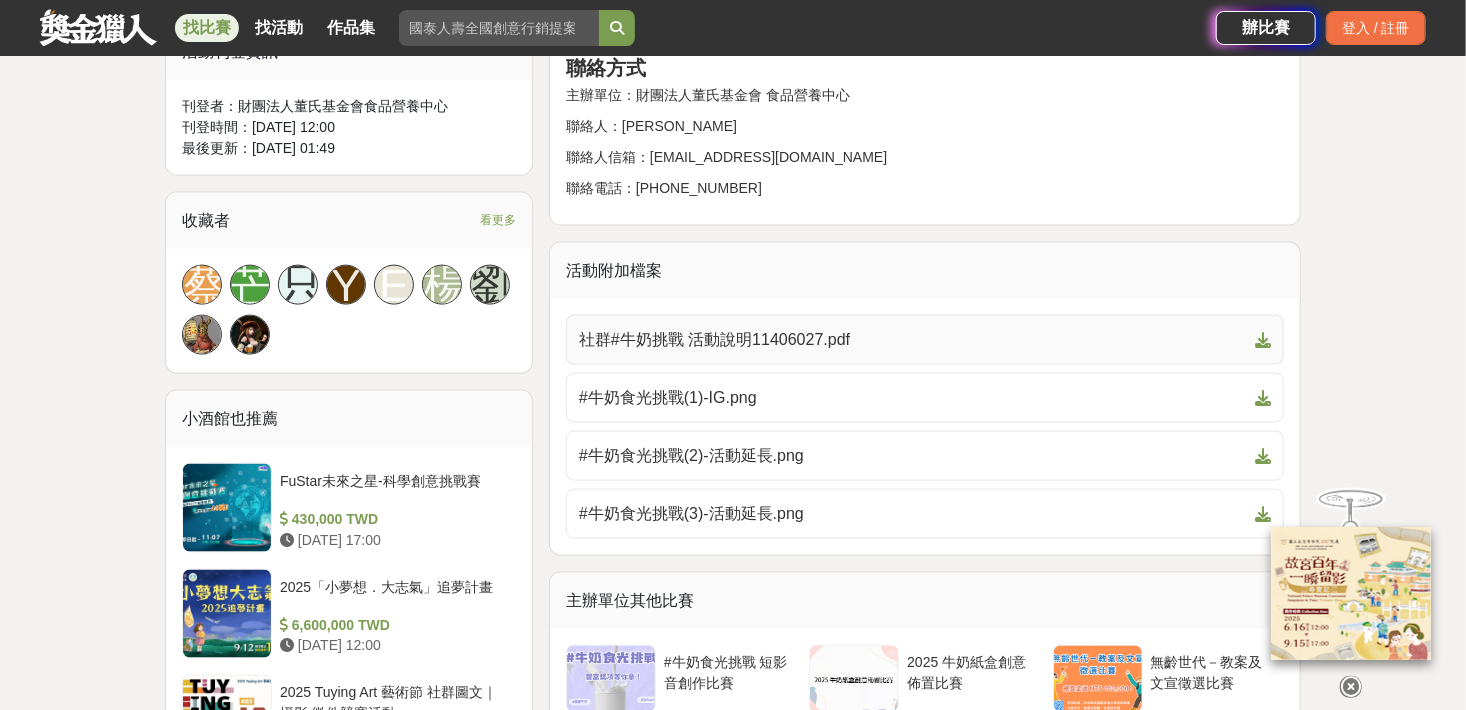 scroll, scrollTop: 800, scrollLeft: 0, axis: vertical 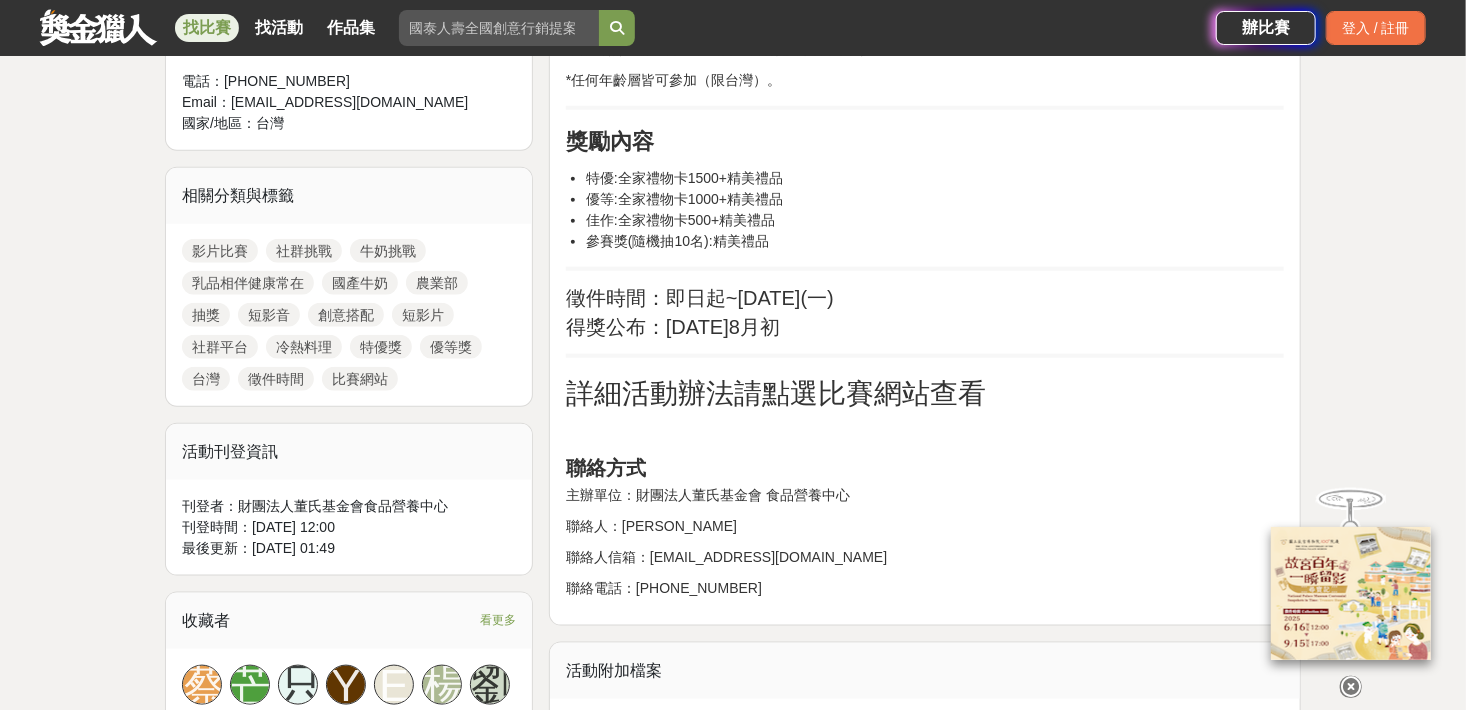 drag, startPoint x: 785, startPoint y: 364, endPoint x: 745, endPoint y: 352, distance: 41.761227 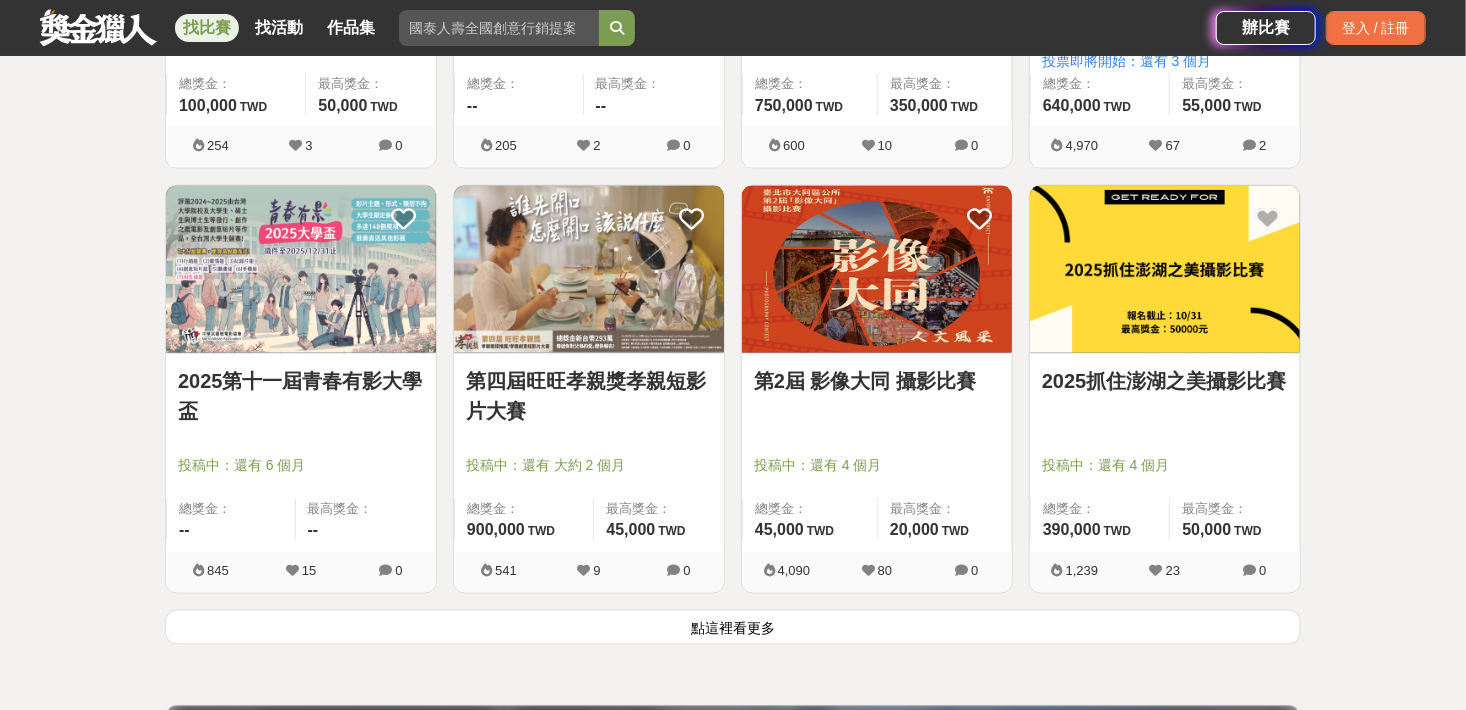 scroll, scrollTop: 4939, scrollLeft: 0, axis: vertical 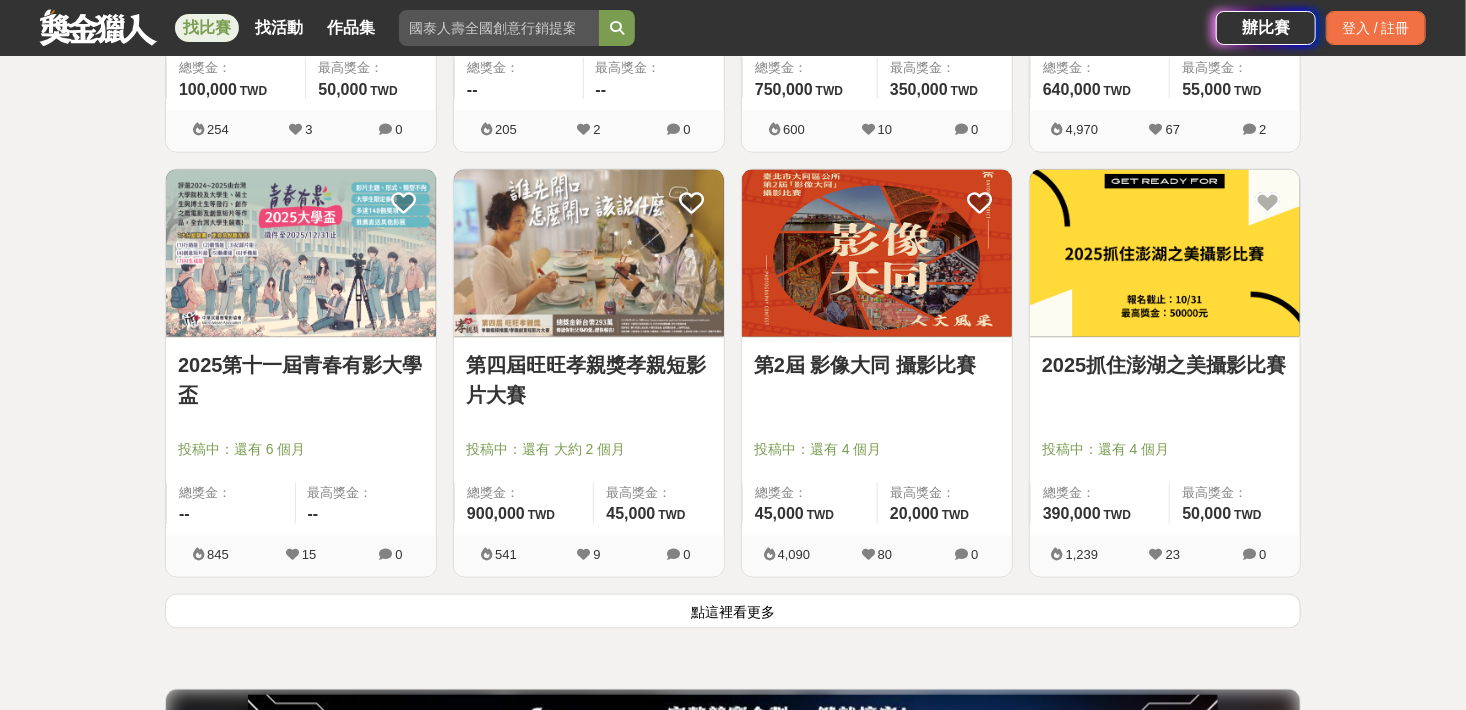 click on "點這裡看更多" at bounding box center [733, 611] 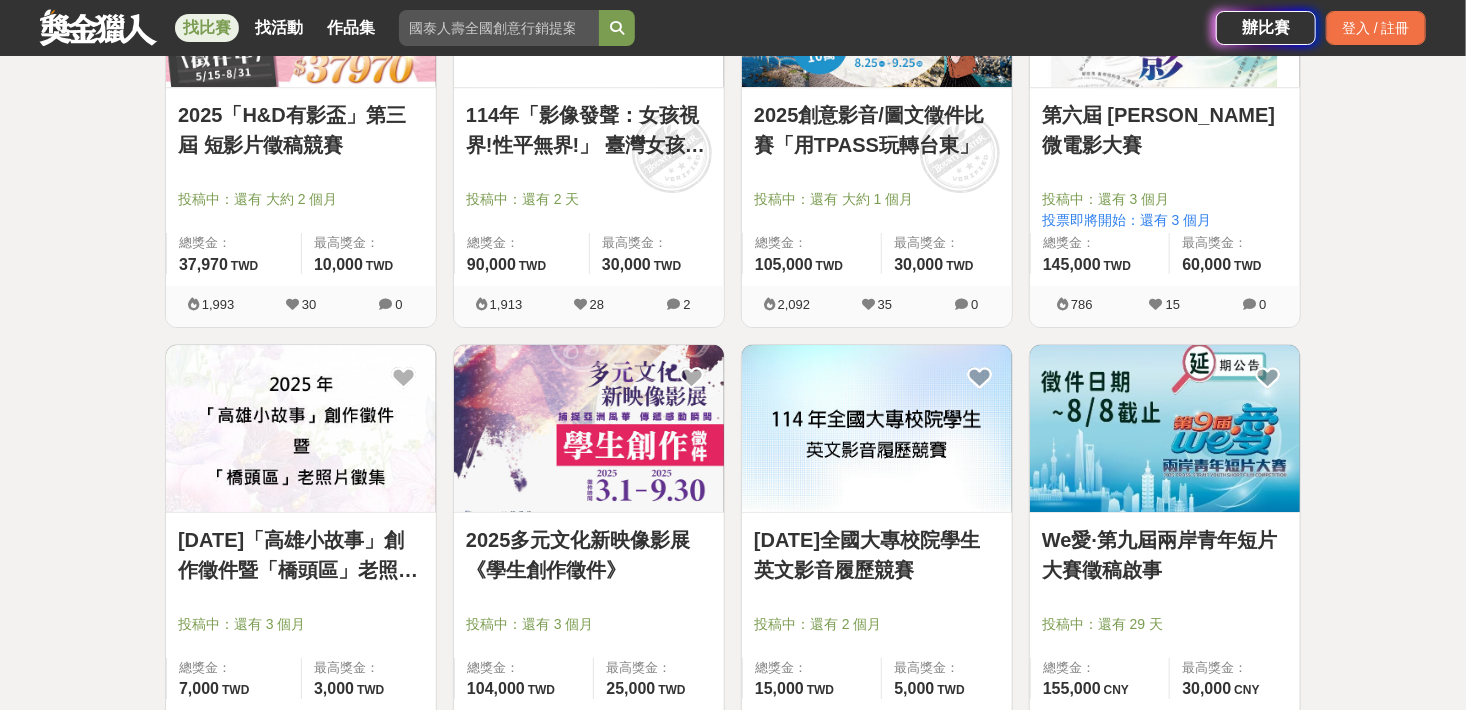 scroll, scrollTop: 6939, scrollLeft: 0, axis: vertical 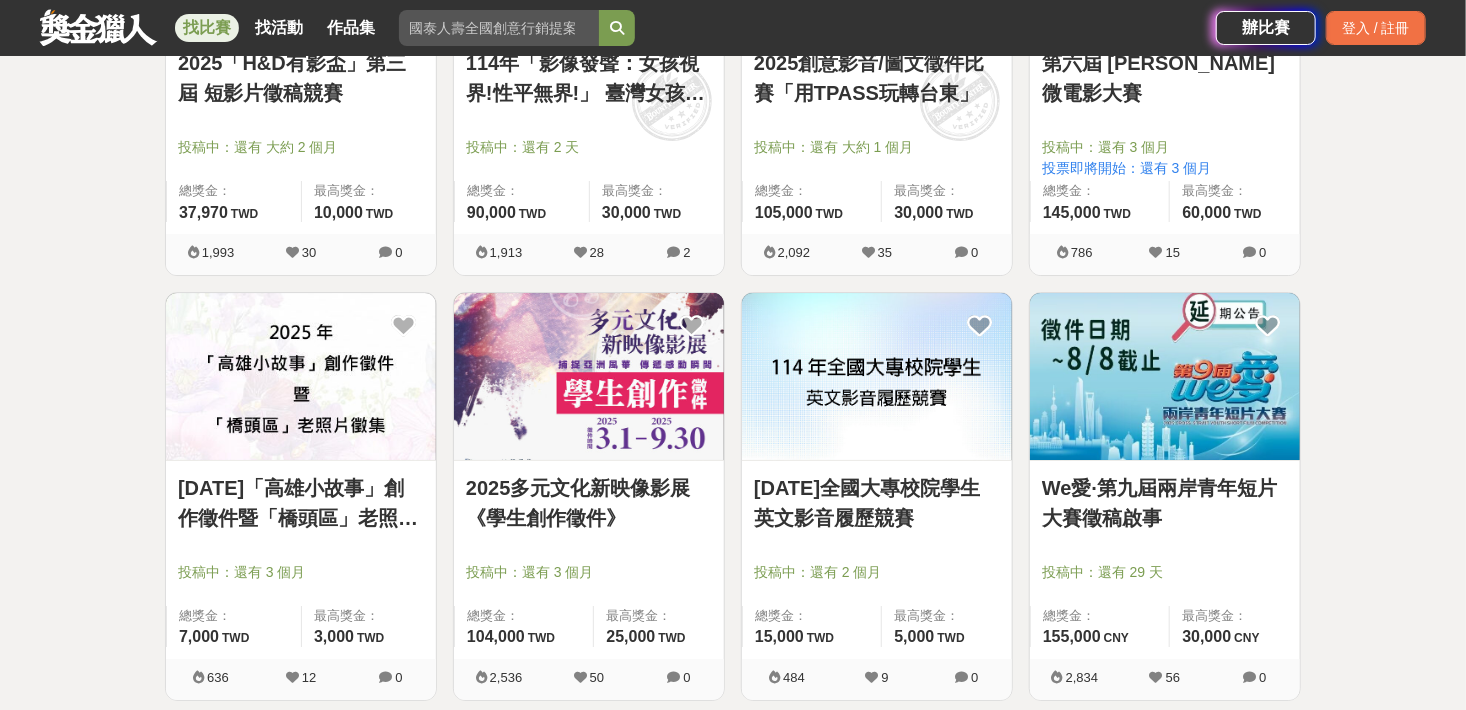 click on "[DATE]「高雄小故事」創作徵件暨「橋頭區」老照片徵集" at bounding box center [301, 503] 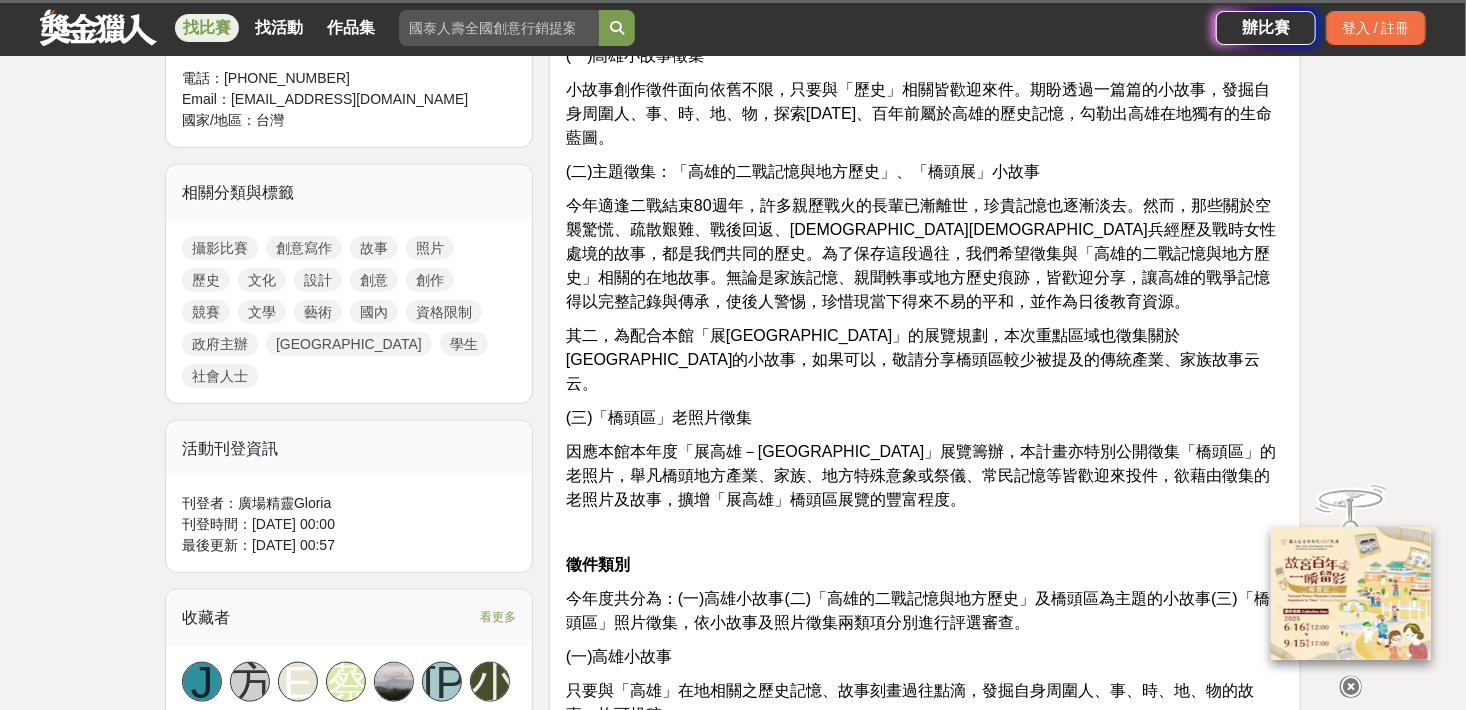 scroll, scrollTop: 800, scrollLeft: 0, axis: vertical 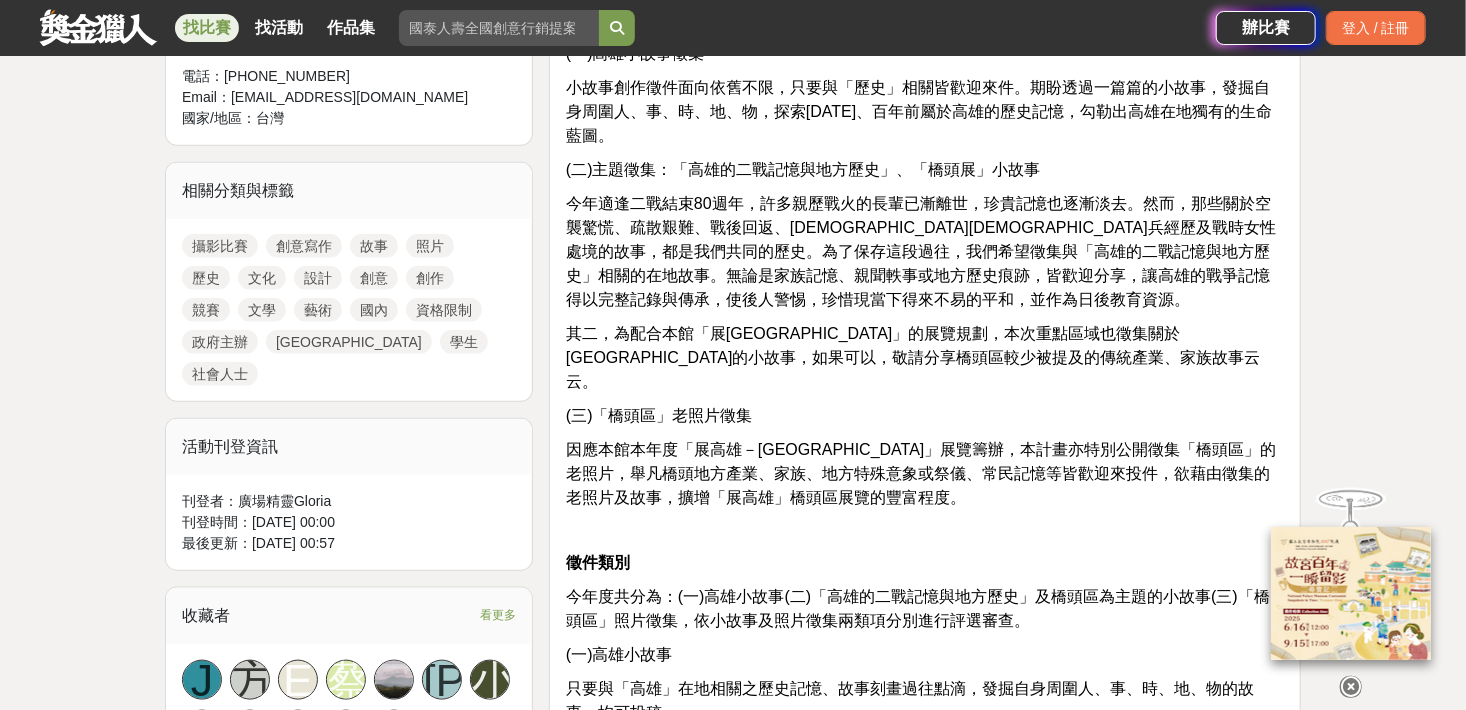 drag, startPoint x: 768, startPoint y: 410, endPoint x: 733, endPoint y: 393, distance: 38.910152 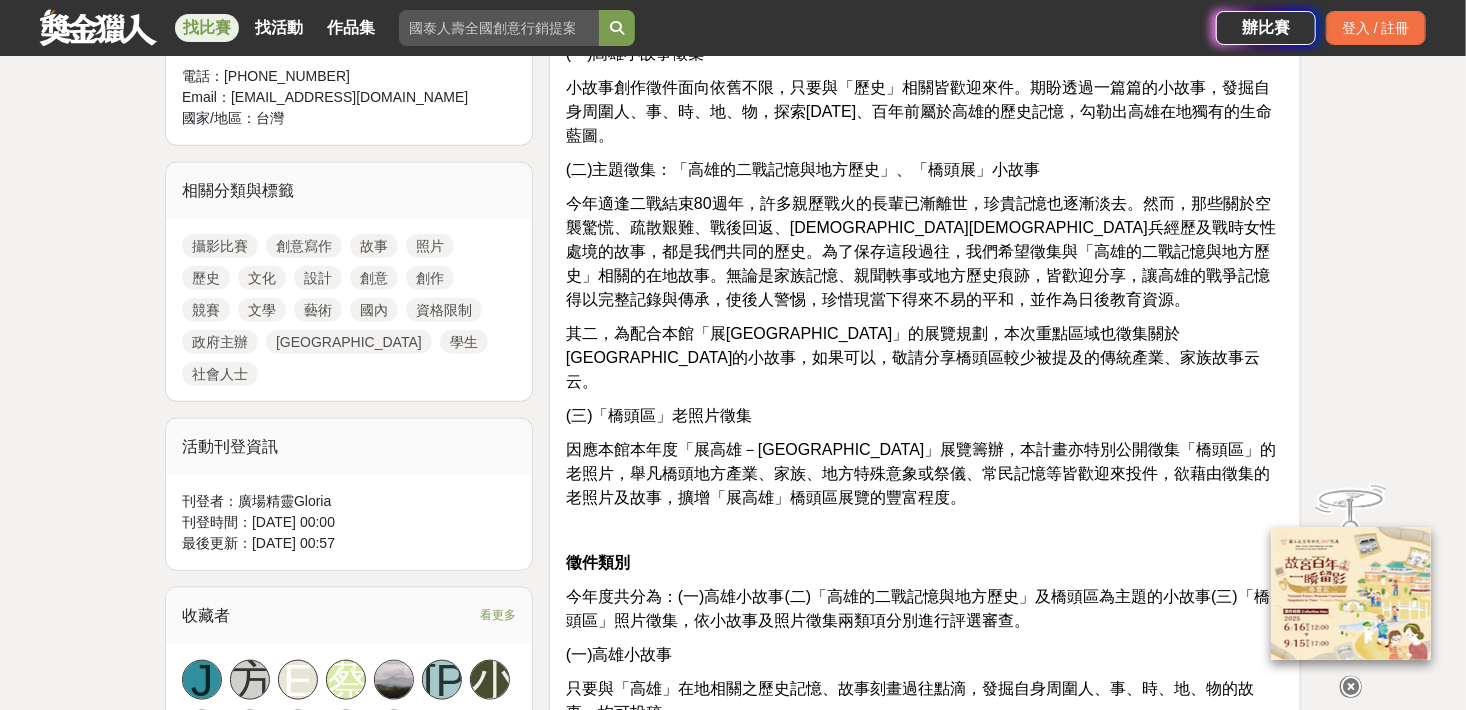 click on "(三)「橋頭區」老照片徵集" at bounding box center [659, 415] 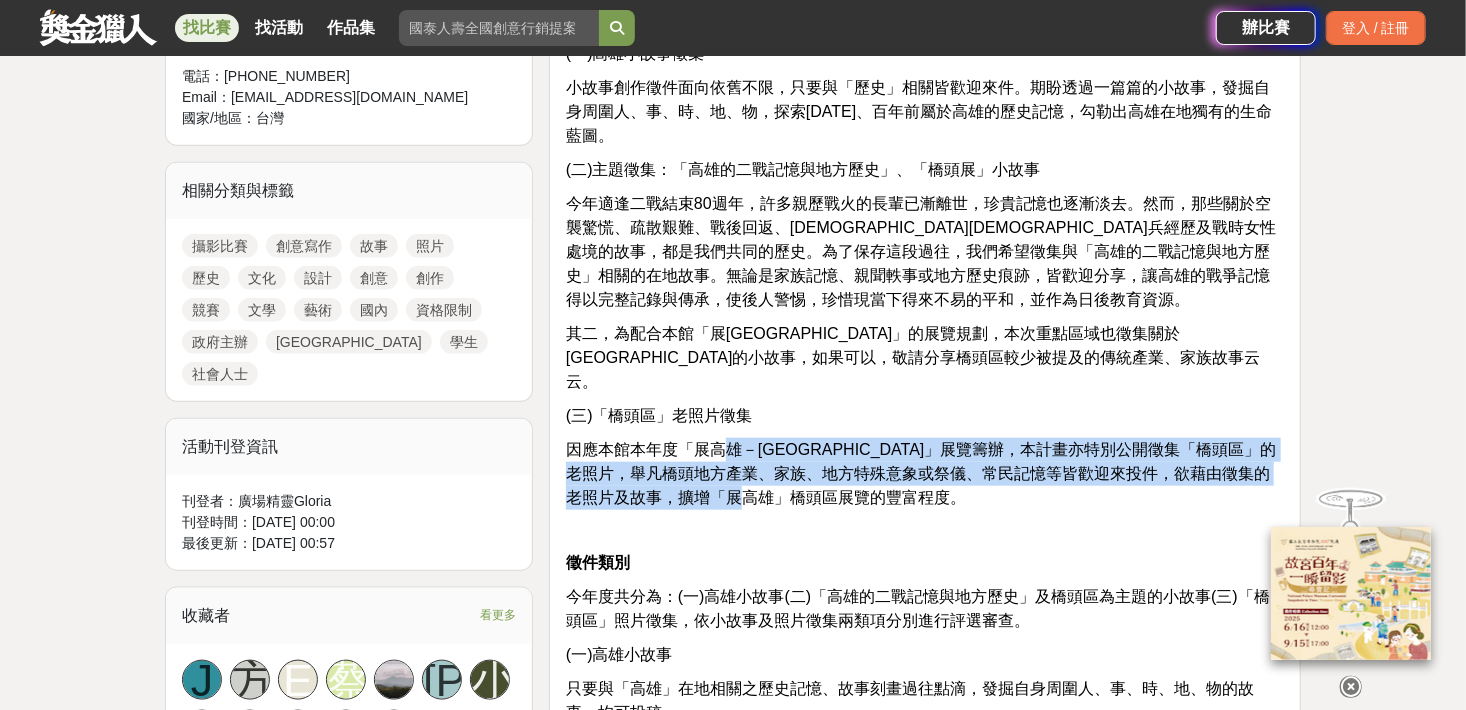 drag, startPoint x: 721, startPoint y: 426, endPoint x: 875, endPoint y: 482, distance: 163.8658 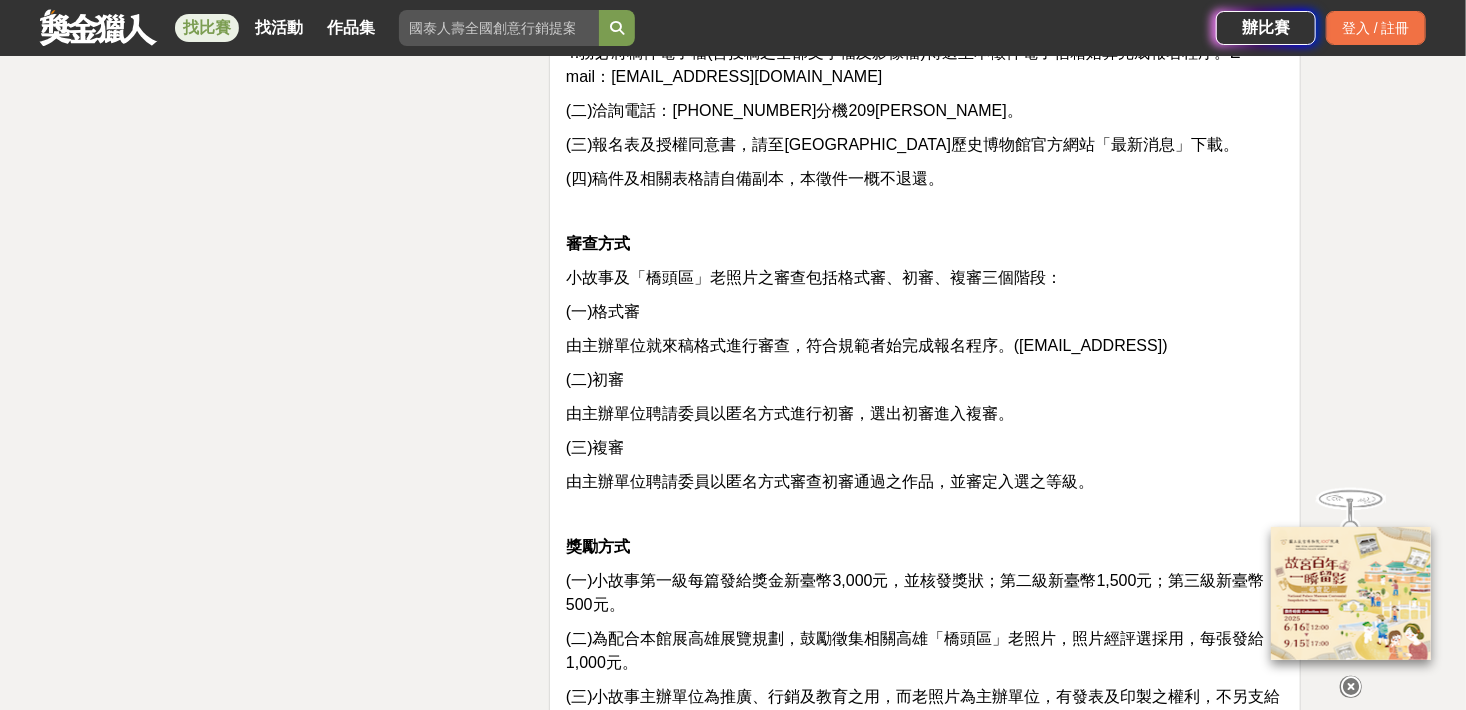 scroll, scrollTop: 4500, scrollLeft: 0, axis: vertical 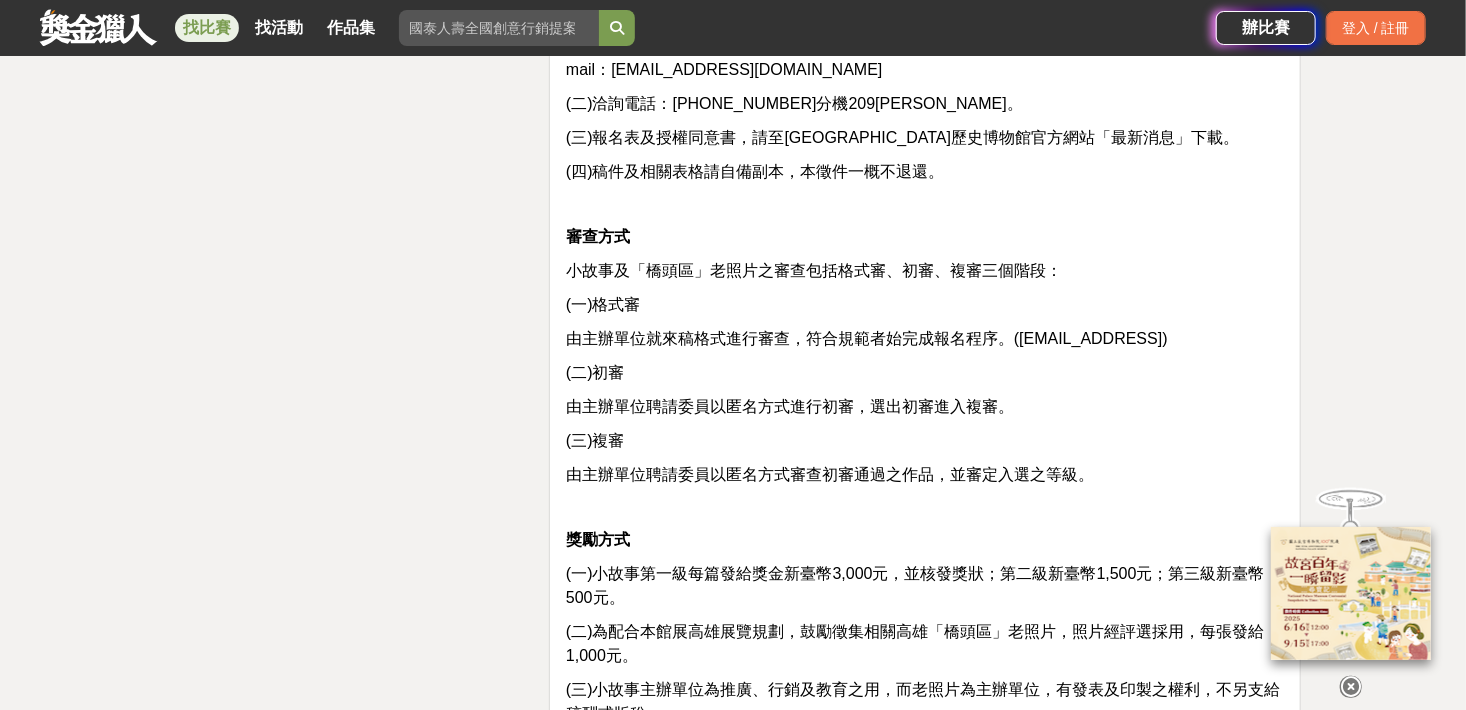 drag, startPoint x: 877, startPoint y: 471, endPoint x: 800, endPoint y: 438, distance: 83.773506 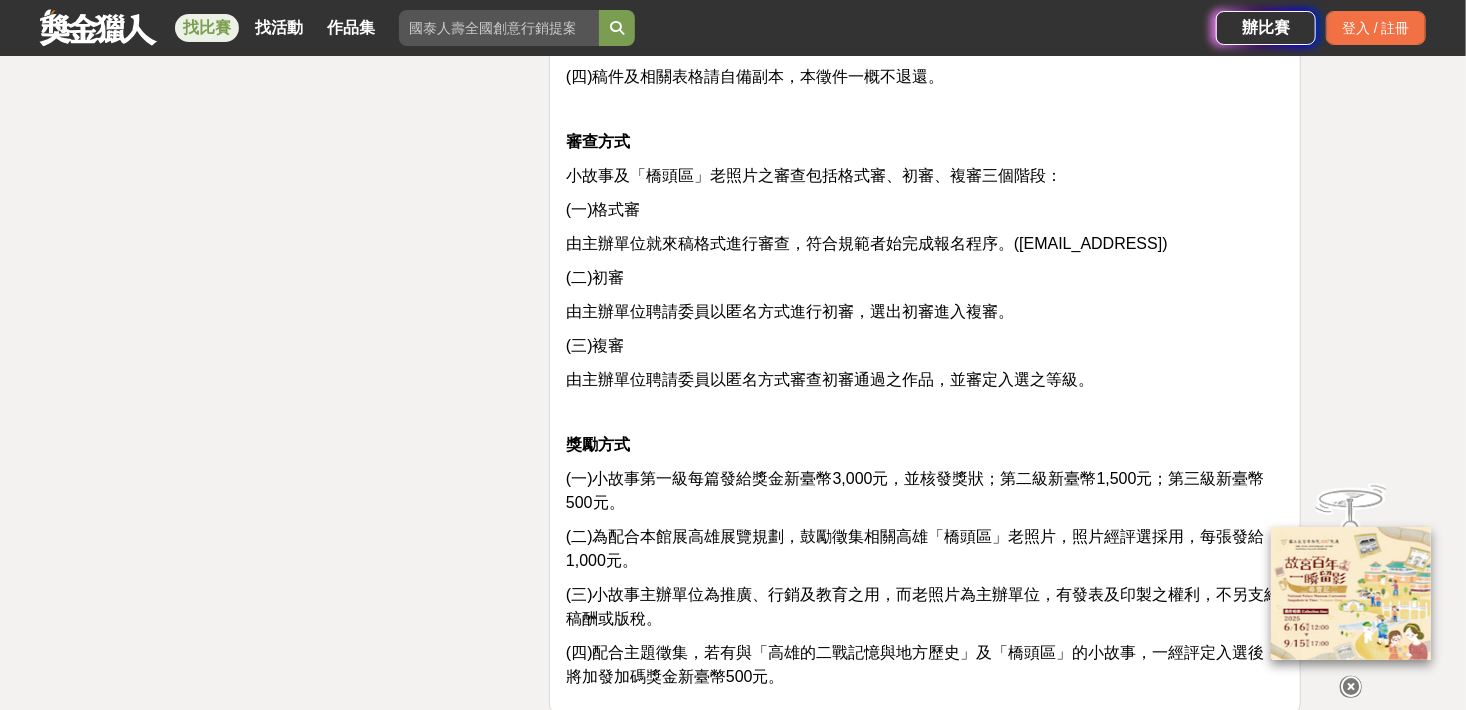 scroll, scrollTop: 4600, scrollLeft: 0, axis: vertical 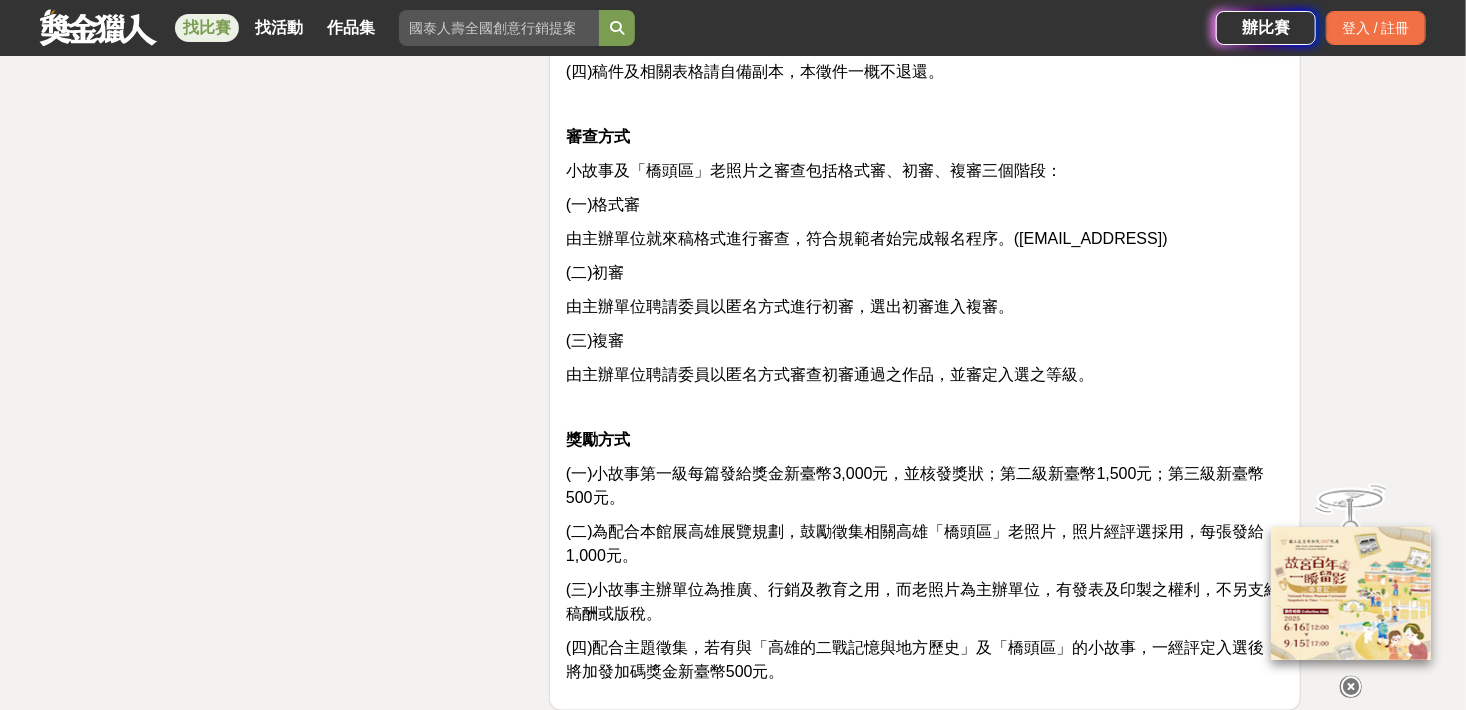drag, startPoint x: 657, startPoint y: 459, endPoint x: 621, endPoint y: 450, distance: 37.107952 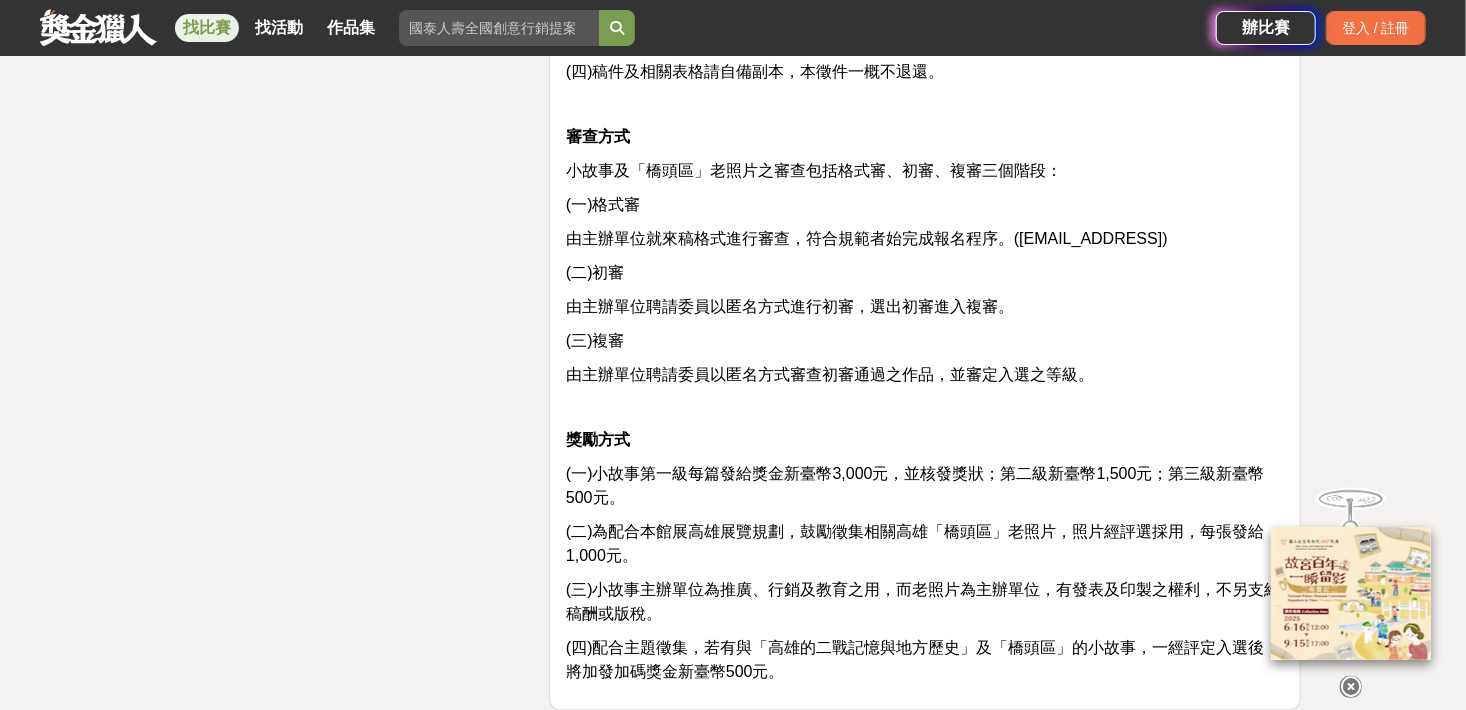 click on "(一)小故事第一級每篇發給獎金新臺幣3,000元，並核發獎狀；第二級新臺幣1,500元；第三級新臺幣500元。" at bounding box center [915, 485] 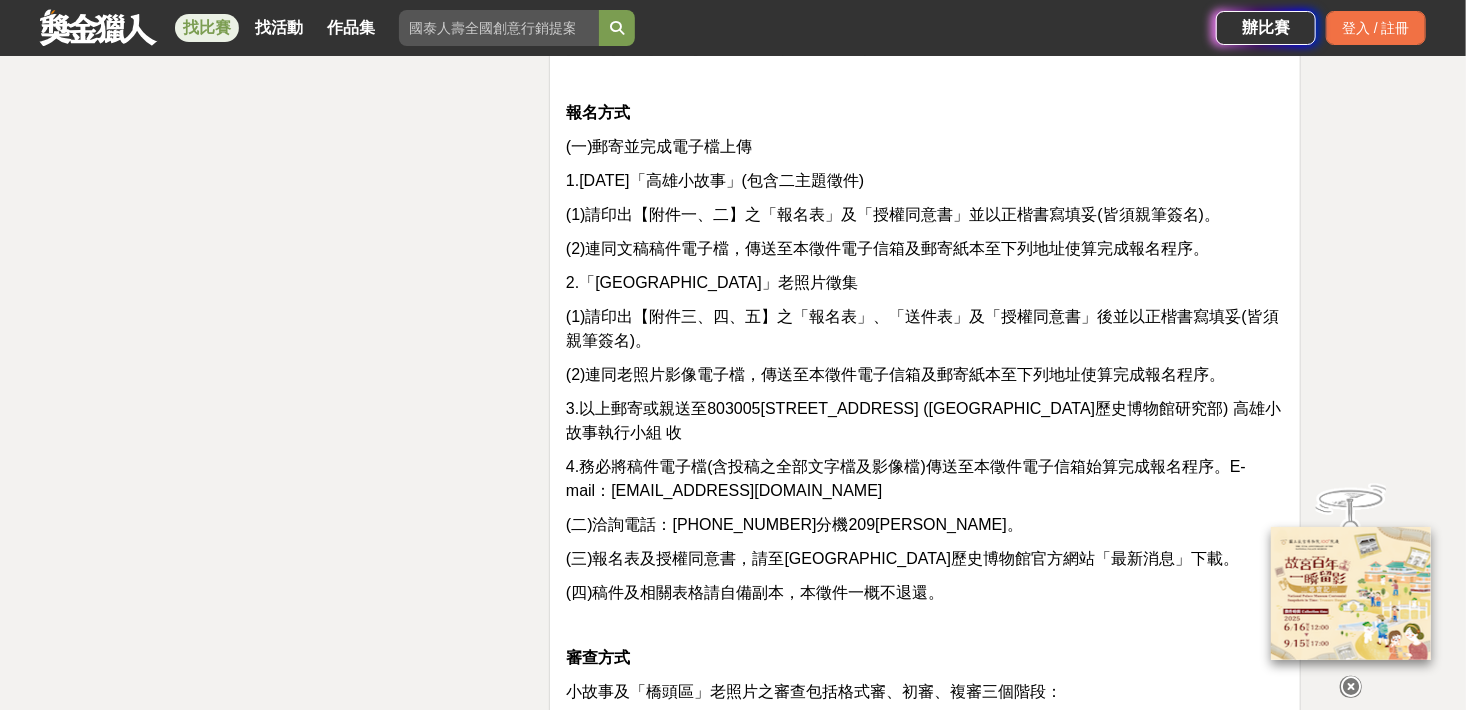 drag, startPoint x: 807, startPoint y: 466, endPoint x: 692, endPoint y: 408, distance: 128.7983 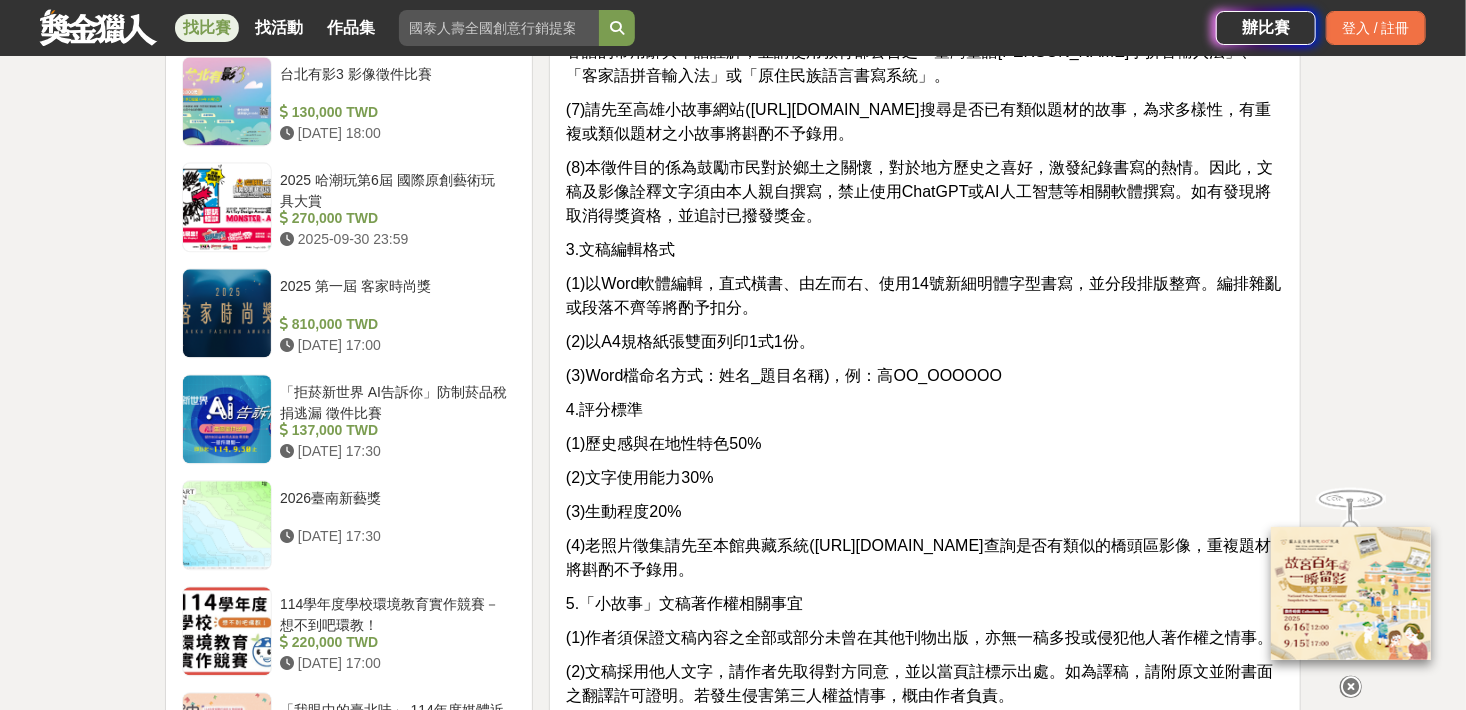 scroll, scrollTop: 1979, scrollLeft: 0, axis: vertical 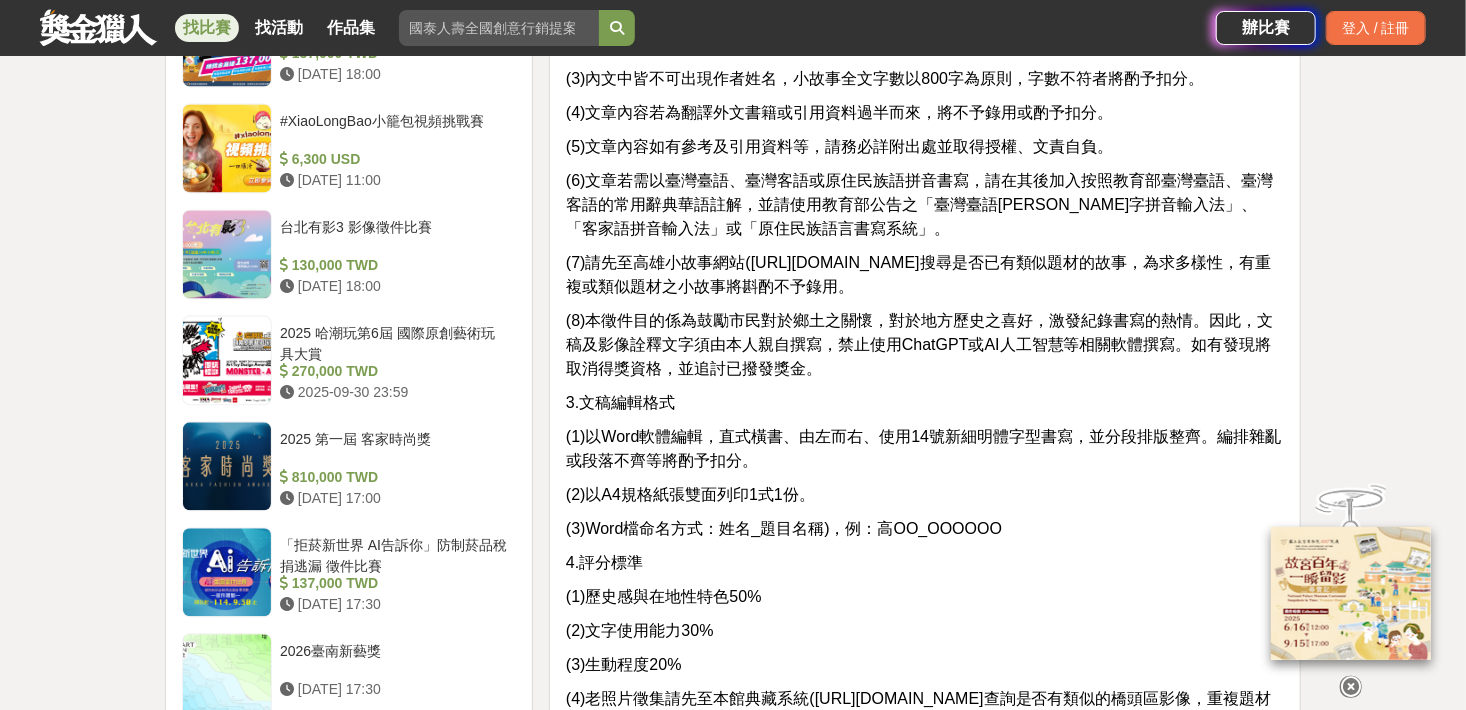 drag, startPoint x: 717, startPoint y: 413, endPoint x: 680, endPoint y: 402, distance: 38.600517 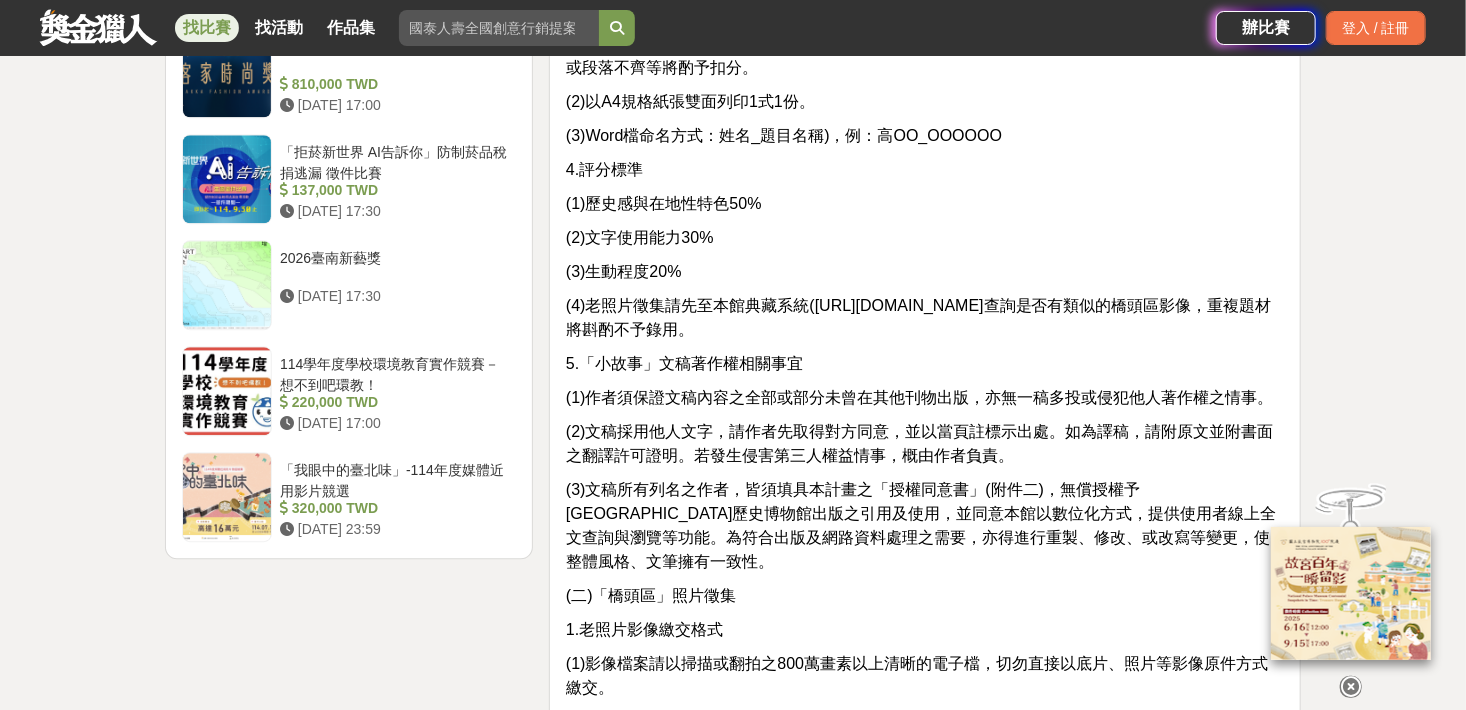 scroll, scrollTop: 2579, scrollLeft: 0, axis: vertical 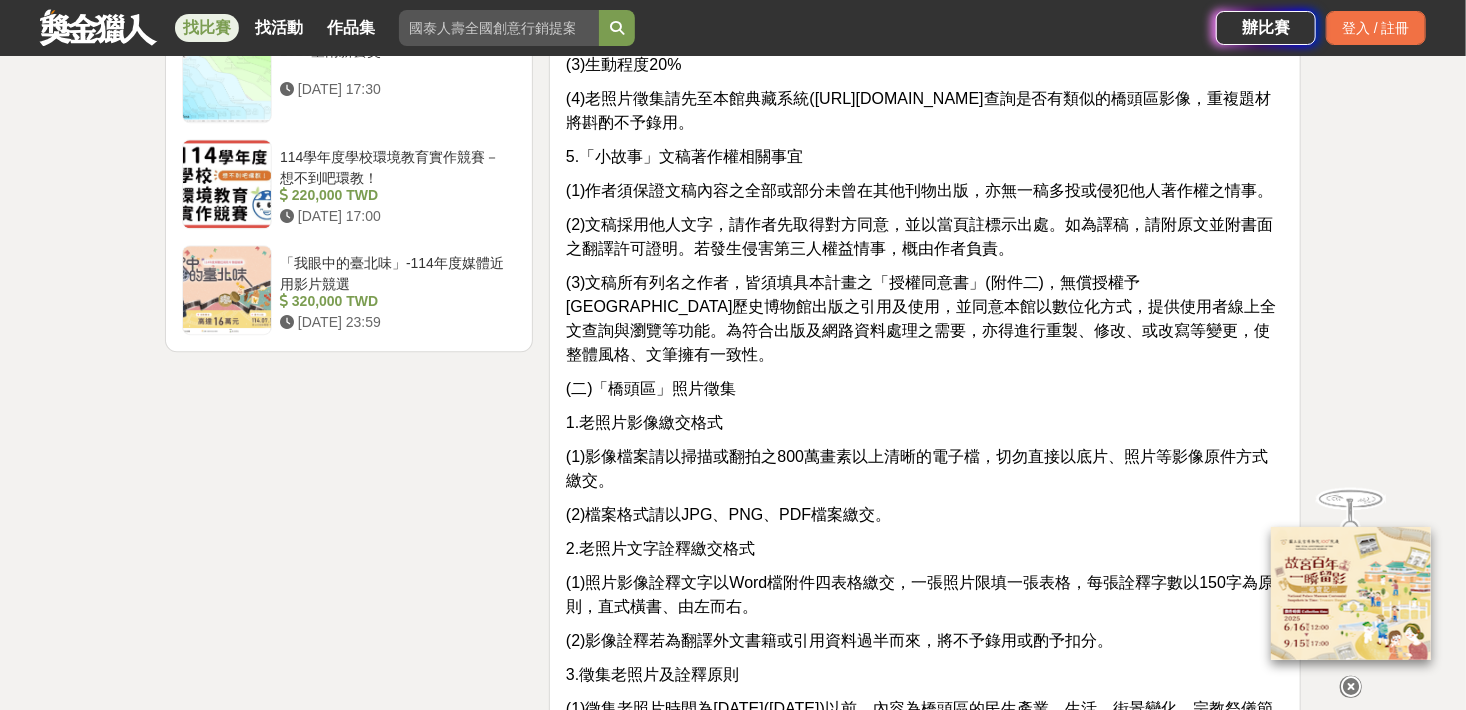 drag, startPoint x: 788, startPoint y: 407, endPoint x: 721, endPoint y: 374, distance: 74.68601 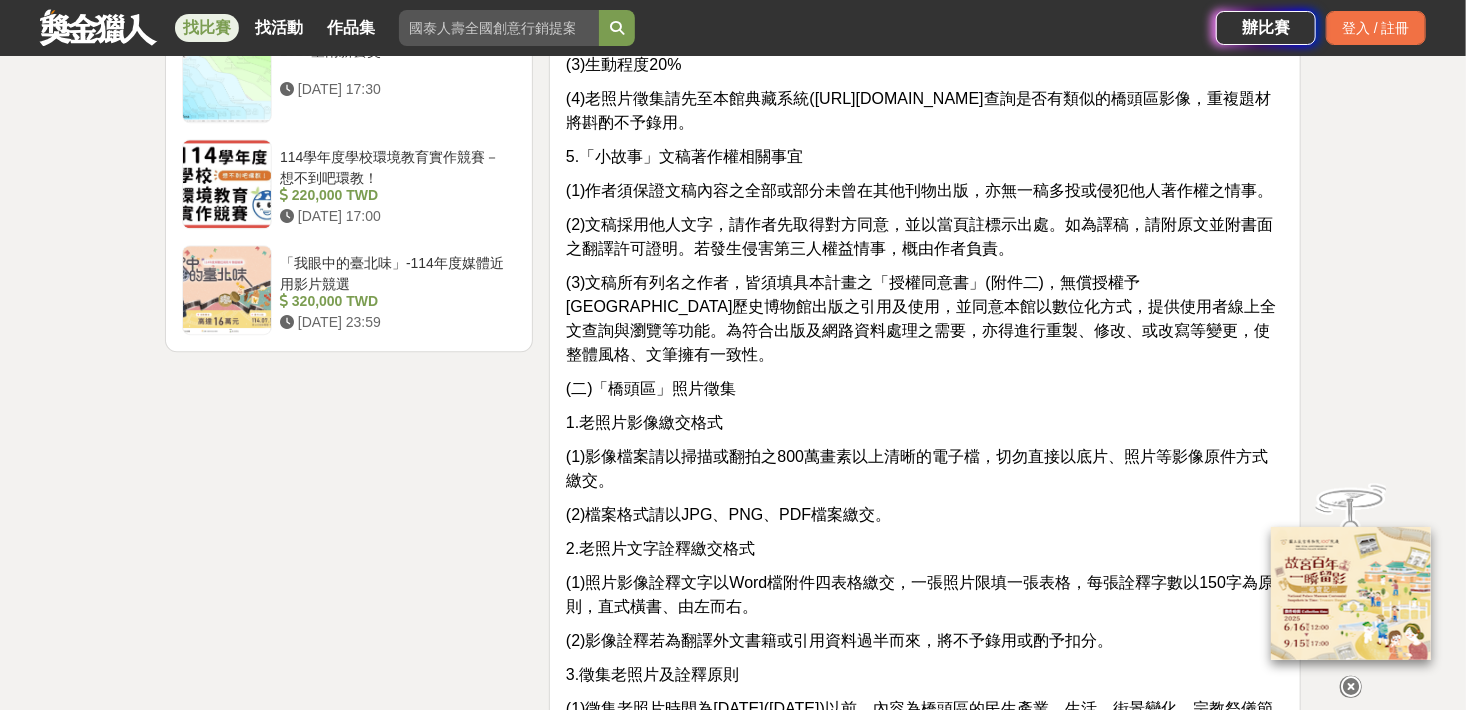 drag, startPoint x: 241, startPoint y: 508, endPoint x: 203, endPoint y: 486, distance: 43.908997 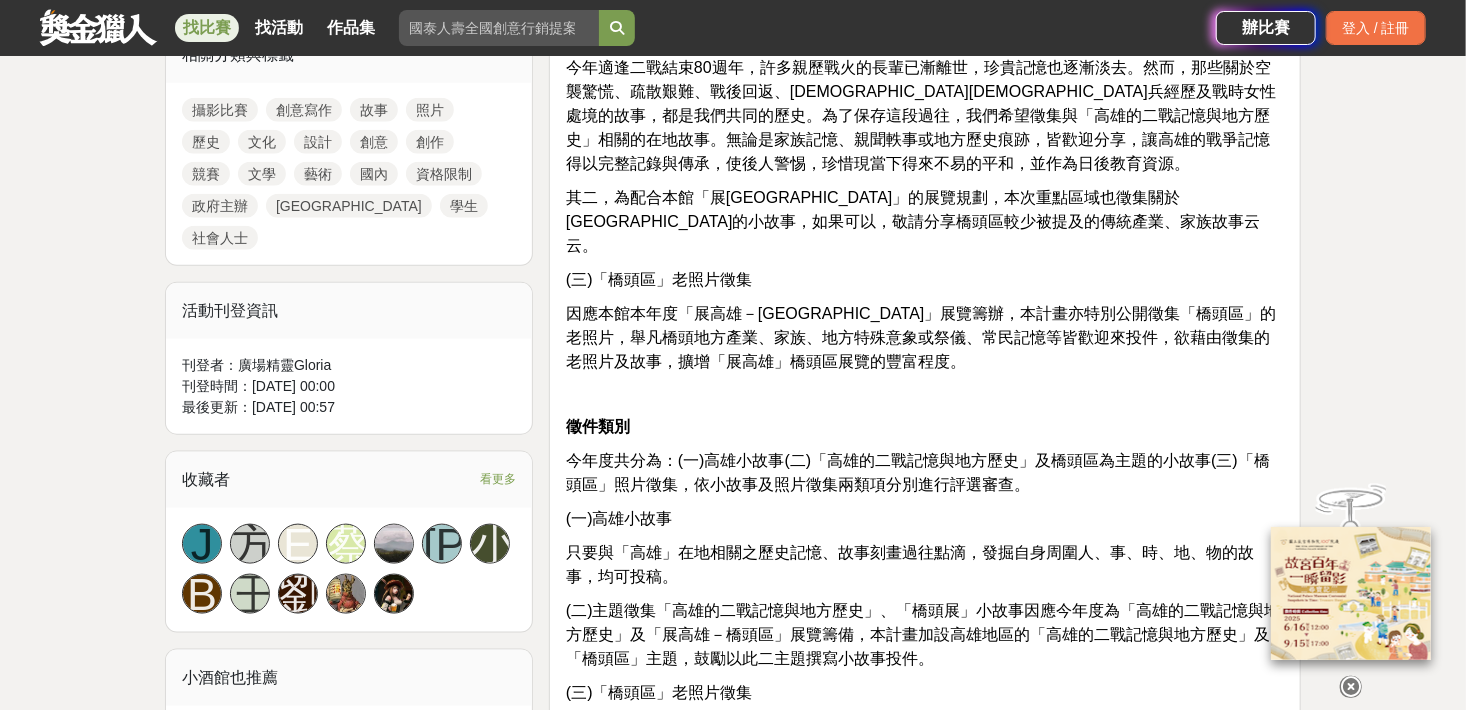 scroll, scrollTop: 579, scrollLeft: 0, axis: vertical 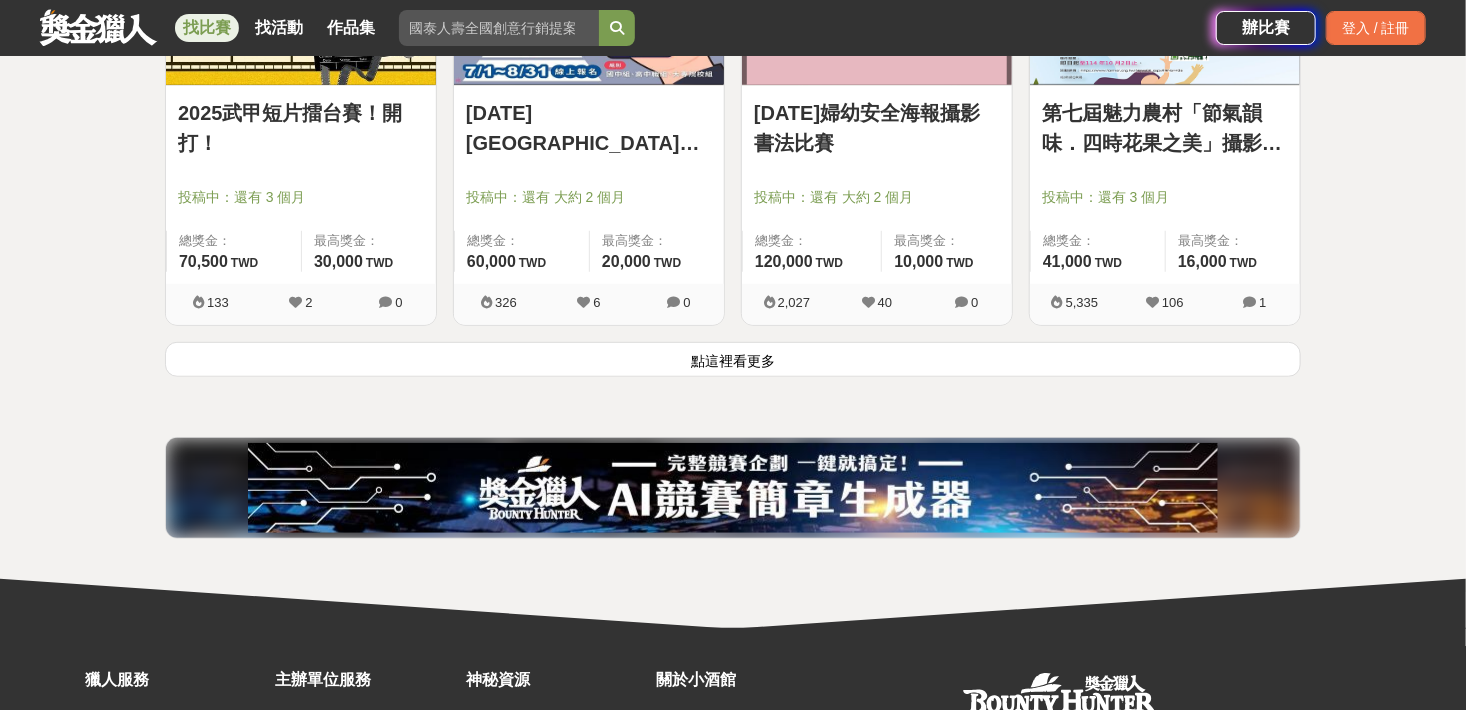 click on "點這裡看更多" at bounding box center [733, 359] 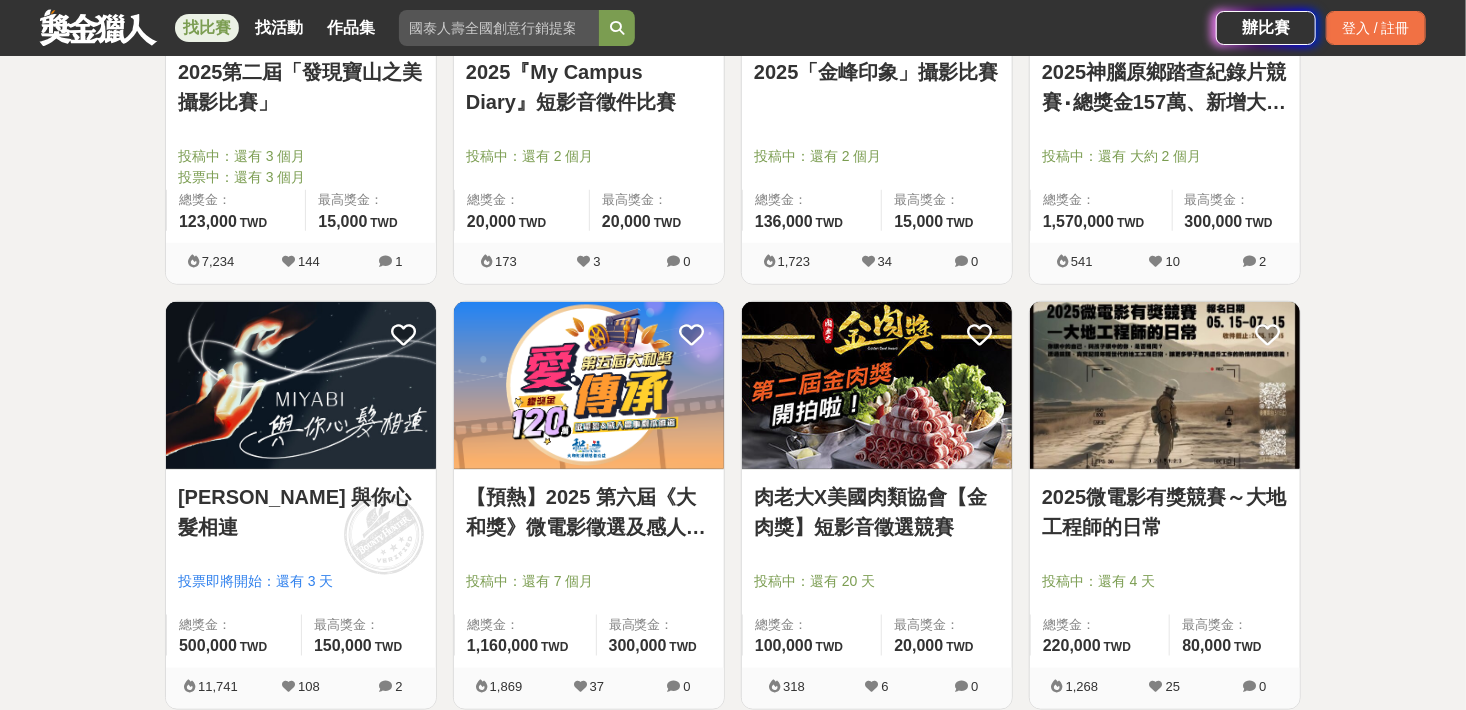 scroll, scrollTop: 8239, scrollLeft: 0, axis: vertical 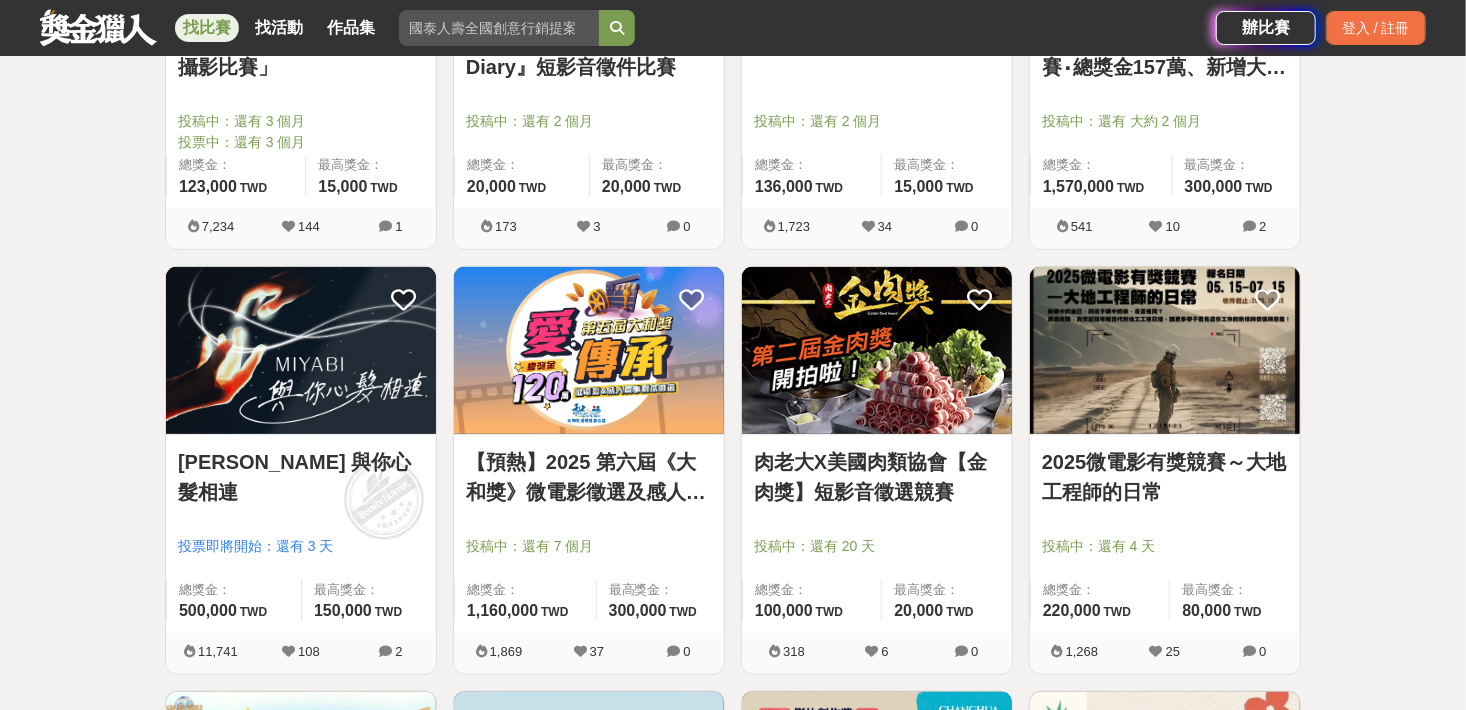 click on "【預熱】2025 第六屆《大和獎》微電影徵選及感人實事分享 投稿中：還有 7 個月 總獎金： 1,160,000 116 萬 TWD 最高獎金： 300,000 TWD" at bounding box center (589, 534) 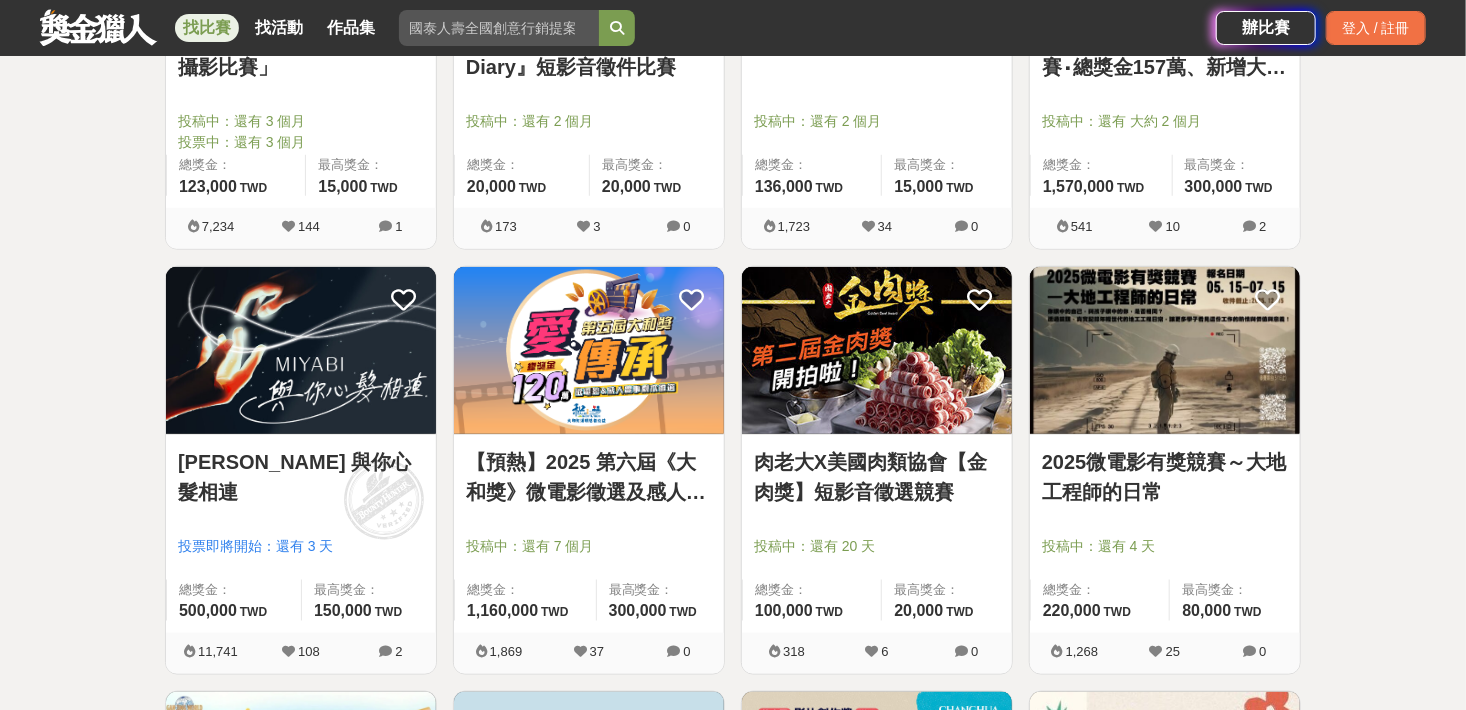 click on "【預熱】2025 第六屆《大和獎》微電影徵選及感人實事分享" at bounding box center [589, 477] 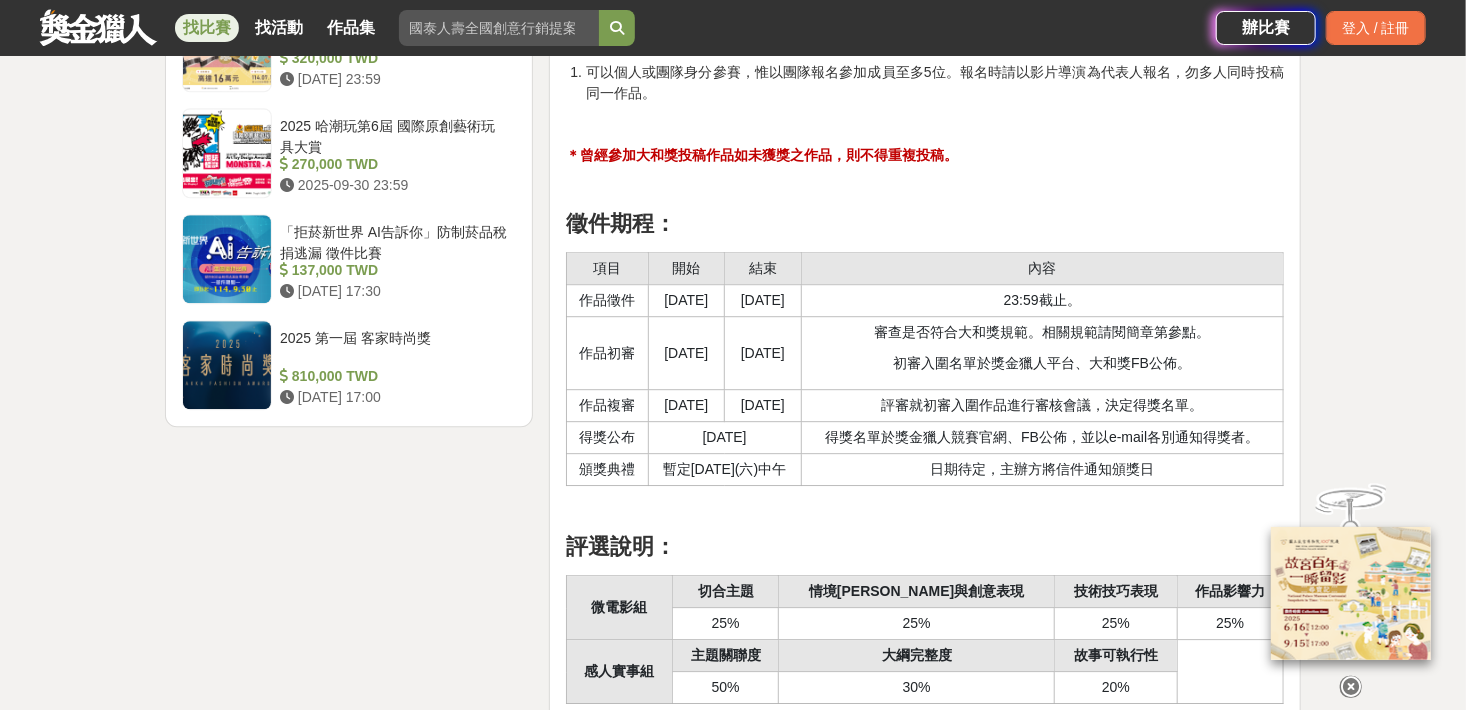 scroll, scrollTop: 2400, scrollLeft: 0, axis: vertical 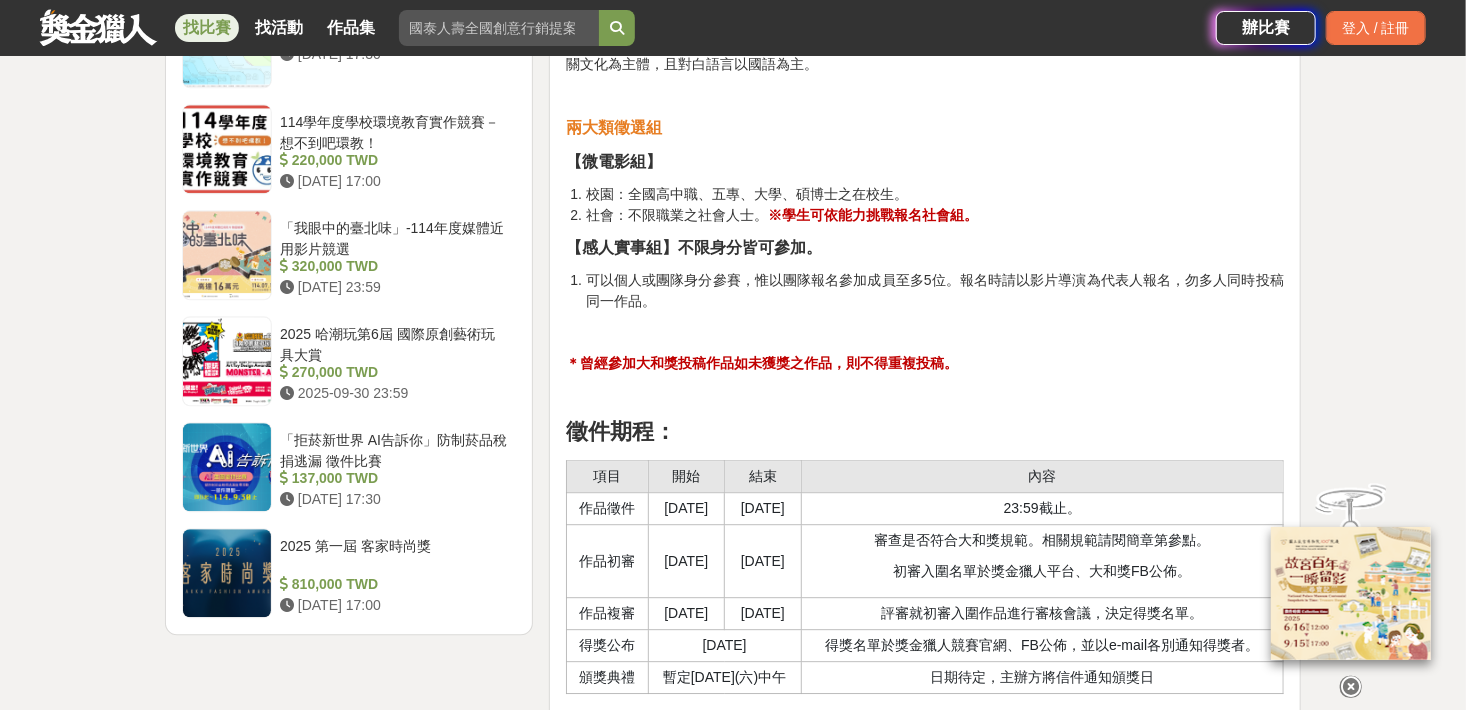 drag, startPoint x: 771, startPoint y: 311, endPoint x: 737, endPoint y: 306, distance: 34.36568 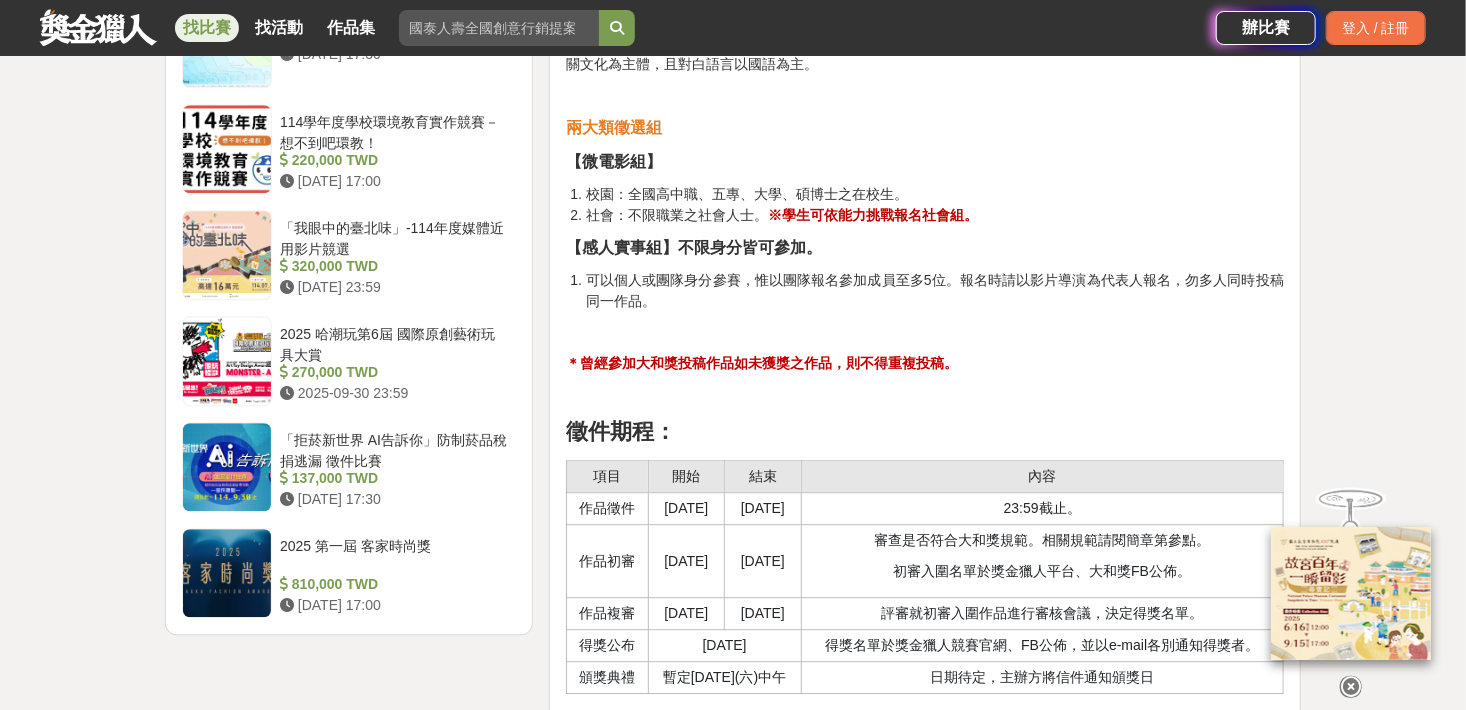 click on "可以個人或團隊身分參賽，惟以團隊報名參加成員至多5位。報名時請以影片導演為代表人報名，勿多人同時投稿同一作品。" at bounding box center [935, 291] 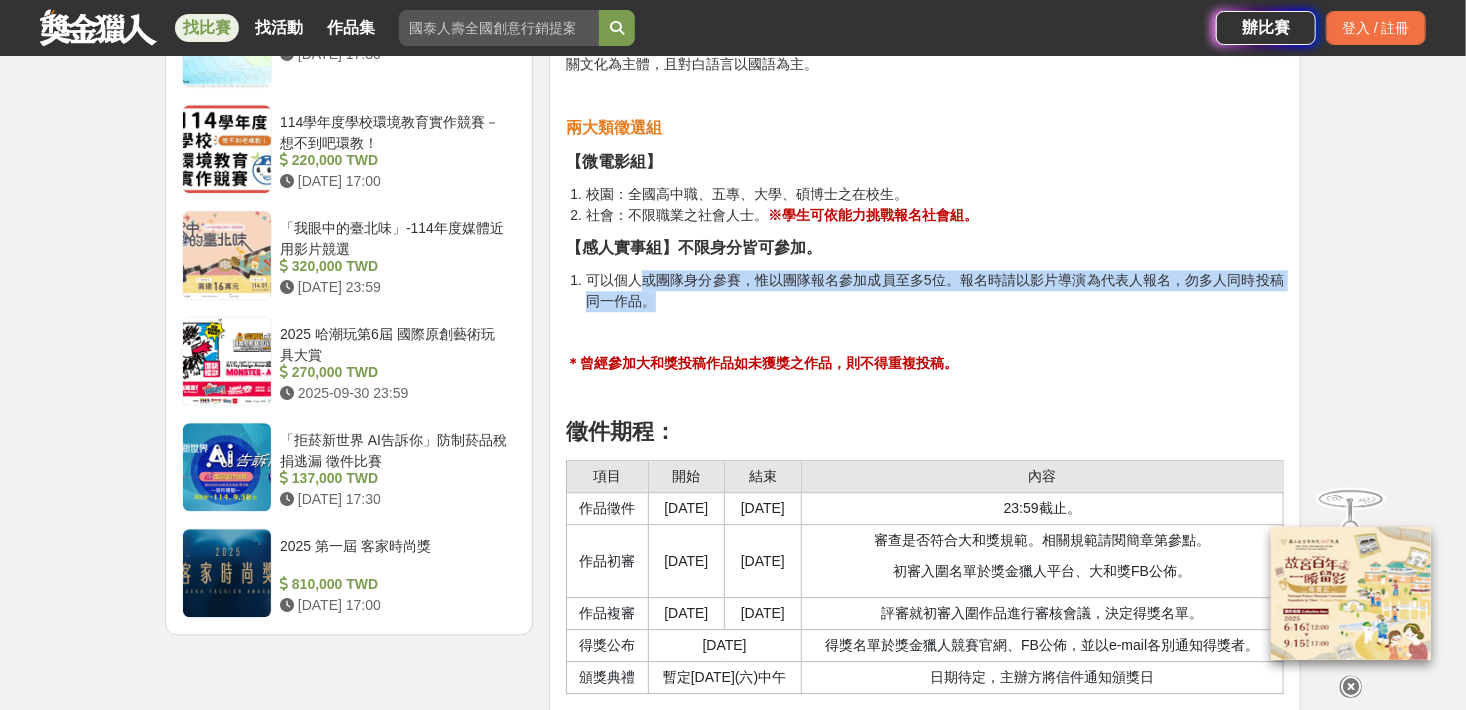 drag, startPoint x: 639, startPoint y: 287, endPoint x: 777, endPoint y: 298, distance: 138.43771 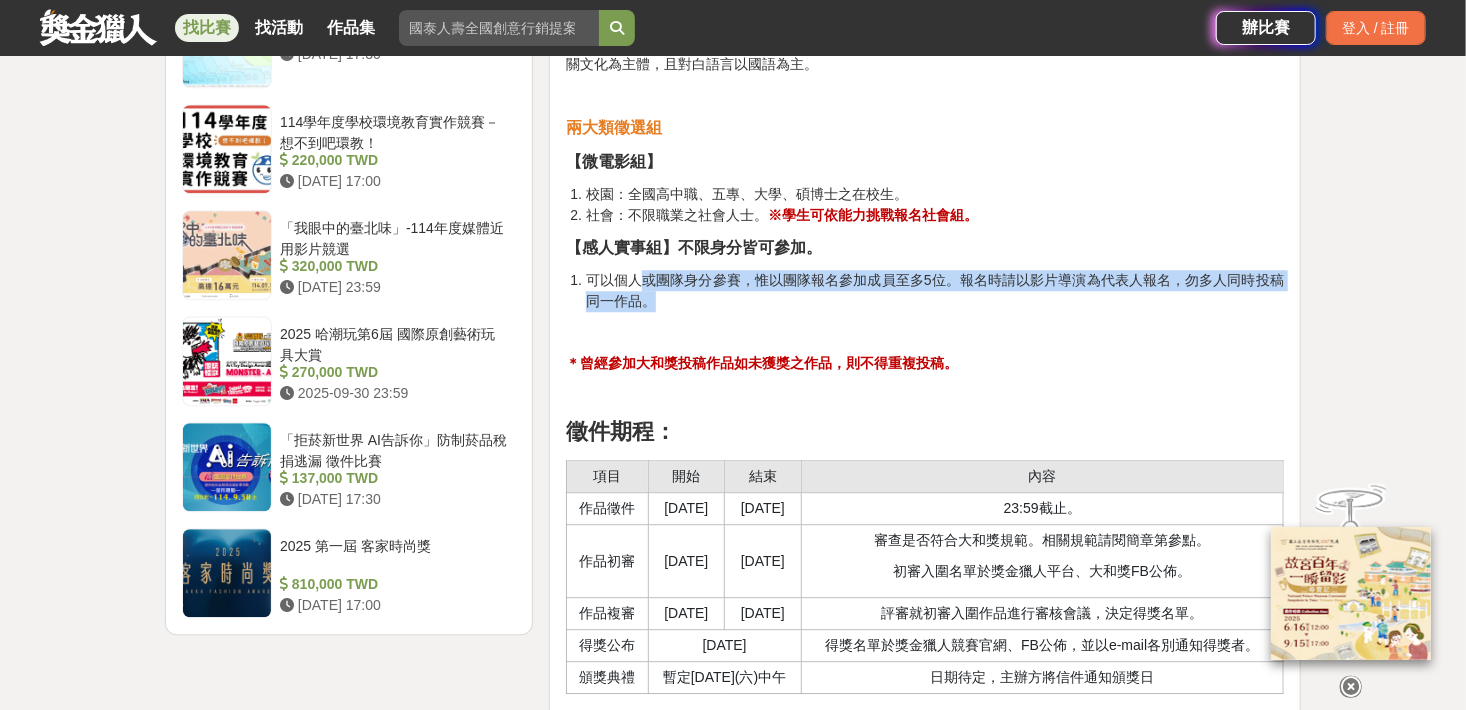 click on "可以個人或團隊身分參賽，惟以團隊報名參加成員至多5位。報名時請以影片導演為代表人報名，勿多人同時投稿同一作品。" at bounding box center (935, 291) 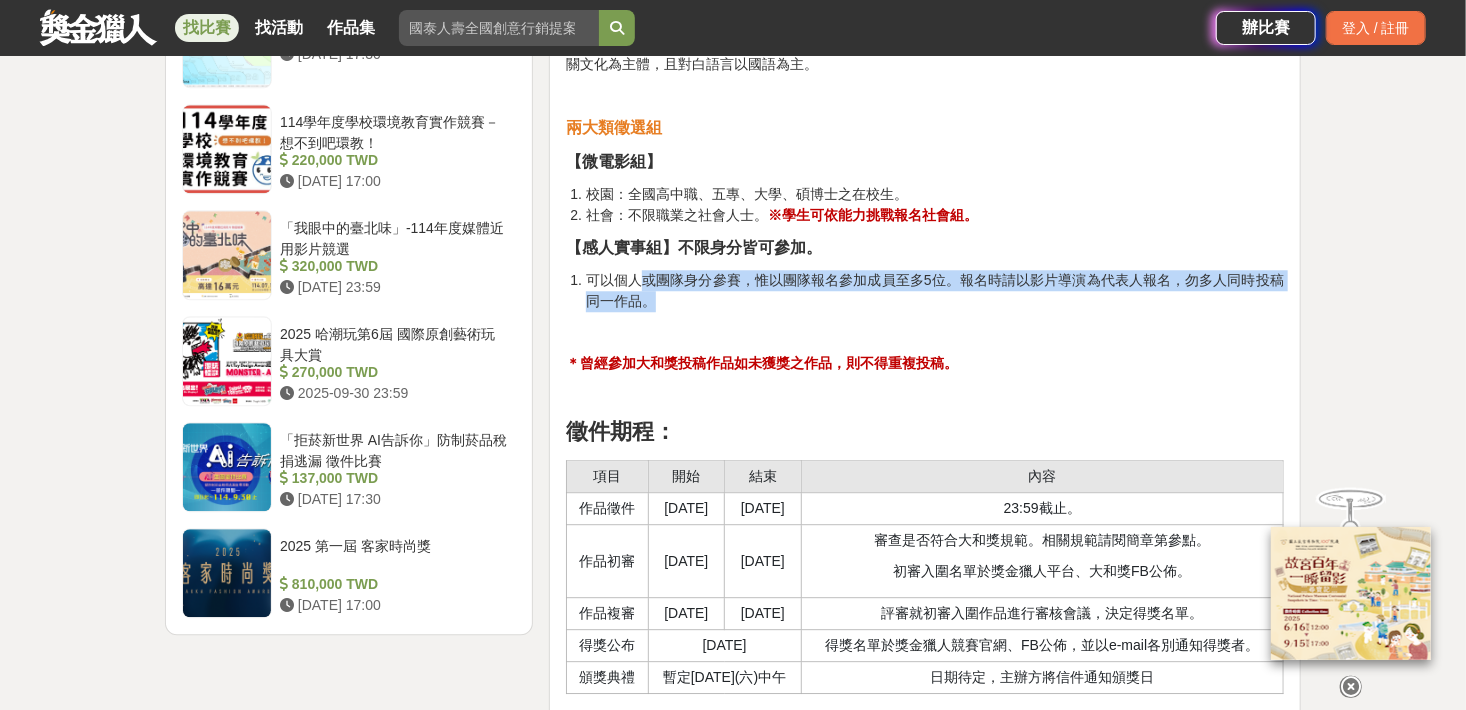drag, startPoint x: 777, startPoint y: 298, endPoint x: 693, endPoint y: 297, distance: 84.00595 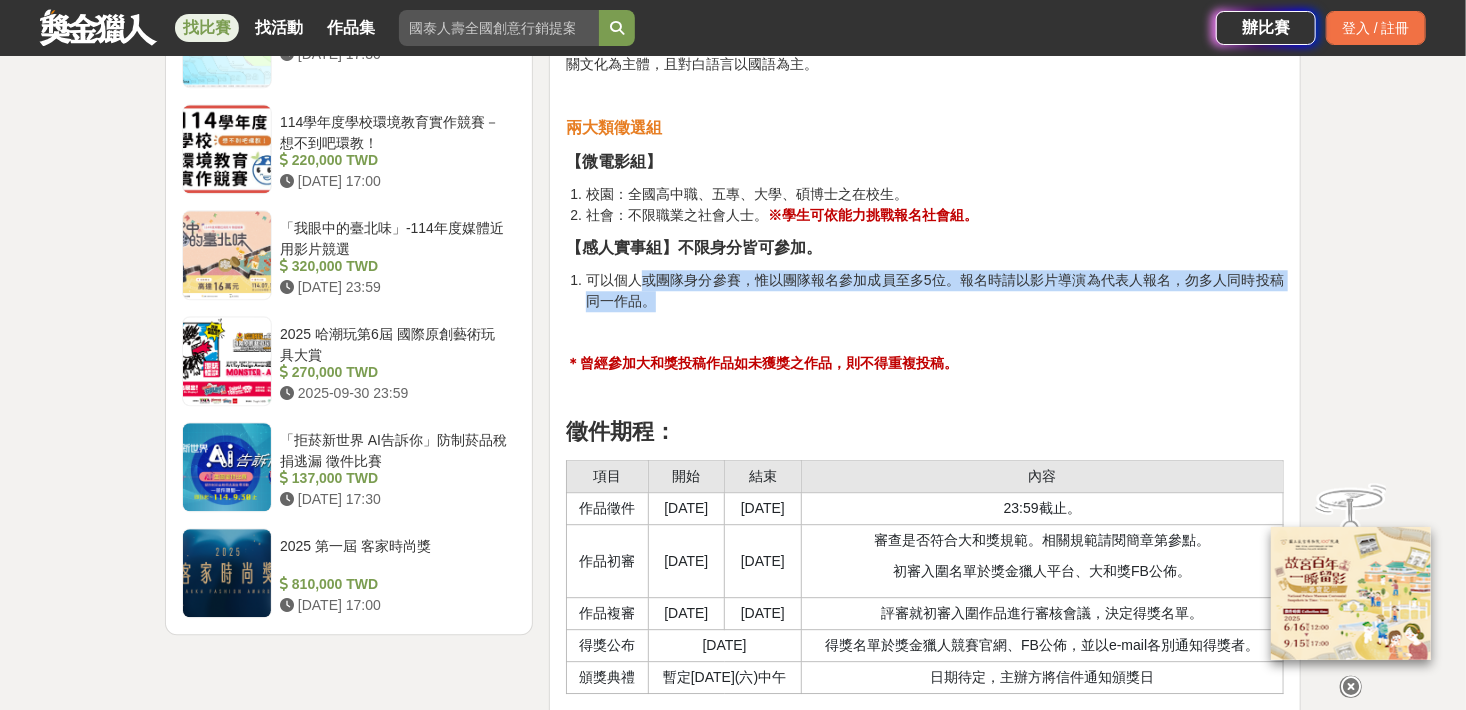 click on "可以個人或團隊身分參賽，惟以團隊報名參加成員至多5位。報名時請以影片導演為代表人報名，勿多人同時投稿同一作品。" at bounding box center (935, 291) 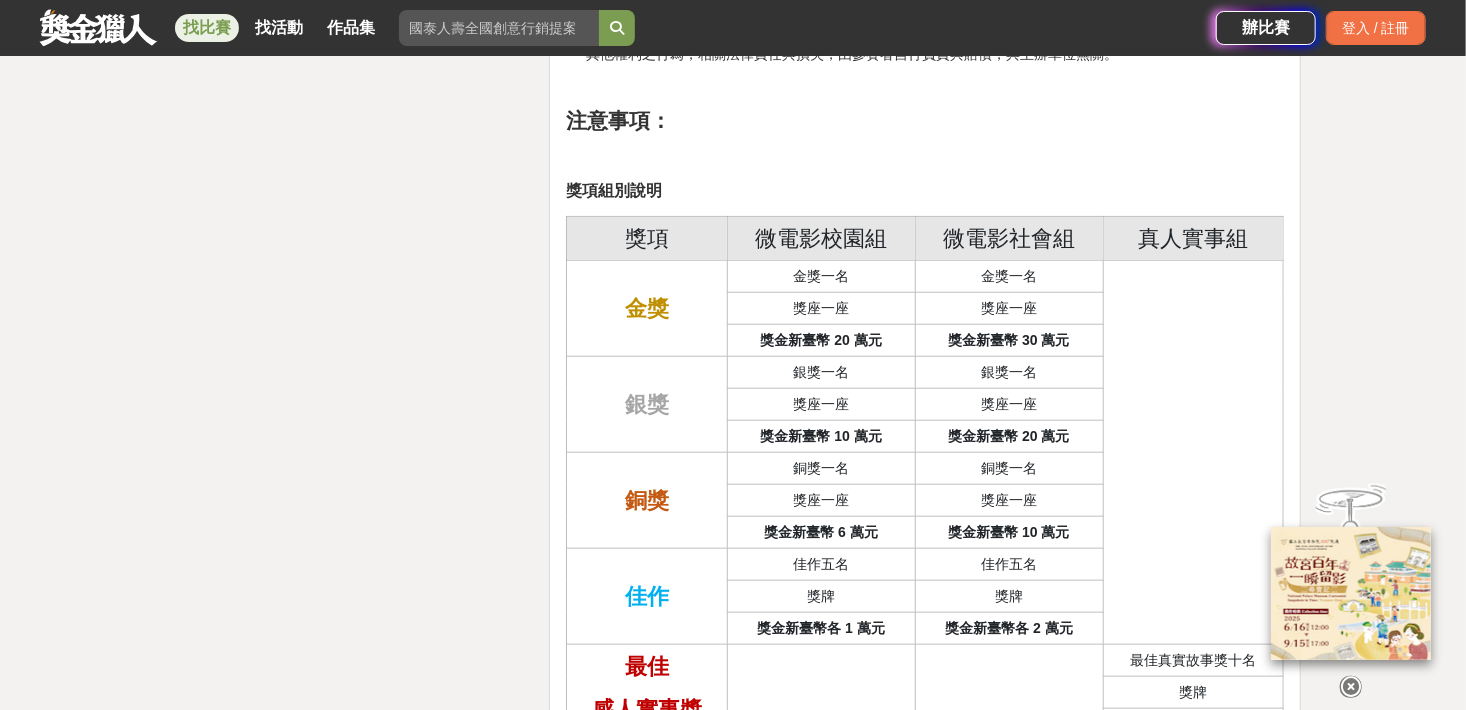 scroll, scrollTop: 4400, scrollLeft: 0, axis: vertical 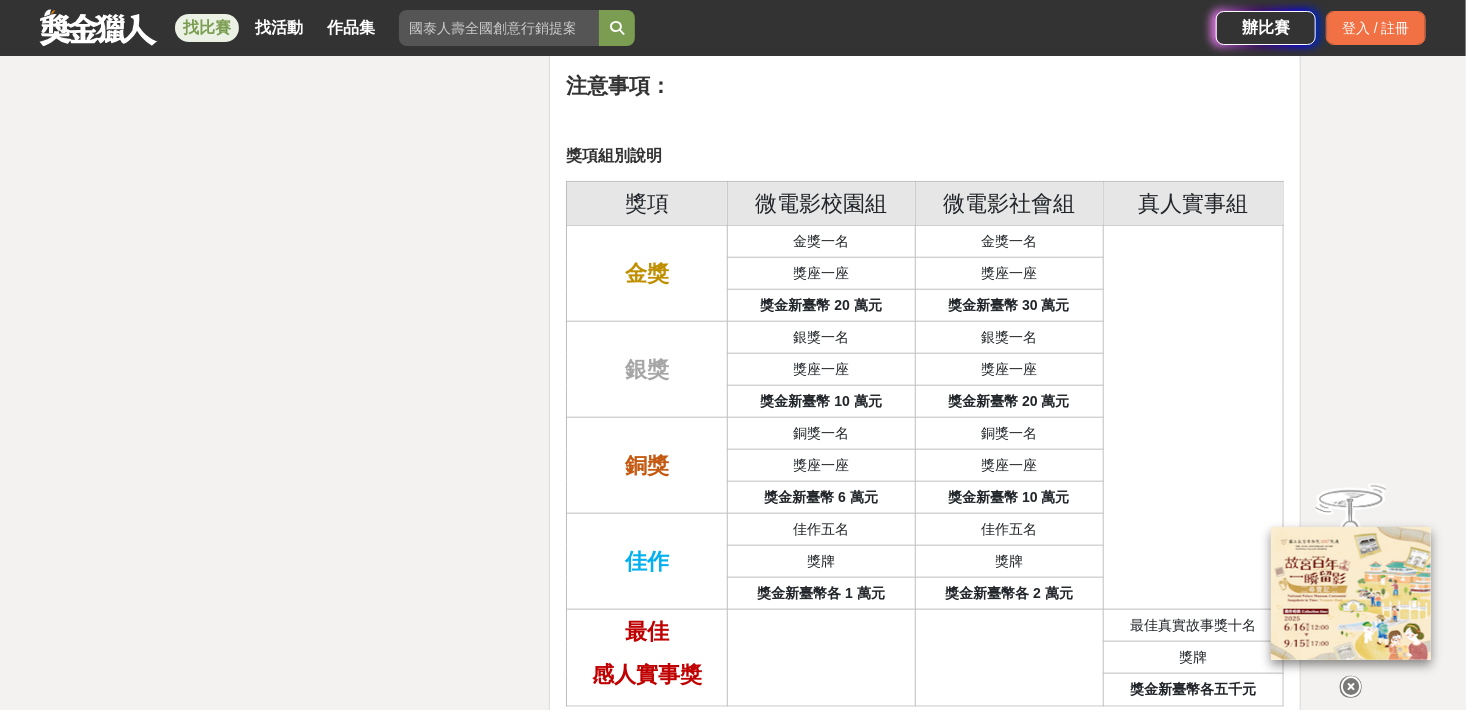 drag, startPoint x: 845, startPoint y: 372, endPoint x: 783, endPoint y: 344, distance: 68.0294 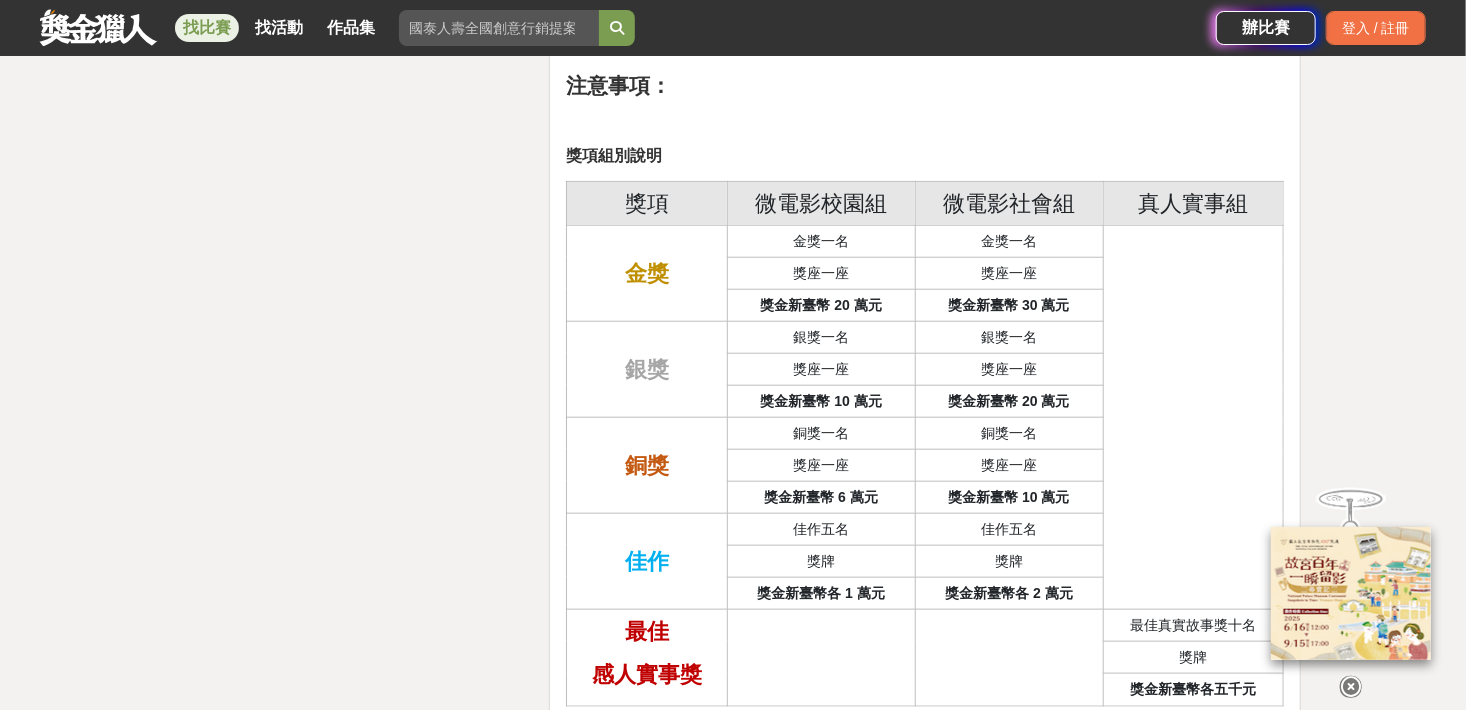 scroll, scrollTop: 4500, scrollLeft: 0, axis: vertical 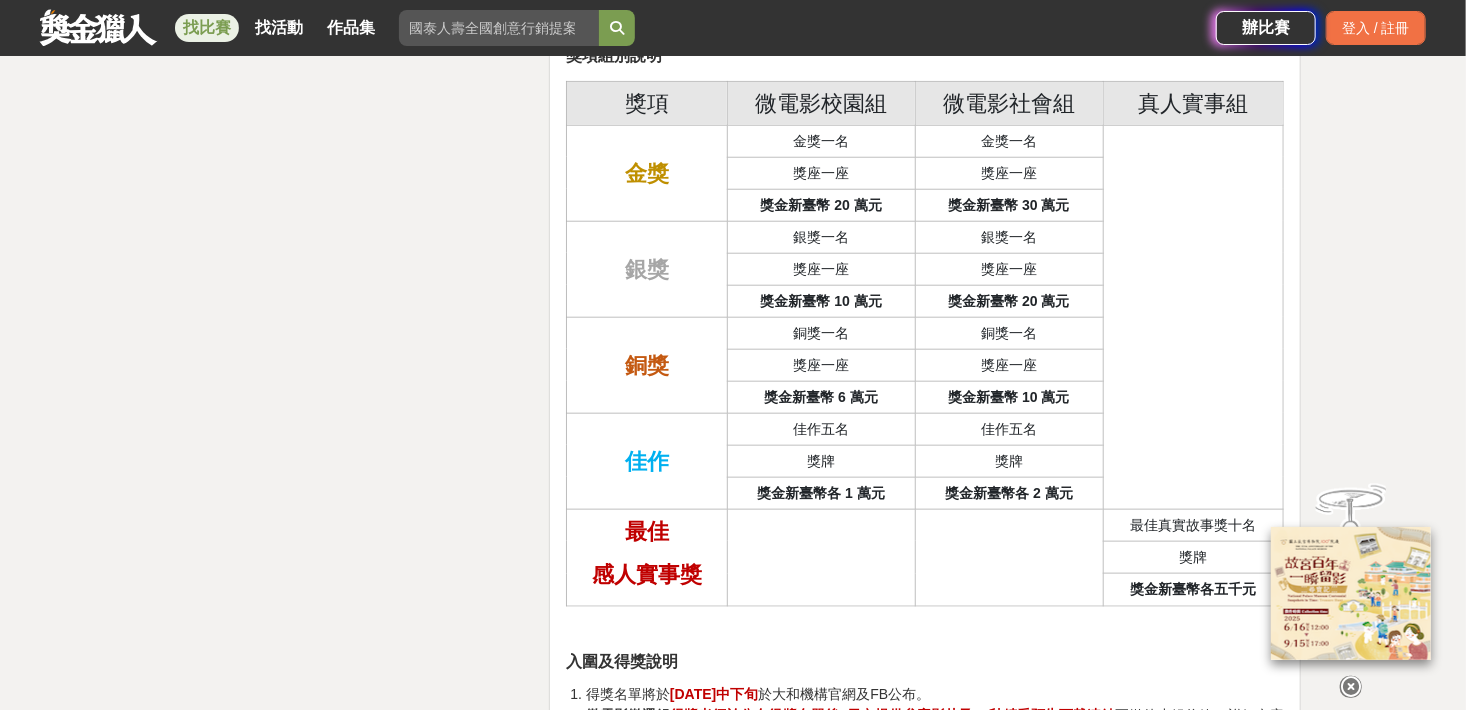 drag, startPoint x: 855, startPoint y: 372, endPoint x: 788, endPoint y: 329, distance: 79.61156 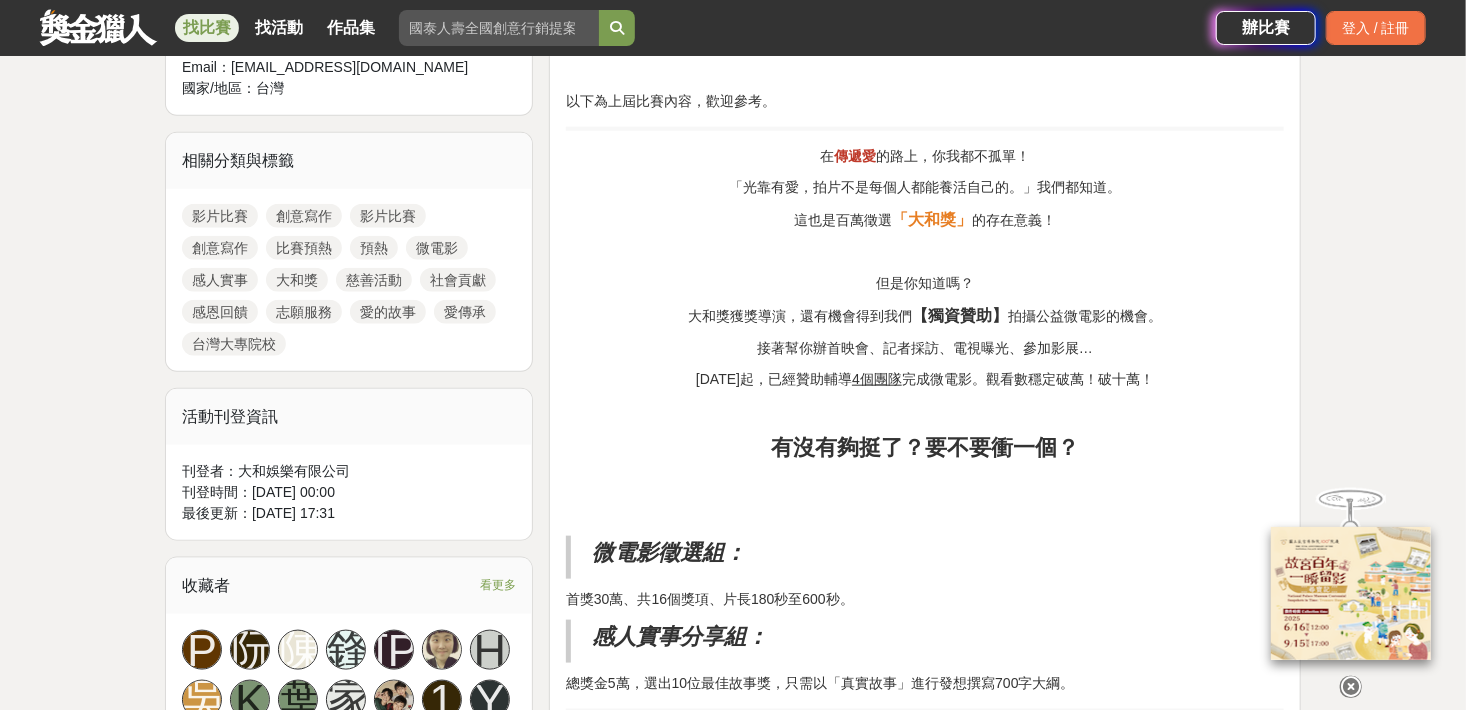 scroll, scrollTop: 700, scrollLeft: 0, axis: vertical 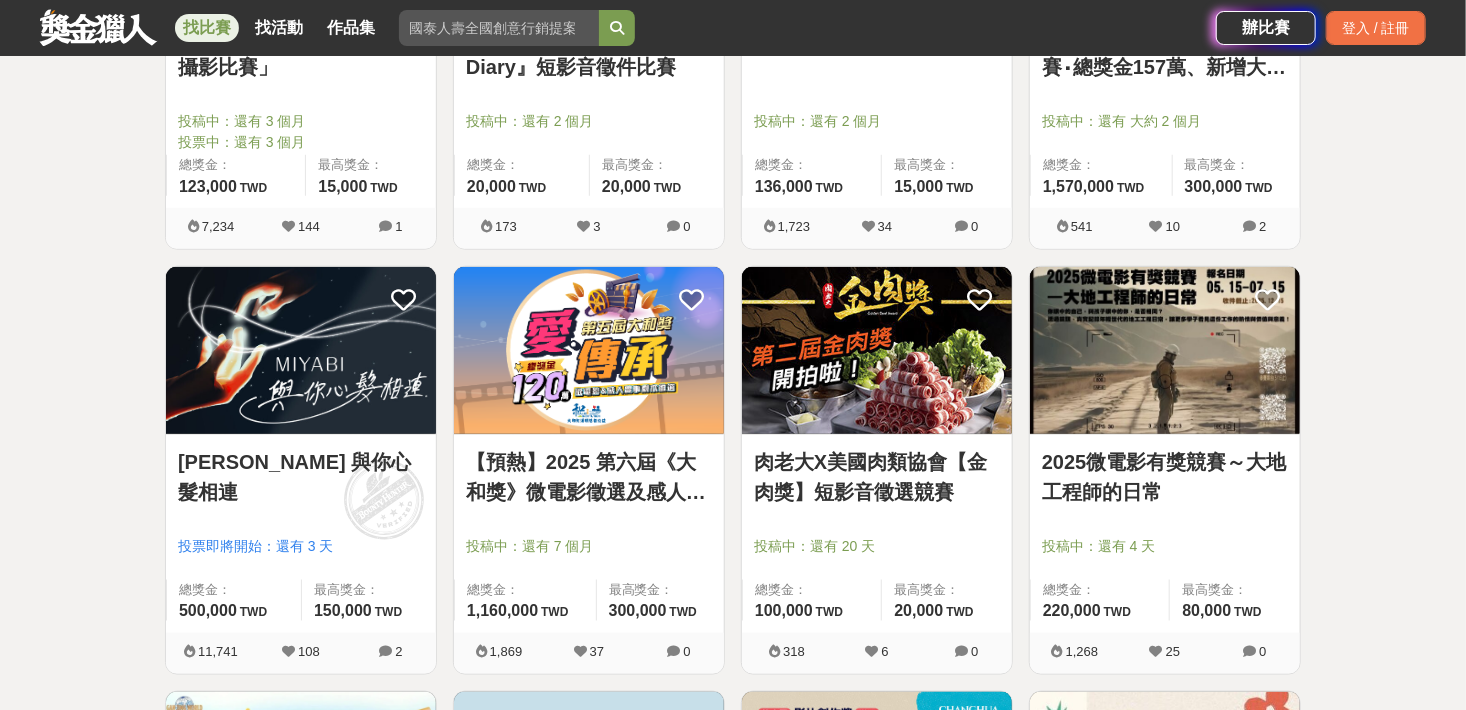 click at bounding box center [1165, 350] 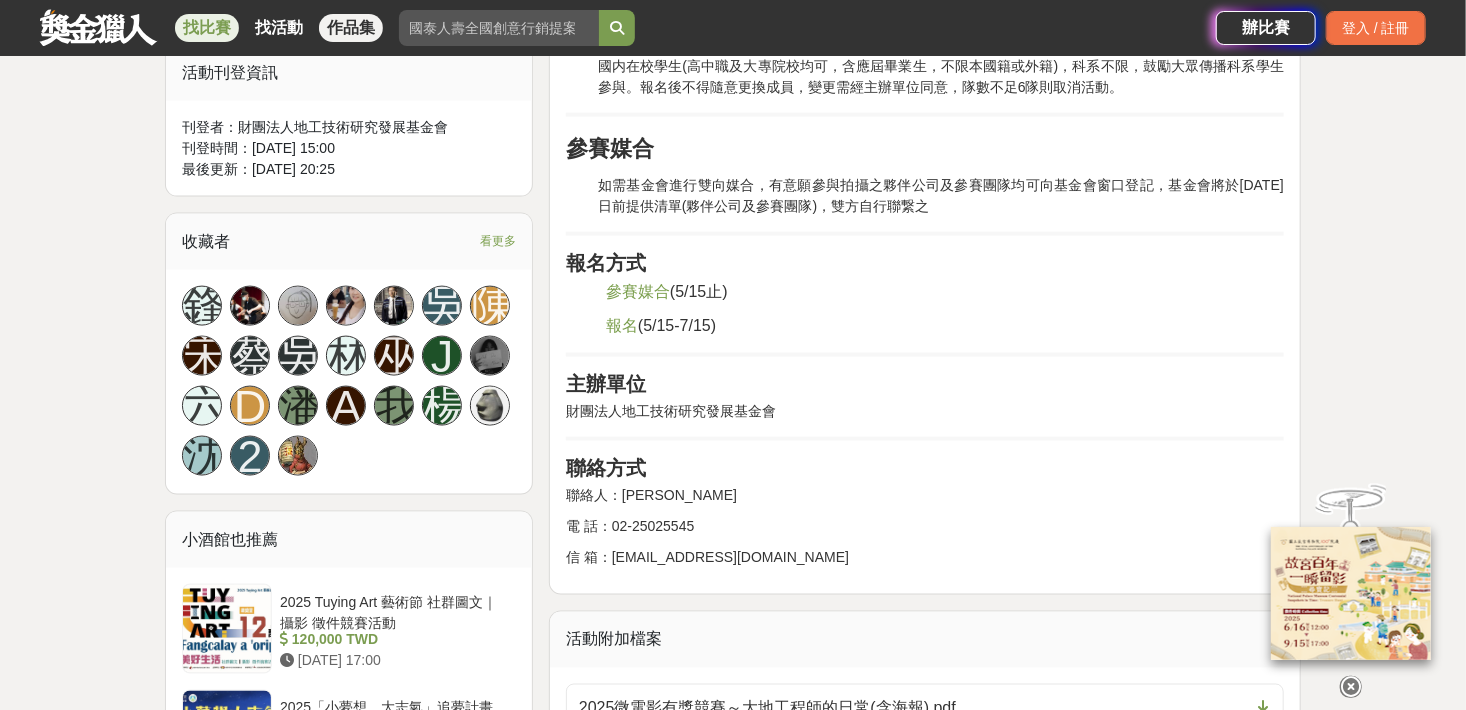 scroll, scrollTop: 1200, scrollLeft: 0, axis: vertical 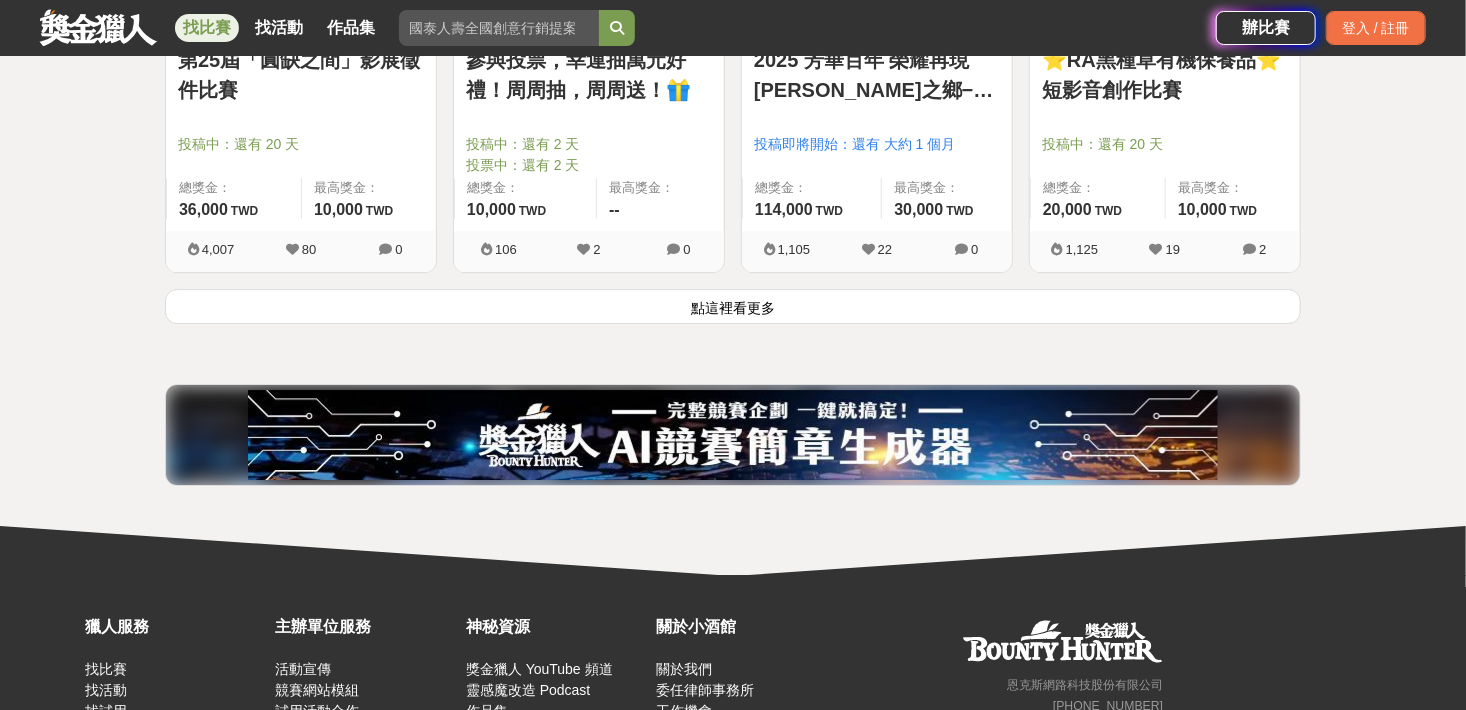 click on "點這裡看更多" at bounding box center (733, 306) 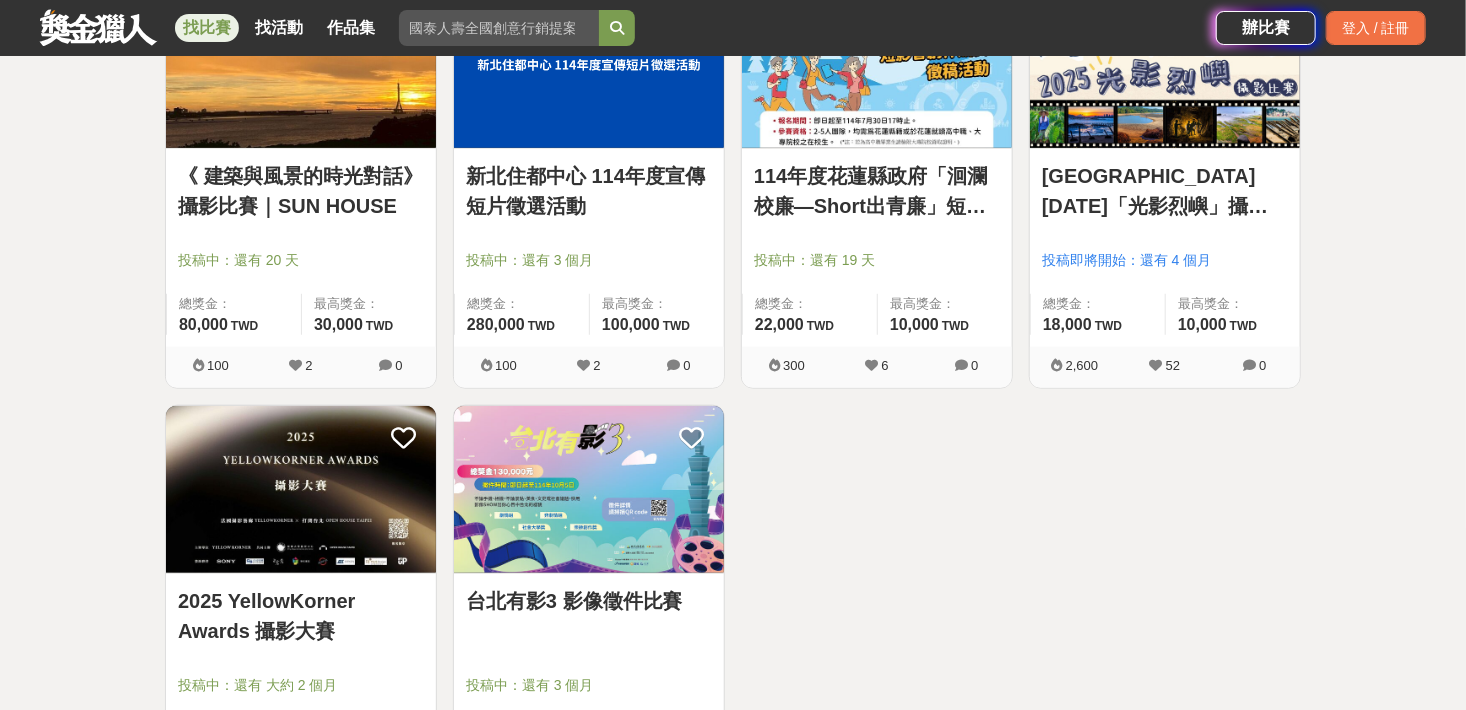 scroll, scrollTop: 12039, scrollLeft: 0, axis: vertical 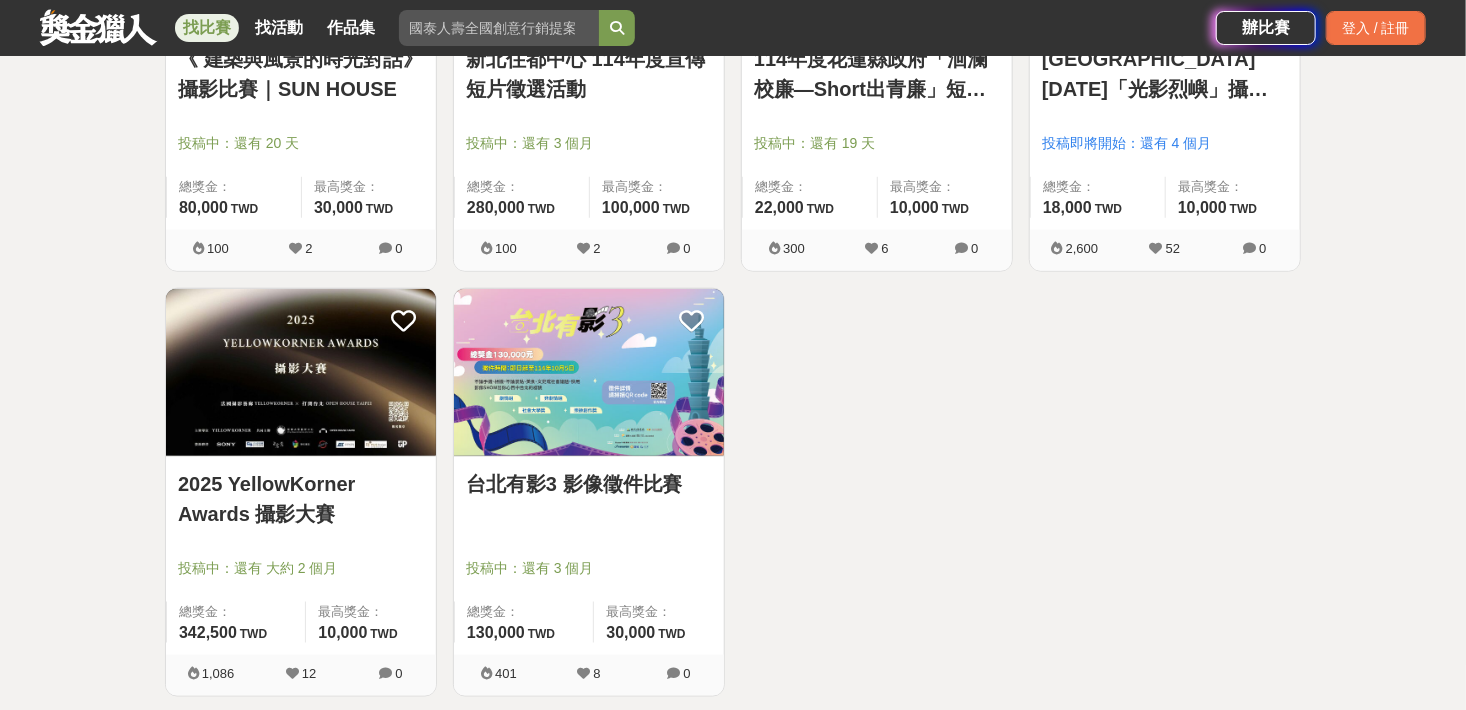 click at bounding box center (301, 373) 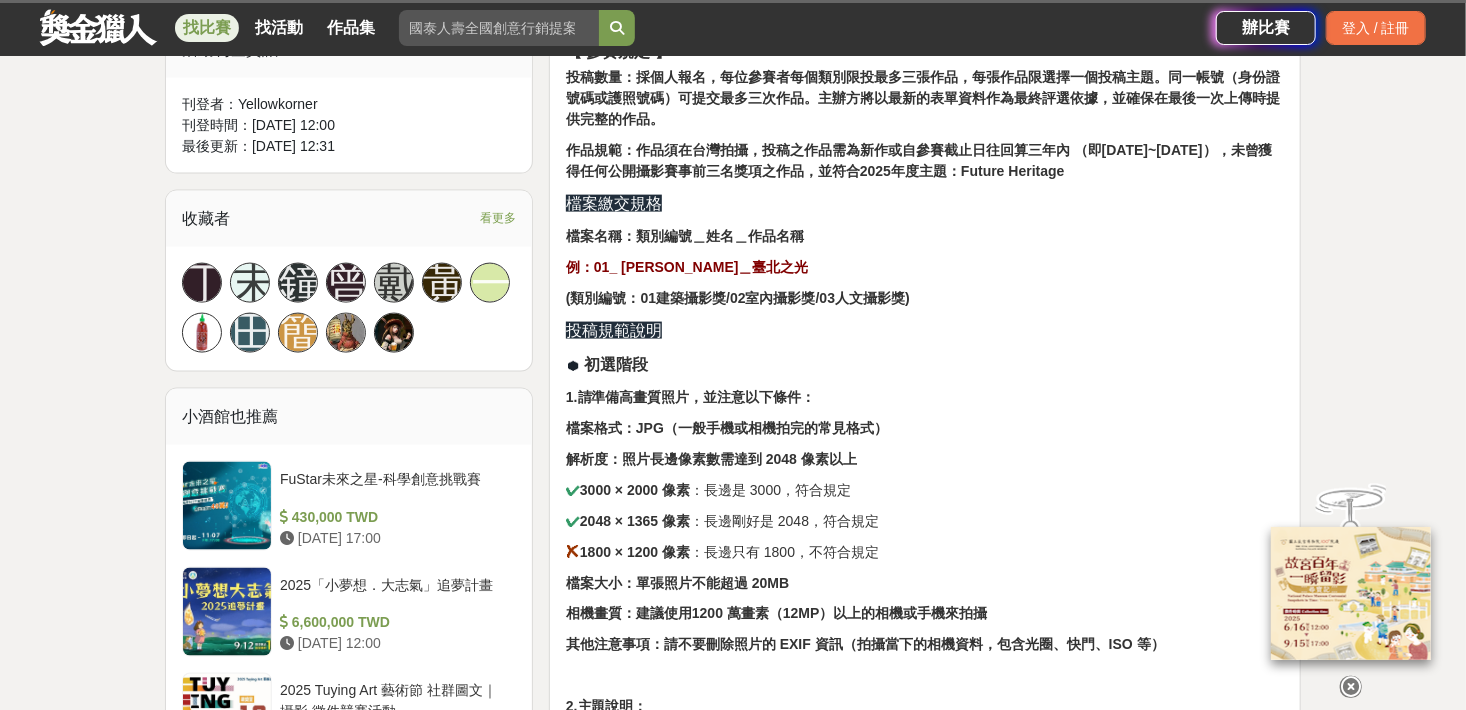 scroll, scrollTop: 1400, scrollLeft: 0, axis: vertical 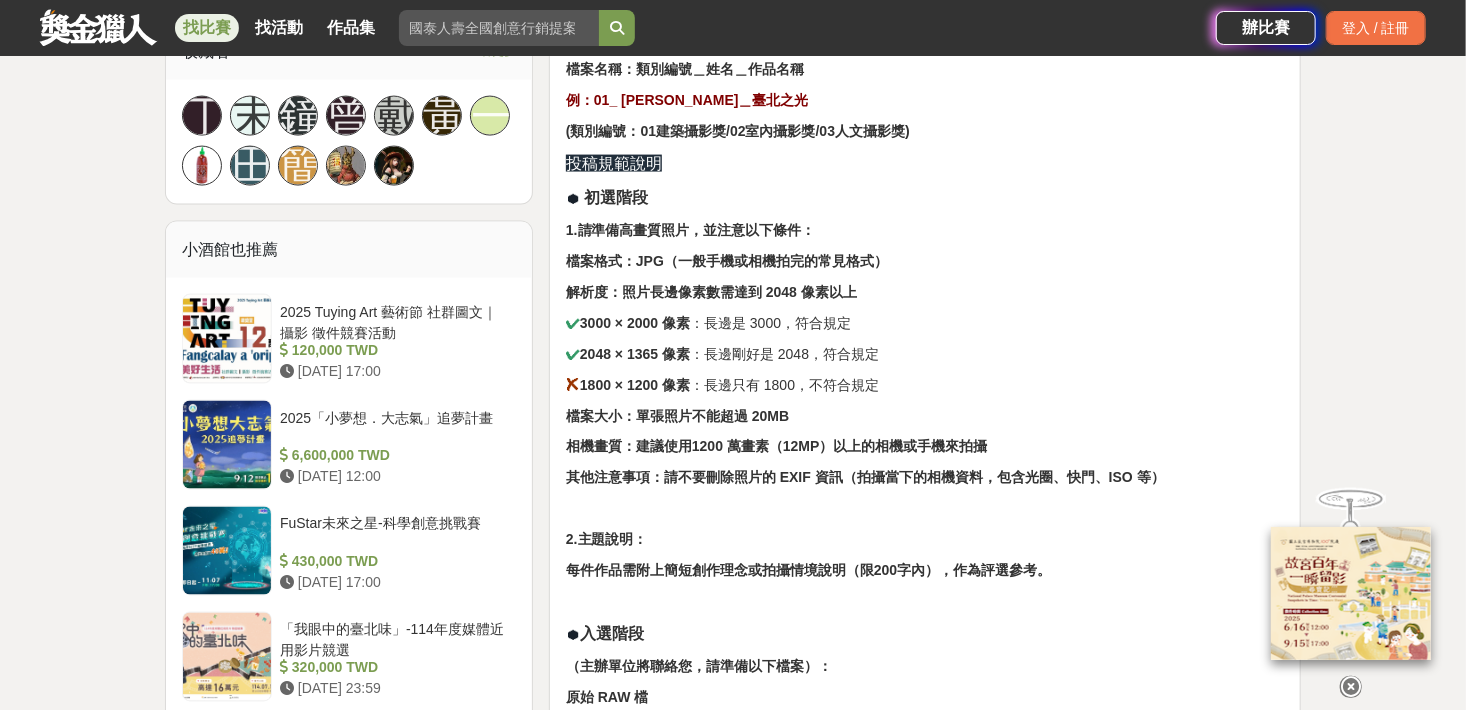 drag, startPoint x: 669, startPoint y: 238, endPoint x: 649, endPoint y: 221, distance: 26.24881 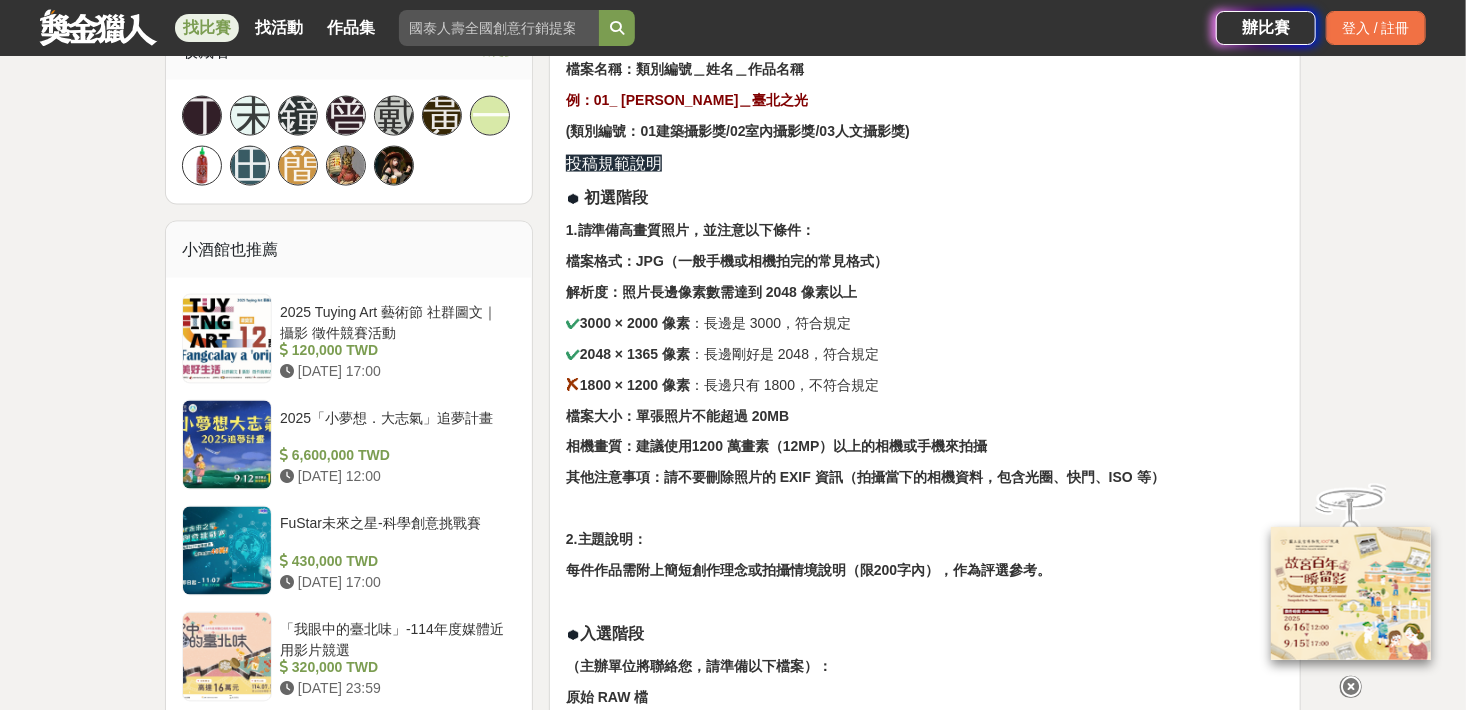 click on "1.請準備高畫質照片，並注意以下條件：" at bounding box center (691, 230) 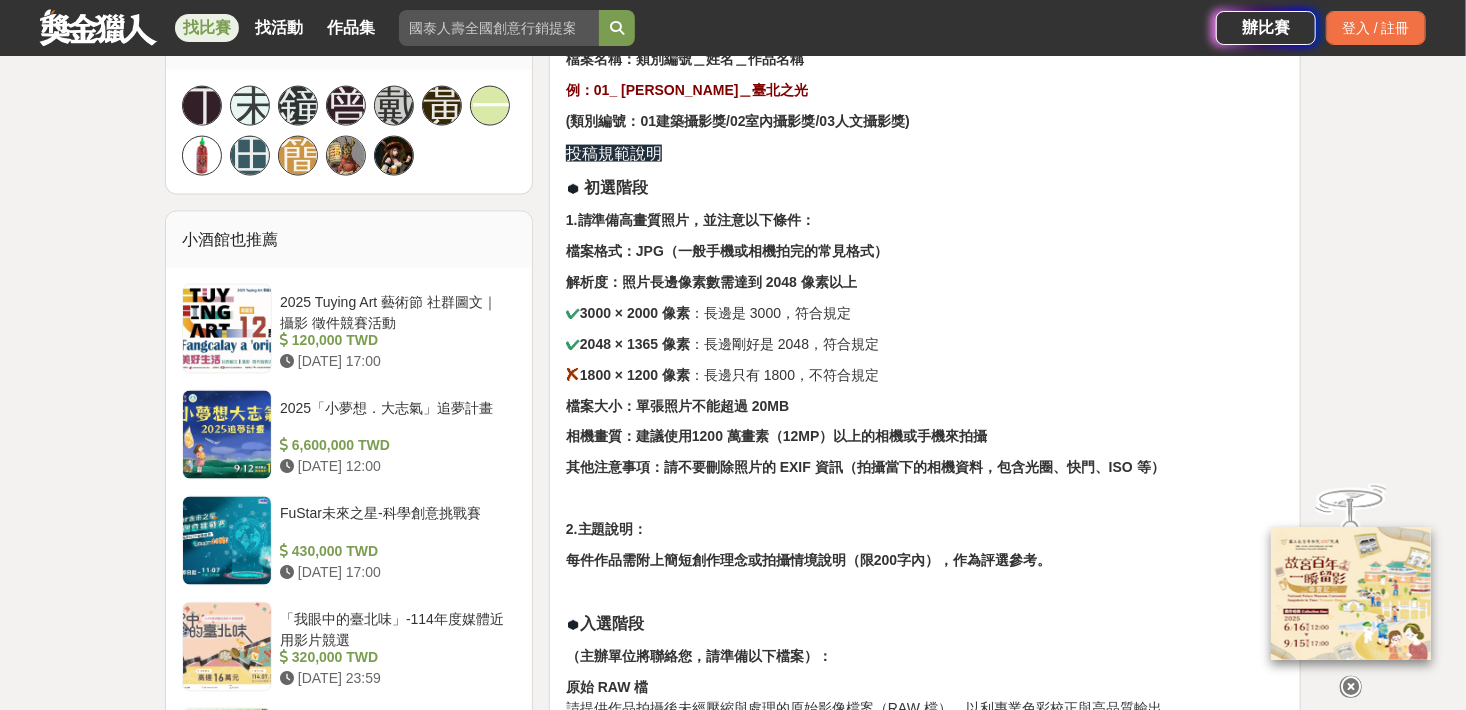 scroll, scrollTop: 1400, scrollLeft: 0, axis: vertical 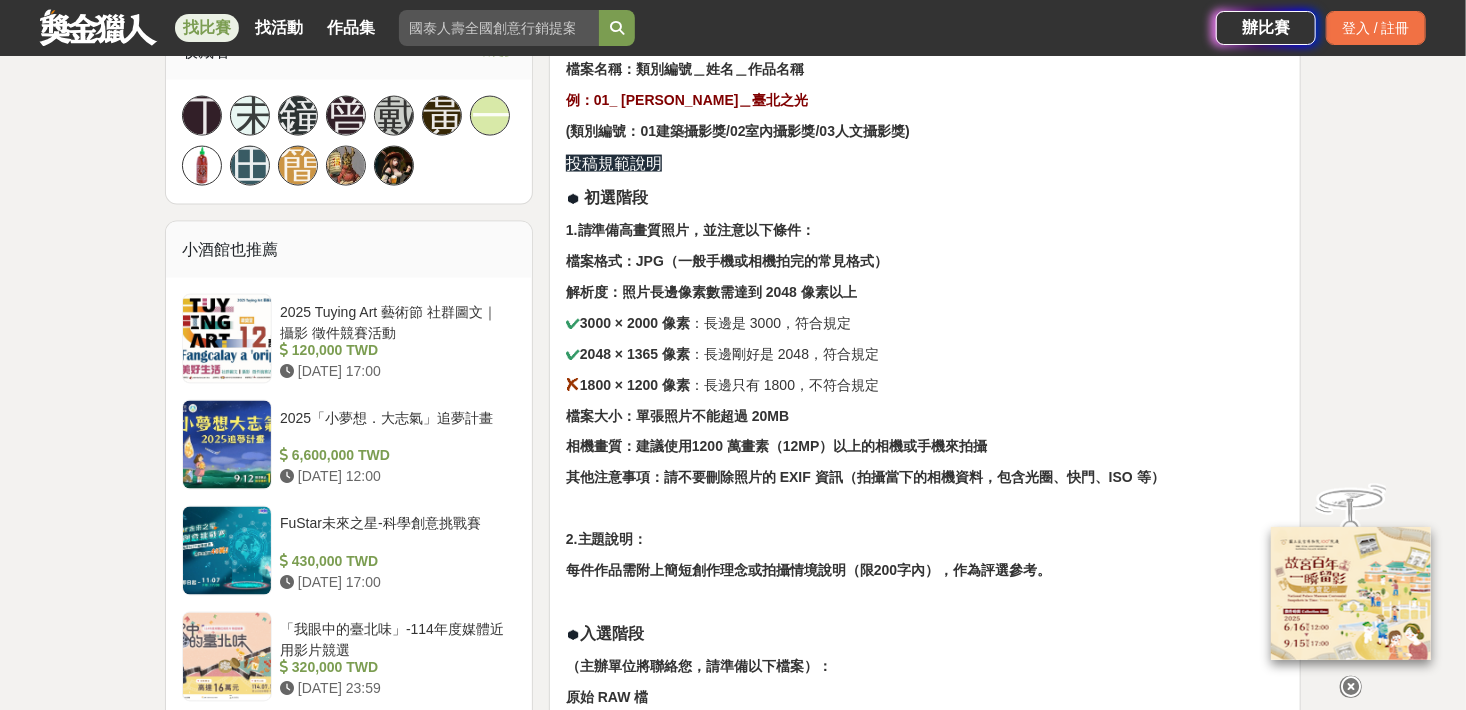 drag, startPoint x: 704, startPoint y: 230, endPoint x: 654, endPoint y: 214, distance: 52.49762 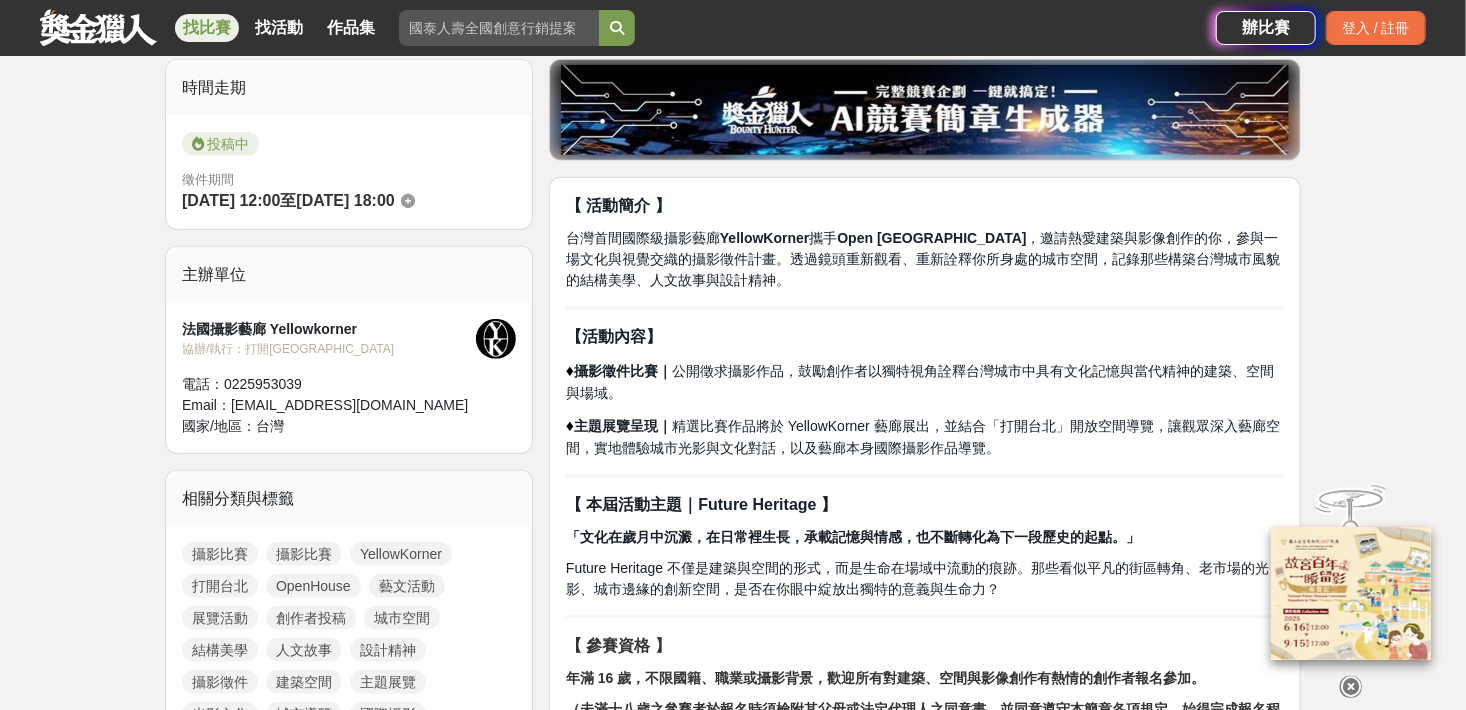 scroll, scrollTop: 500, scrollLeft: 0, axis: vertical 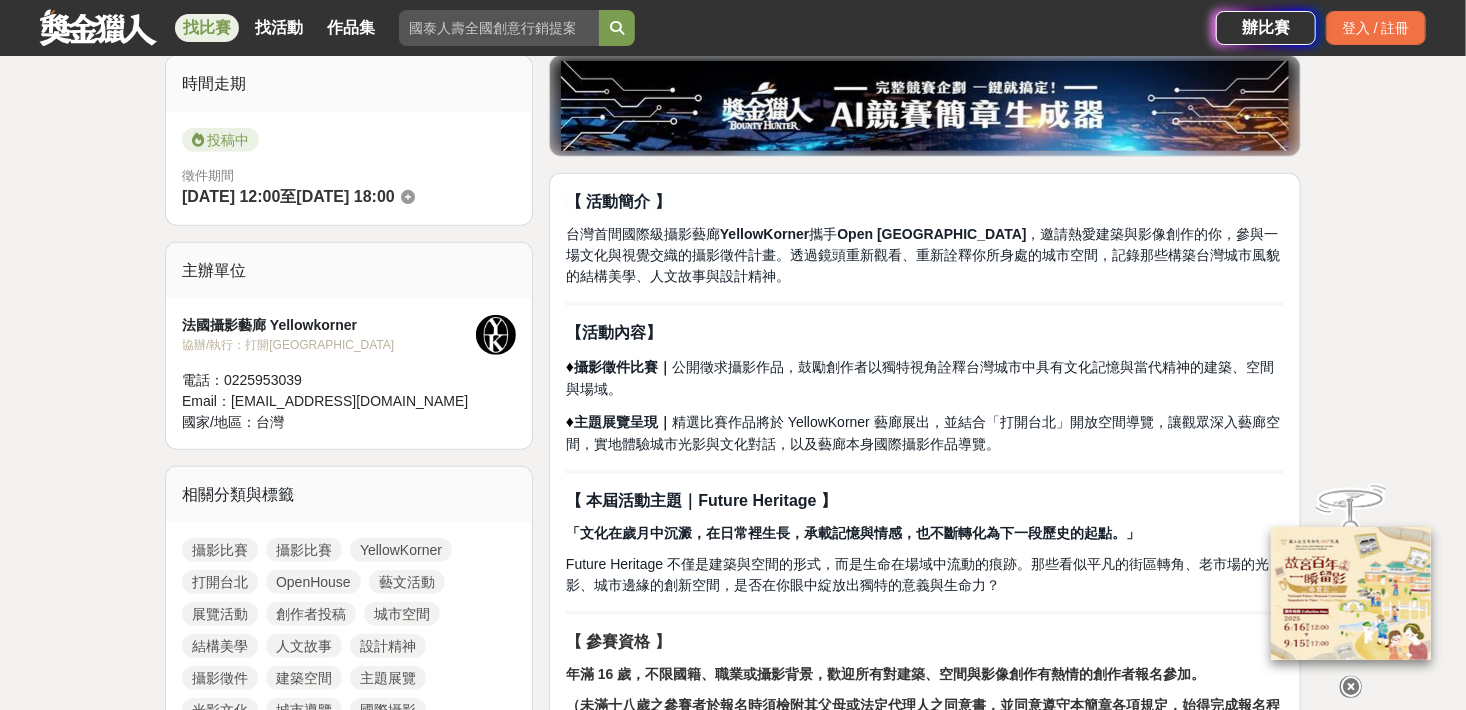 drag, startPoint x: 817, startPoint y: 556, endPoint x: 803, endPoint y: 561, distance: 14.866069 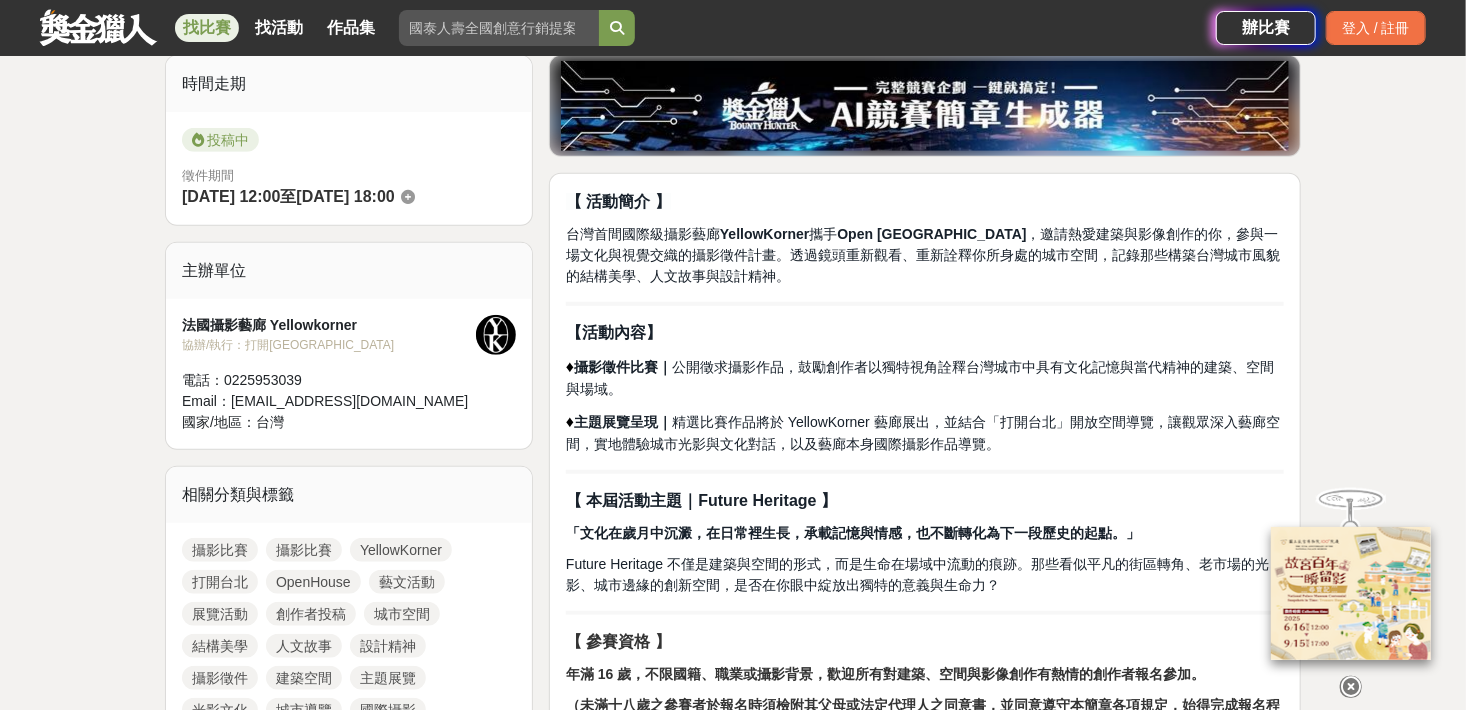 click on "Future Heritage 不僅是建築與空間的形式，而是生命在場域中流動的痕跡。那些看似平凡的街區轉角、老市場的光影、城市邊緣的創新空間，是否在你眼中綻放出獨特的意義與生命力？" at bounding box center [917, 574] 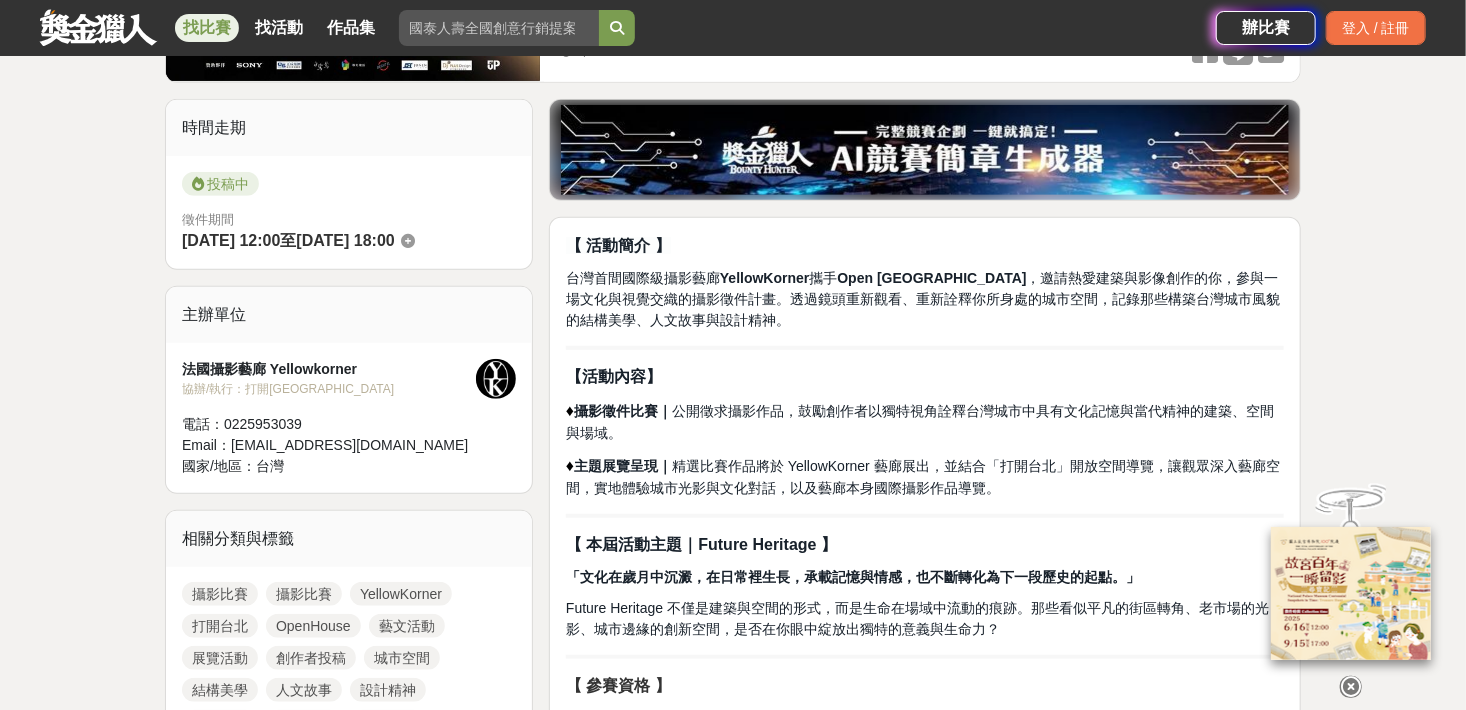 scroll, scrollTop: 1000, scrollLeft: 0, axis: vertical 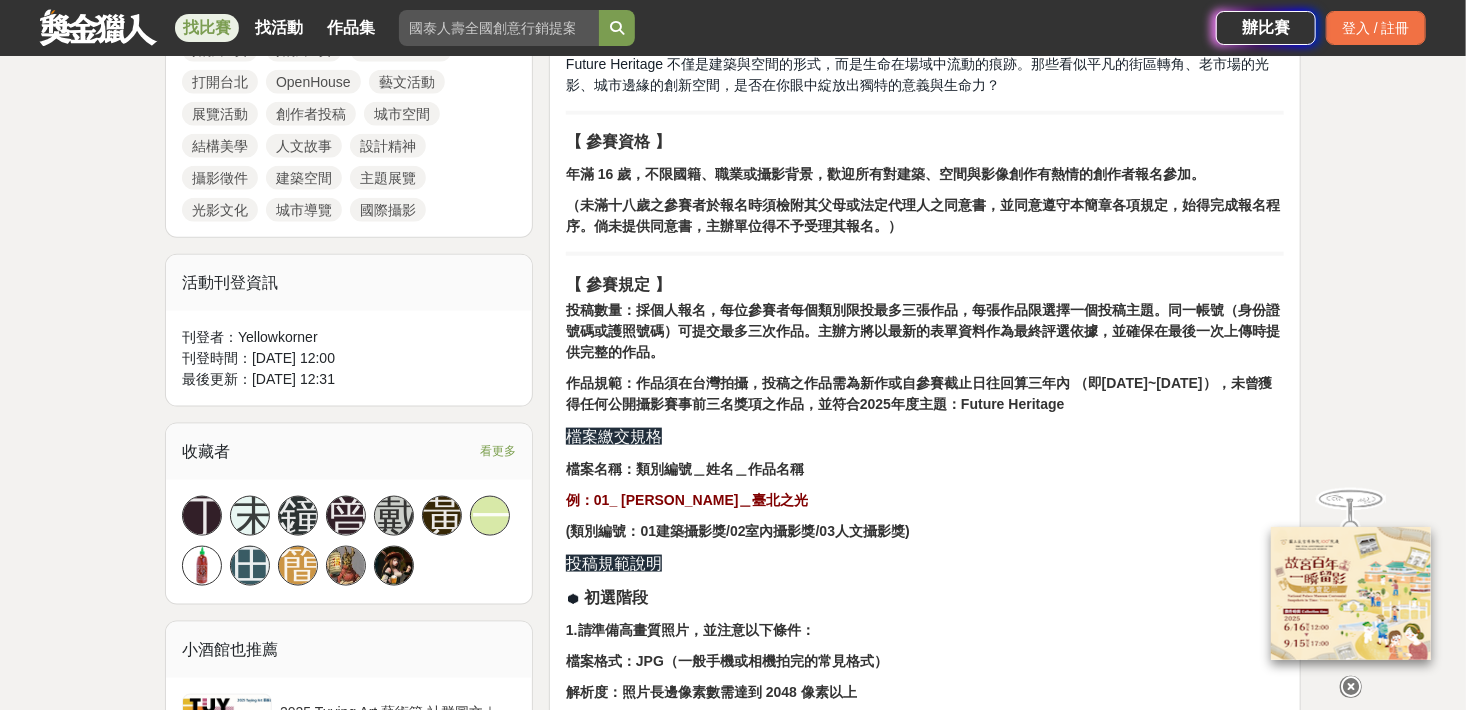 drag, startPoint x: 803, startPoint y: 320, endPoint x: 738, endPoint y: 318, distance: 65.03076 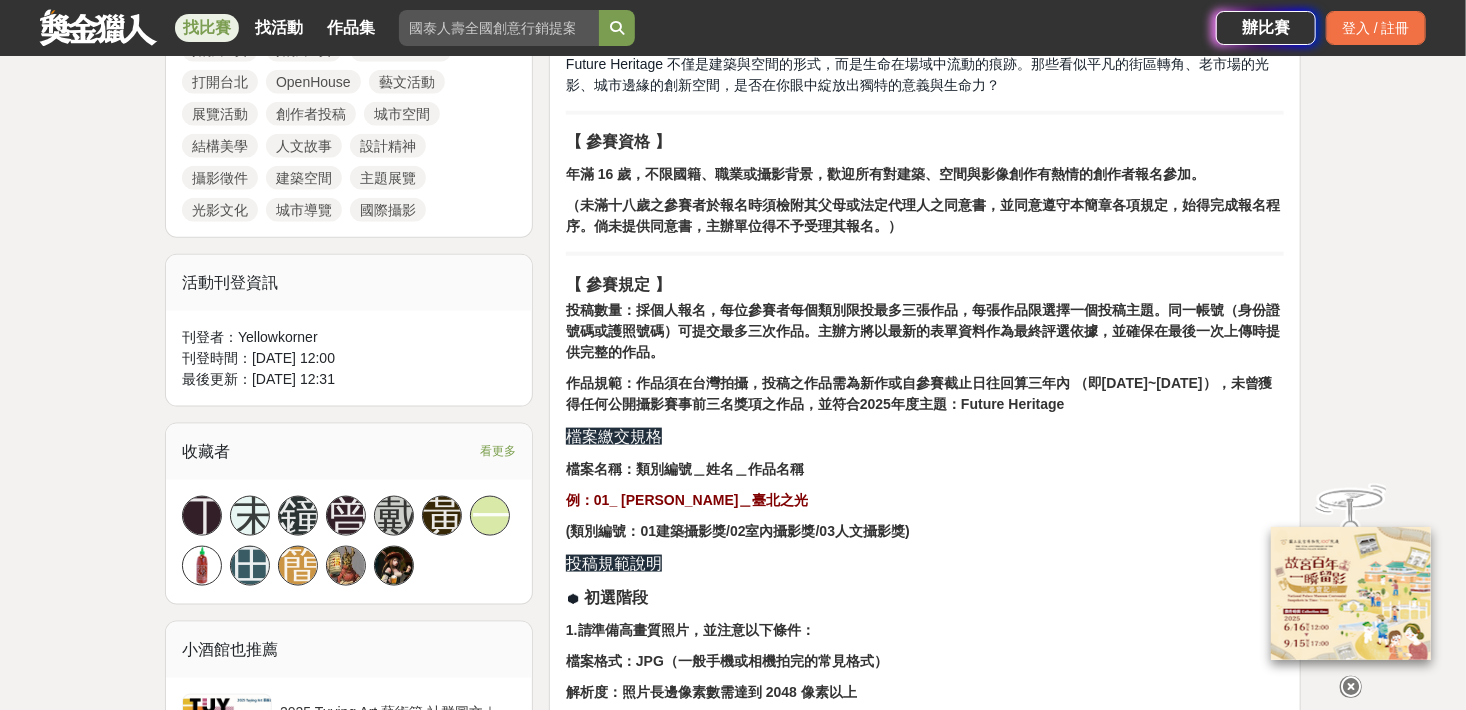 click on "投稿數量：採個人報名，每位參賽者每個類別限投最多三張作品，每張作品限選擇一個投稿主題。同一帳號（身份證號碼或護照號碼）可提交最多三次作品。主辦方將以最新的表單資料作為最終評選依據，並確保在最後一次上傳時提供完整的作品。" at bounding box center (925, 331) 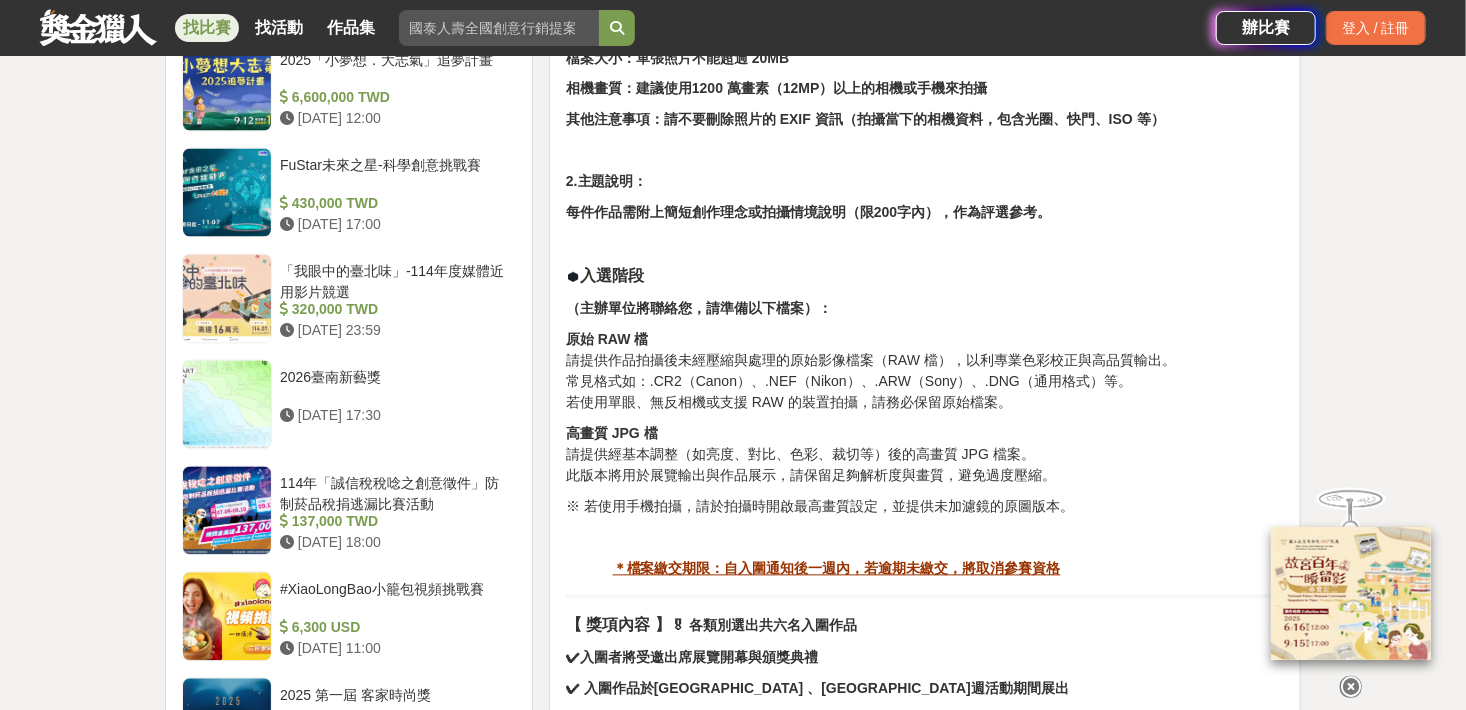 scroll, scrollTop: 2000, scrollLeft: 0, axis: vertical 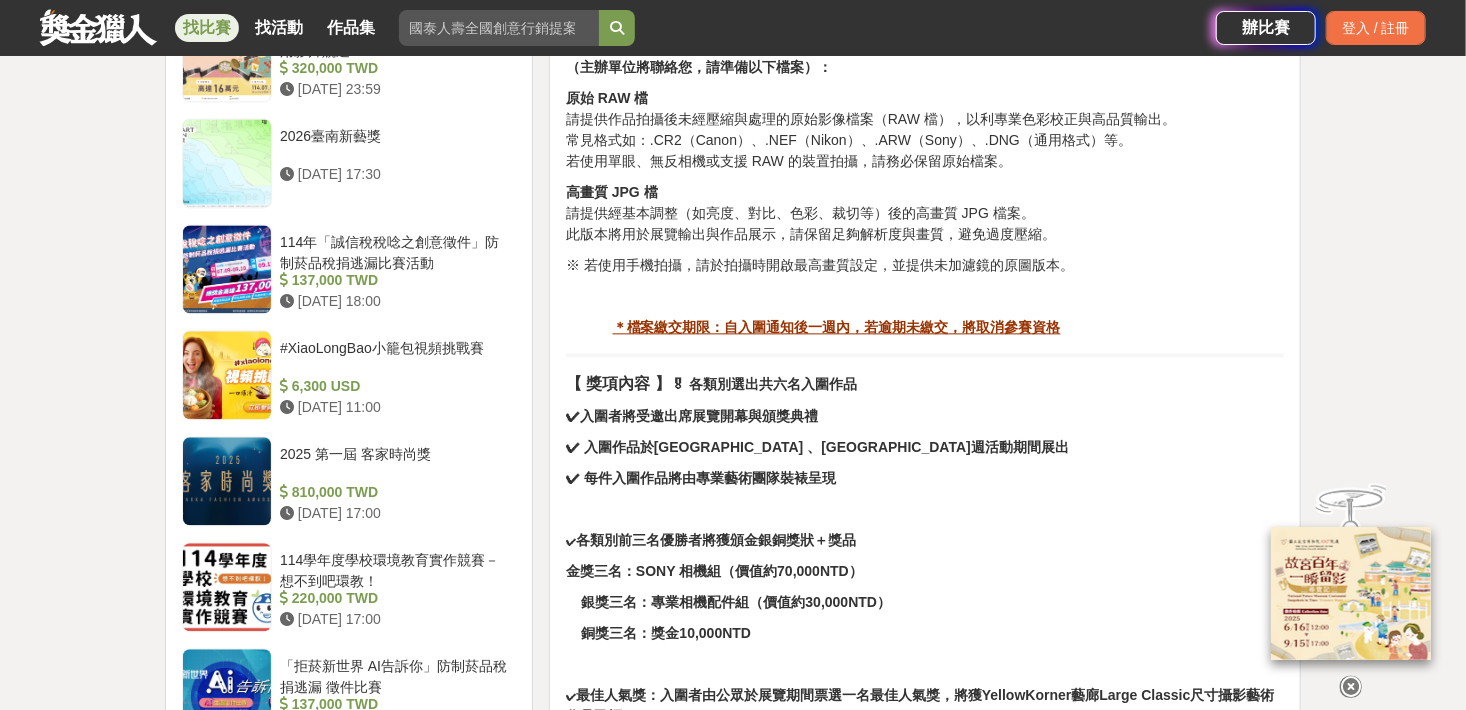drag, startPoint x: 1084, startPoint y: 574, endPoint x: 1058, endPoint y: 562, distance: 28.635643 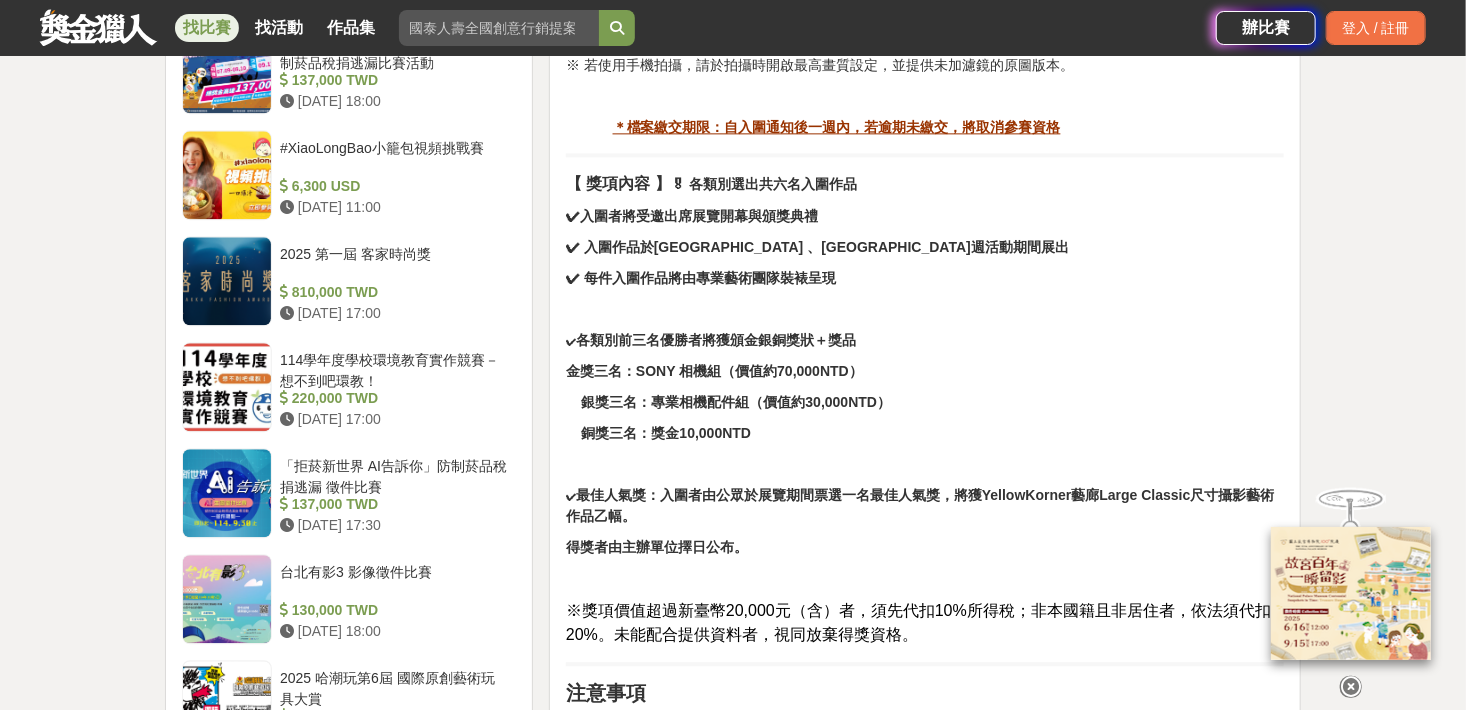drag, startPoint x: 952, startPoint y: 430, endPoint x: 885, endPoint y: 391, distance: 77.52419 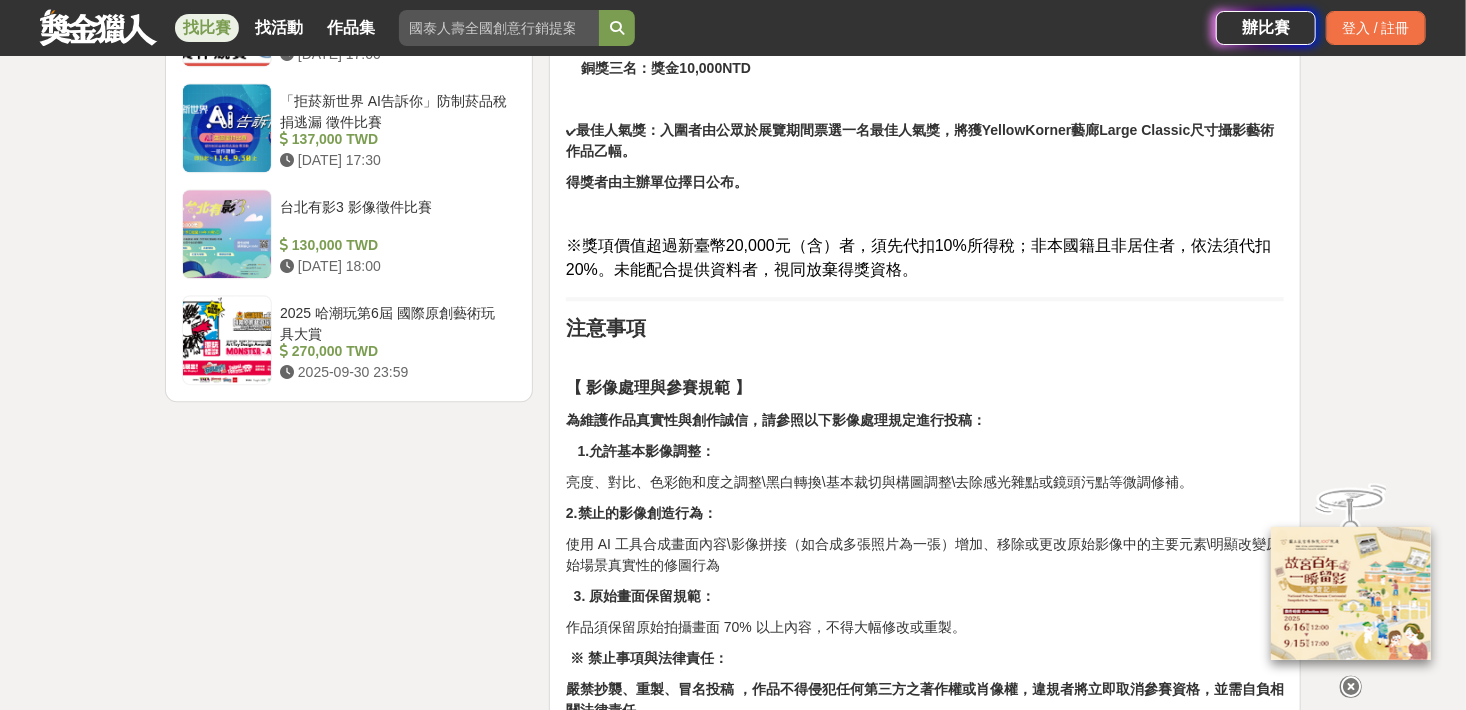scroll, scrollTop: 2600, scrollLeft: 0, axis: vertical 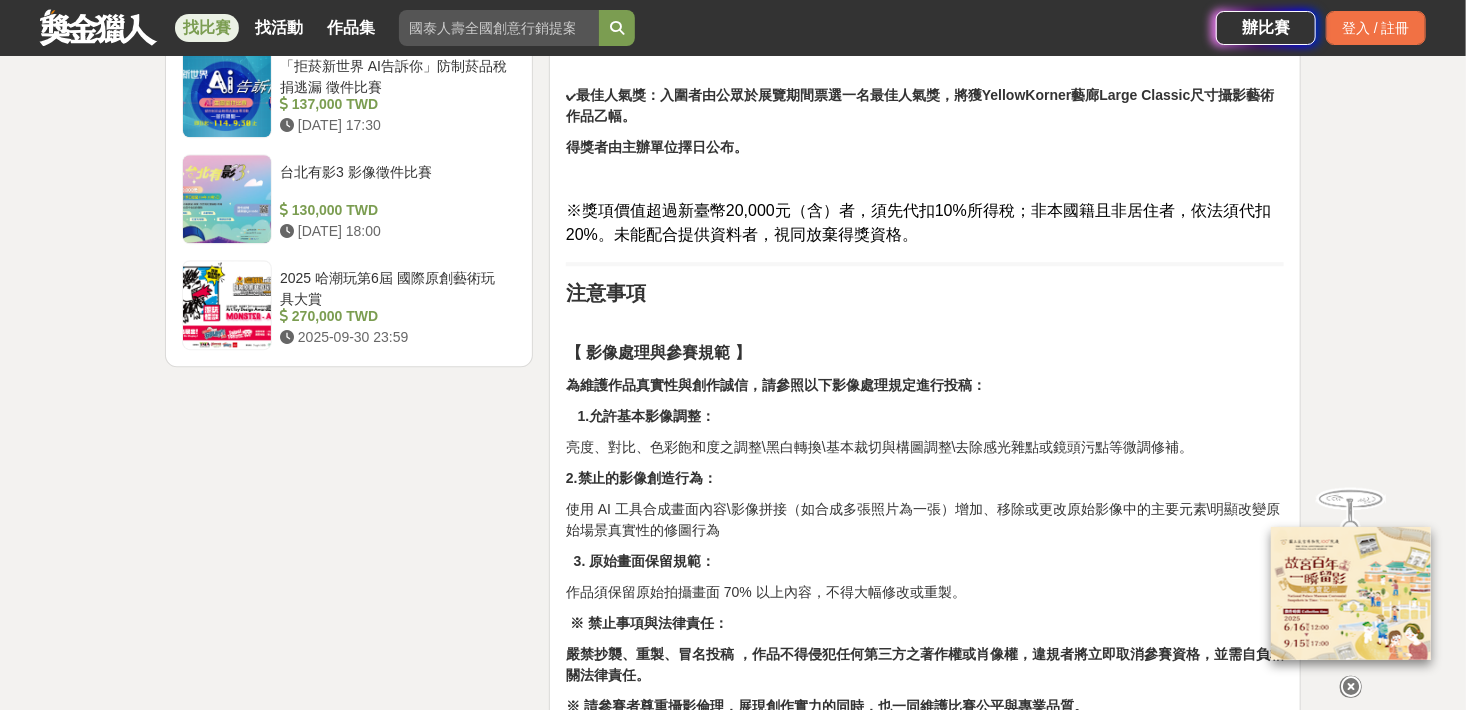 drag, startPoint x: 786, startPoint y: 217, endPoint x: 747, endPoint y: 209, distance: 39.812057 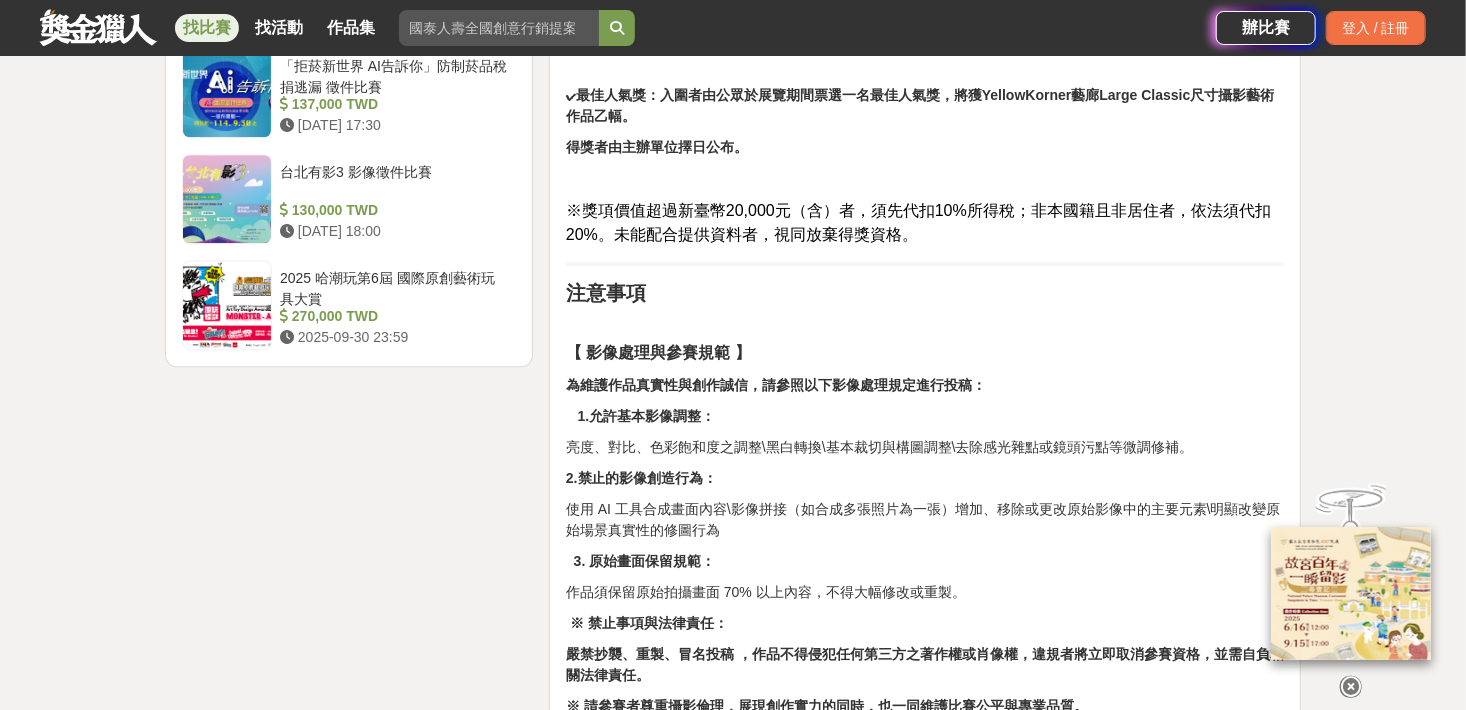click on "※獎項價值超過新臺幣20,000元（含）者，須先代扣10%所得稅；非本國籍且非居住者，依法須代扣20%。未能配合提供資料者，視同放棄得獎資格。" at bounding box center [918, 222] 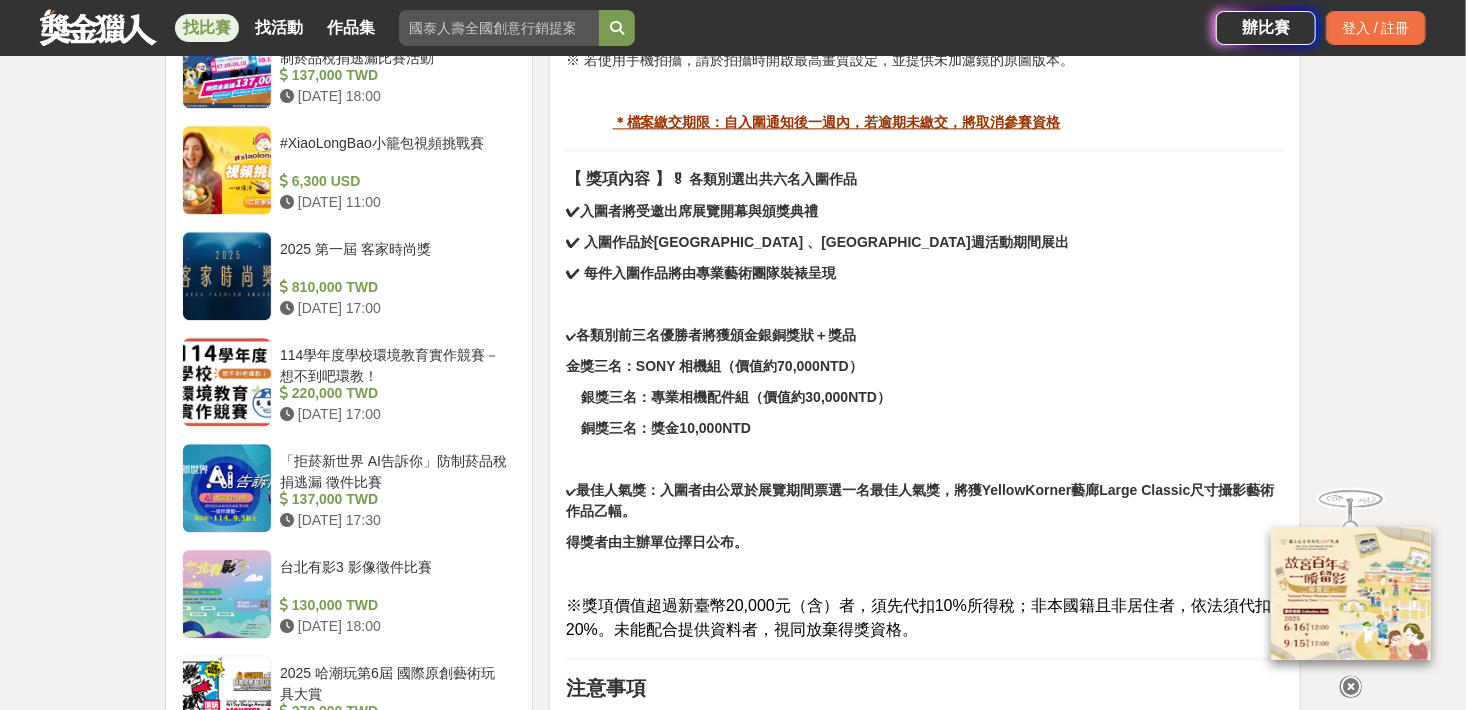 scroll, scrollTop: 2400, scrollLeft: 0, axis: vertical 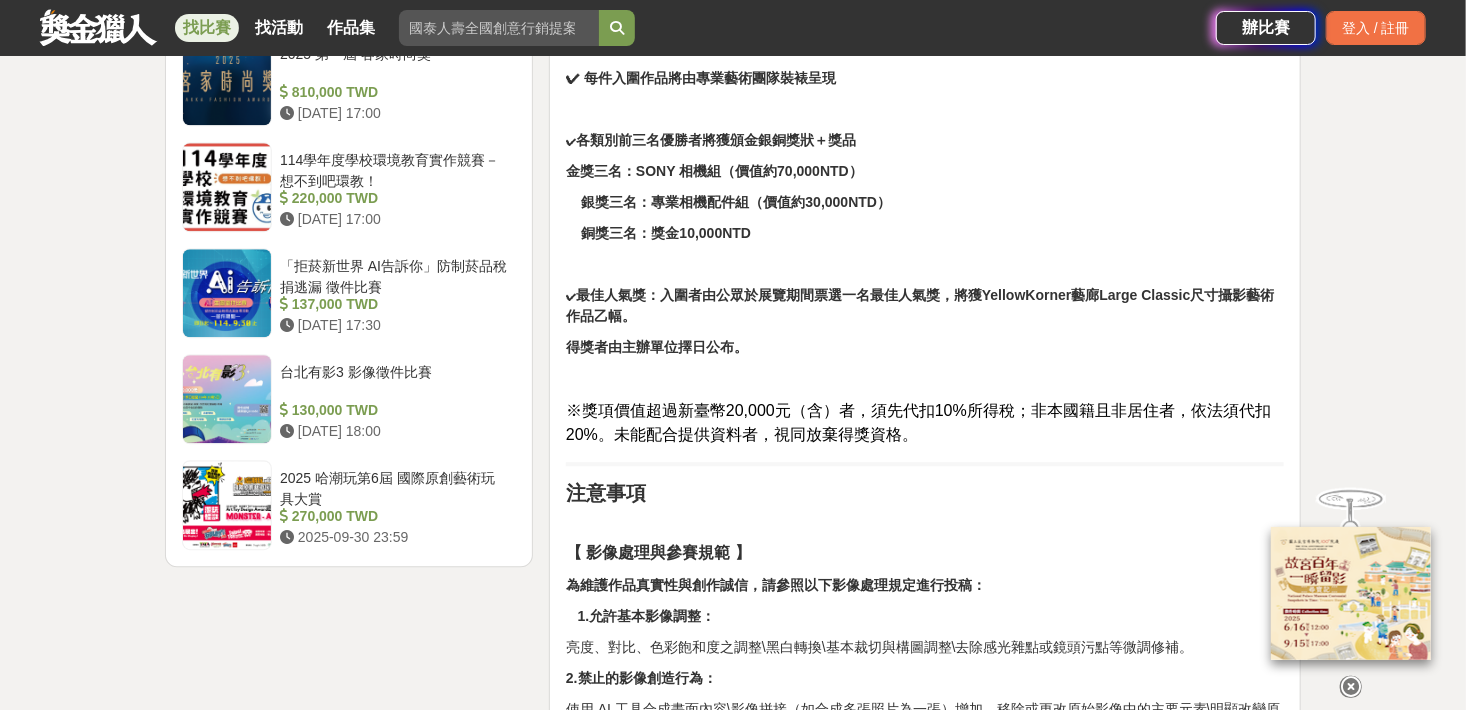 drag, startPoint x: 732, startPoint y: 414, endPoint x: 691, endPoint y: 402, distance: 42.72002 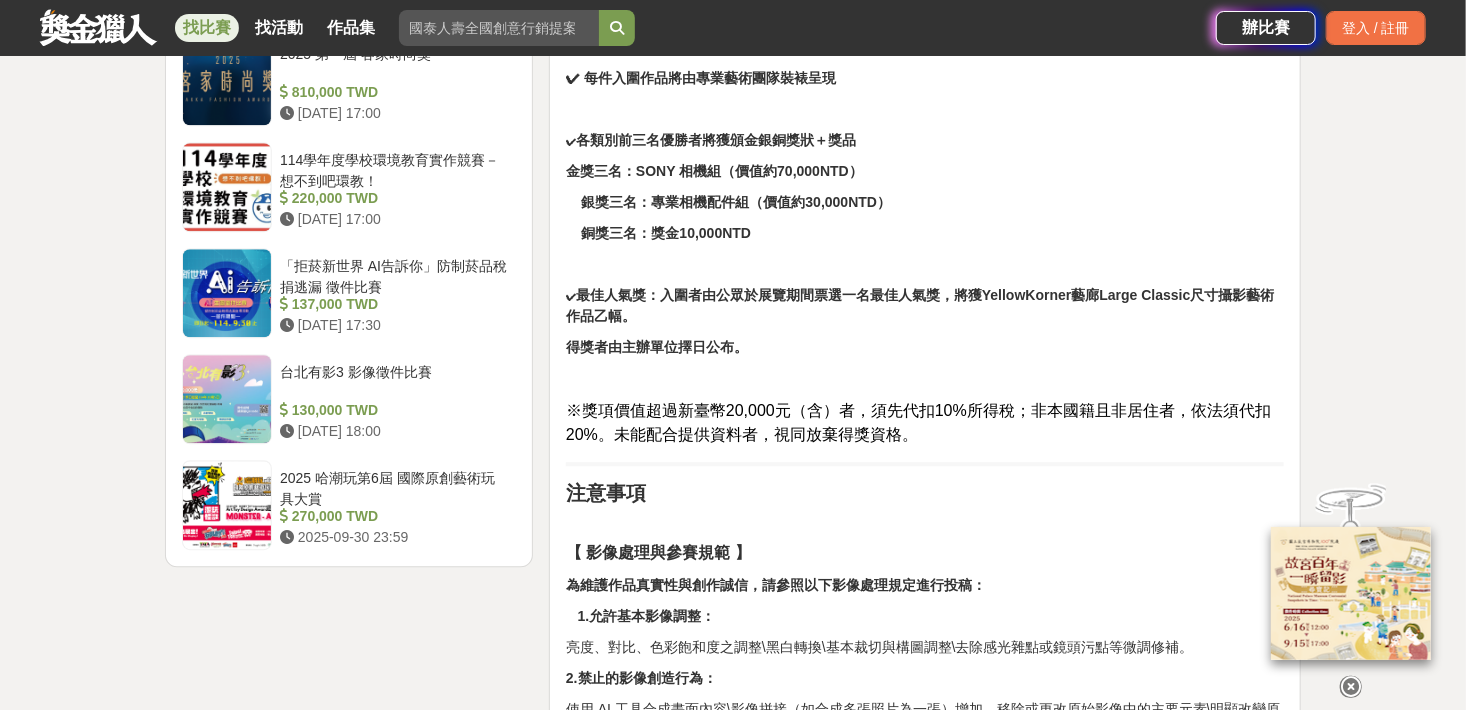click on "※獎項價值超過新臺幣20,000元（含）者，須先代扣10%所得稅；非本國籍且非居住者，依法須代扣20%。未能配合提供資料者，視同放棄得獎資格。" at bounding box center [918, 422] 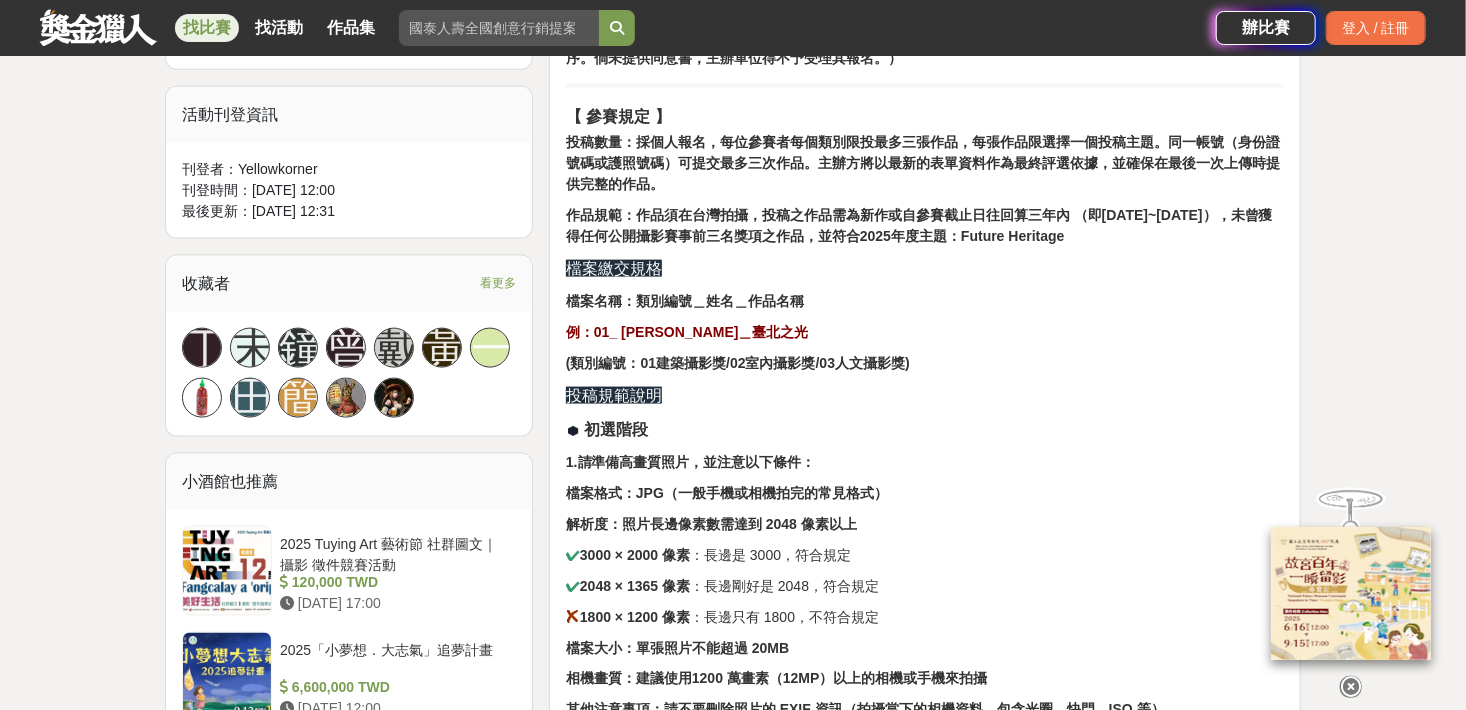 scroll, scrollTop: 1200, scrollLeft: 0, axis: vertical 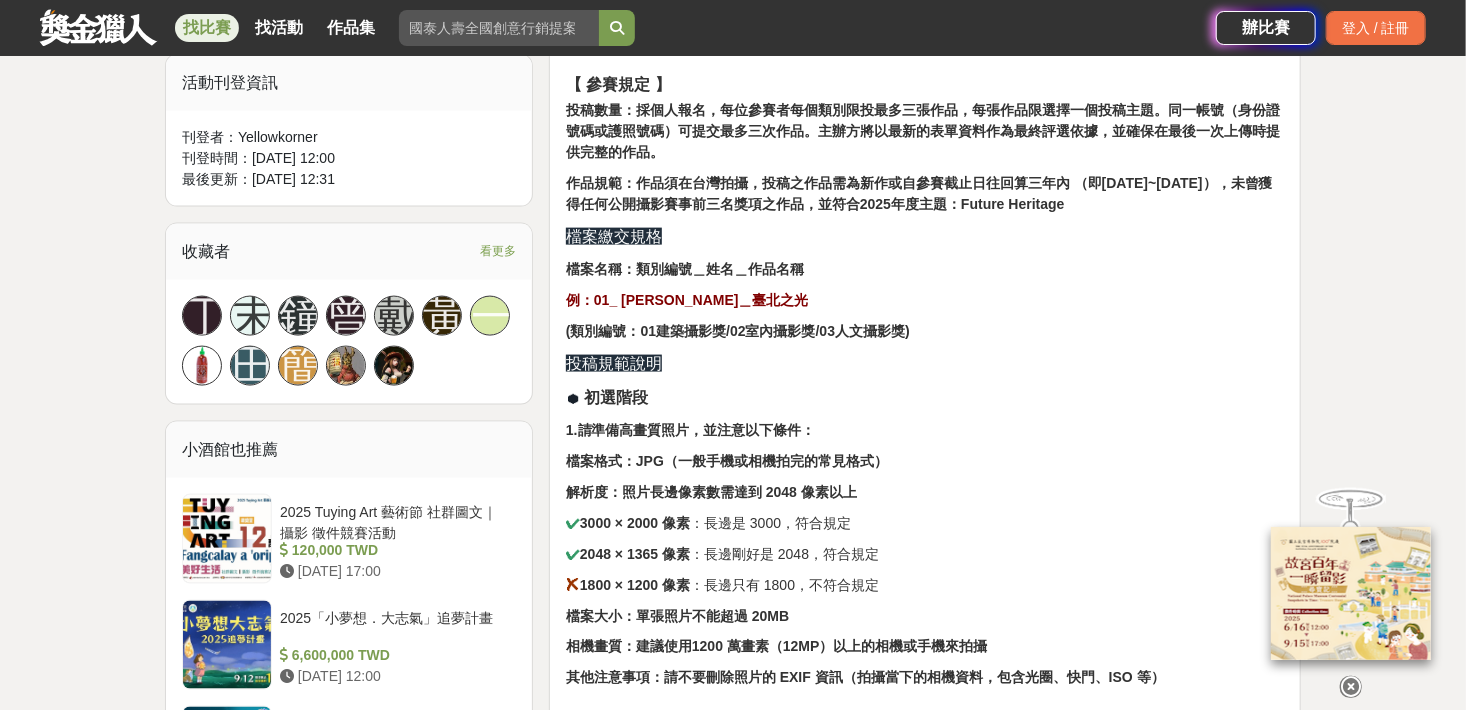 drag, startPoint x: 758, startPoint y: 454, endPoint x: 724, endPoint y: 427, distance: 43.416588 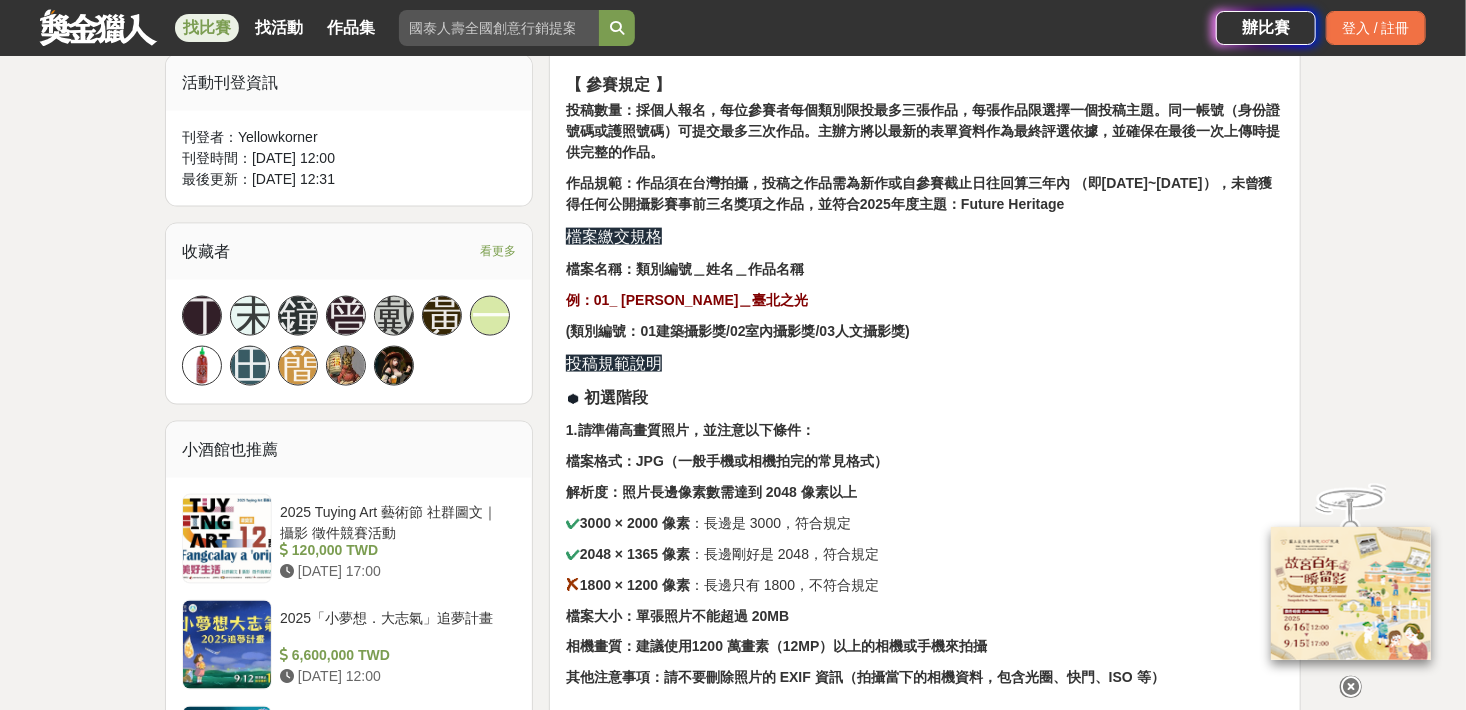 click on "1.請準備高畫質照片，並注意以下條件：" at bounding box center (691, 430) 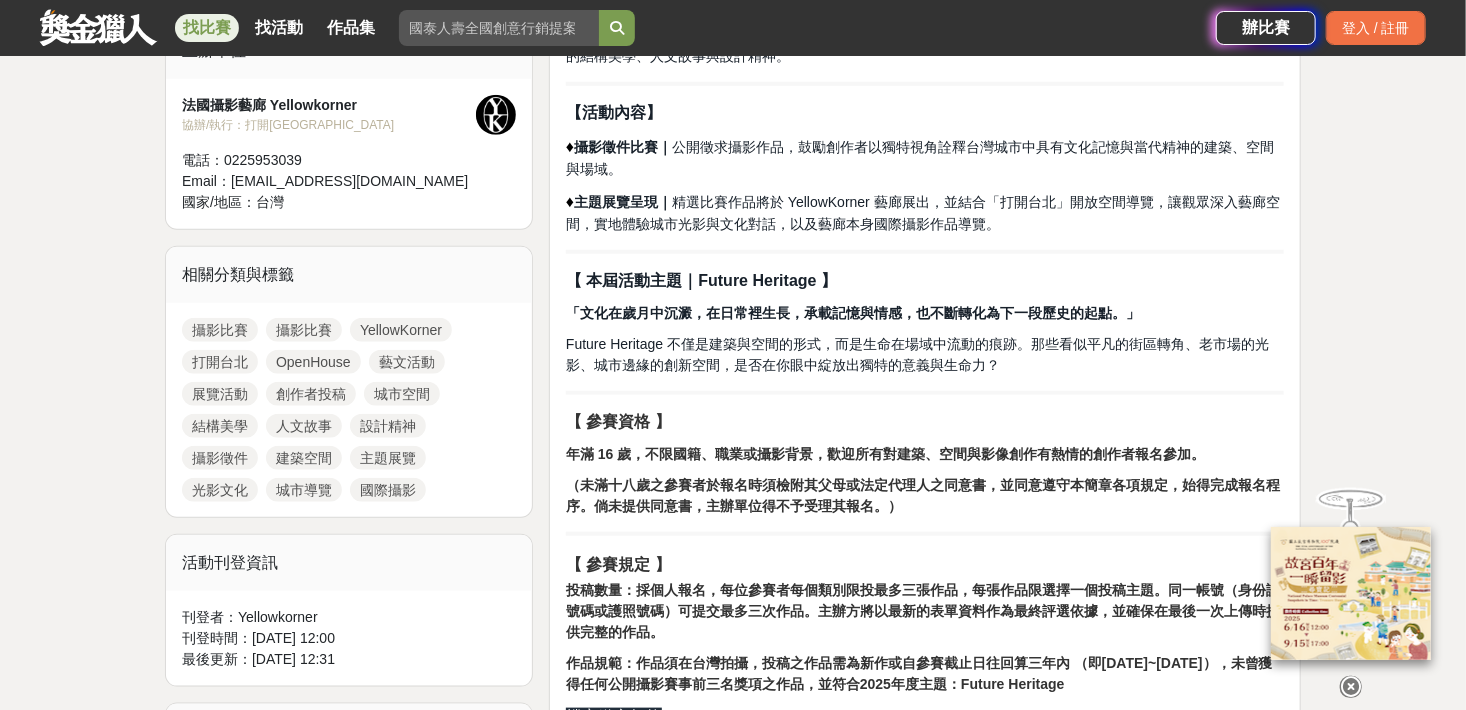 scroll, scrollTop: 500, scrollLeft: 0, axis: vertical 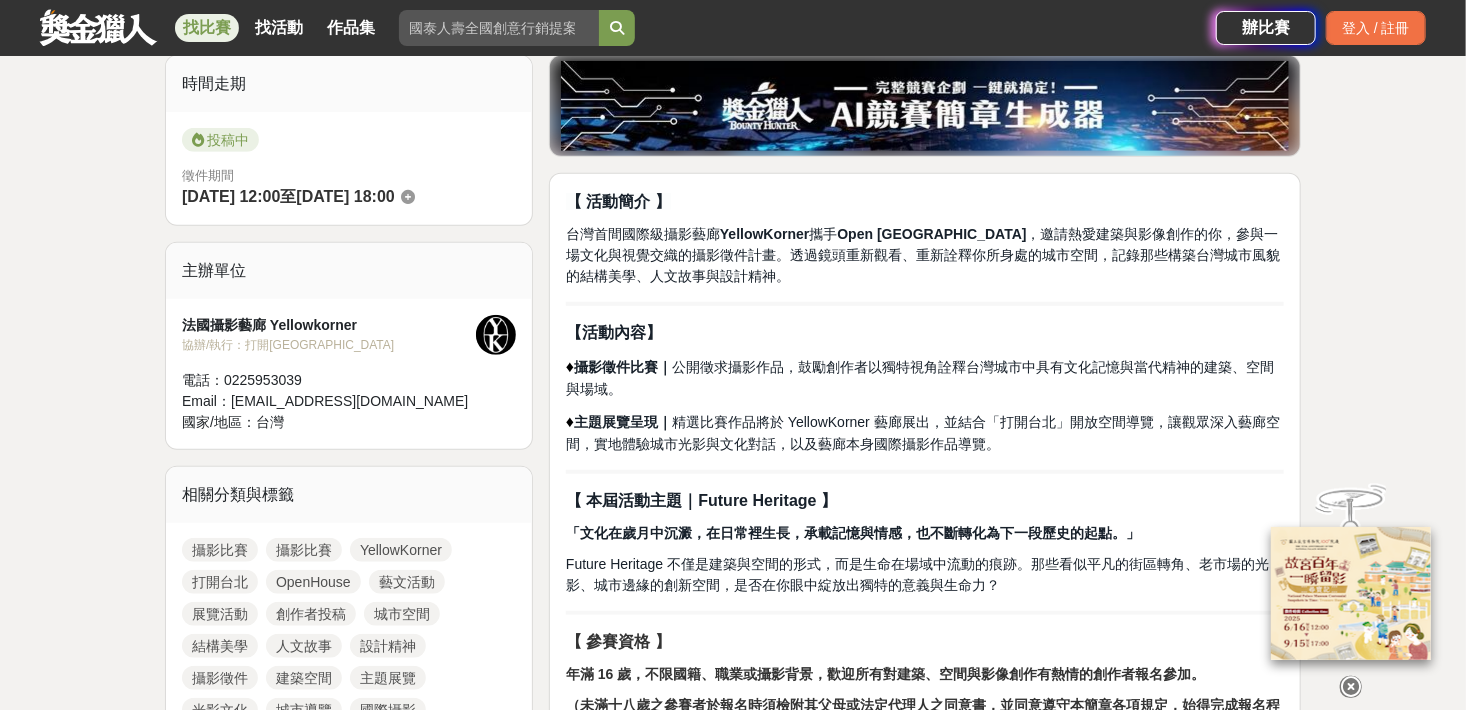 drag, startPoint x: 756, startPoint y: 366, endPoint x: 721, endPoint y: 362, distance: 35.22783 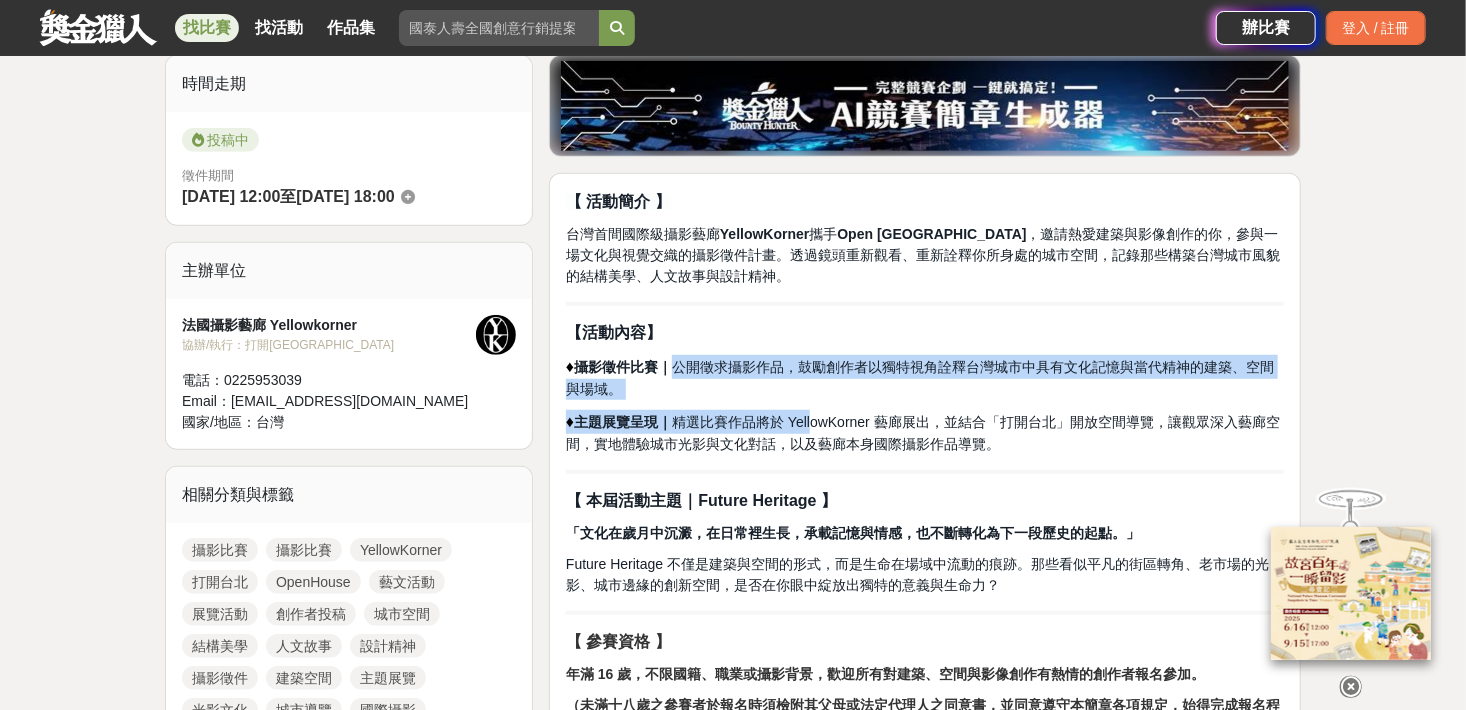 drag, startPoint x: 687, startPoint y: 365, endPoint x: 820, endPoint y: 409, distance: 140.08926 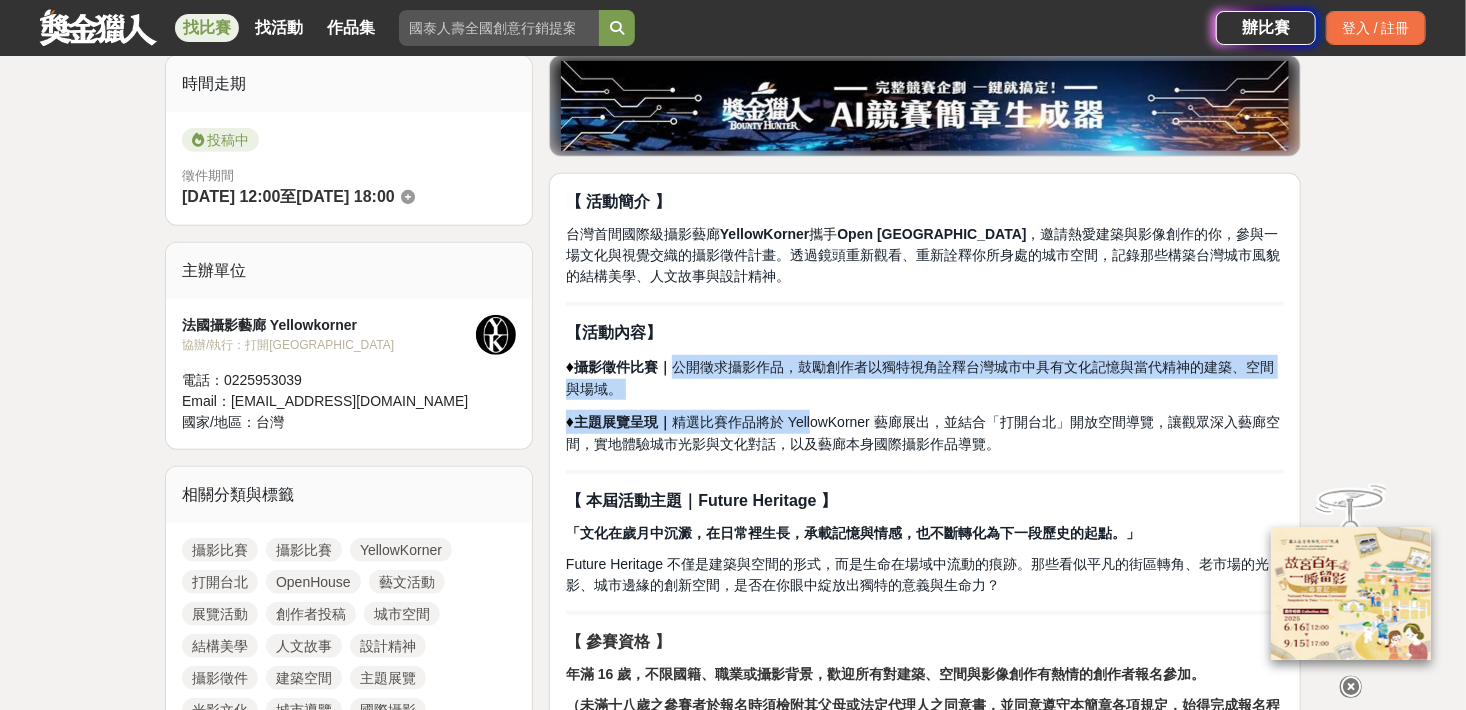 drag, startPoint x: 820, startPoint y: 409, endPoint x: 734, endPoint y: 382, distance: 90.13878 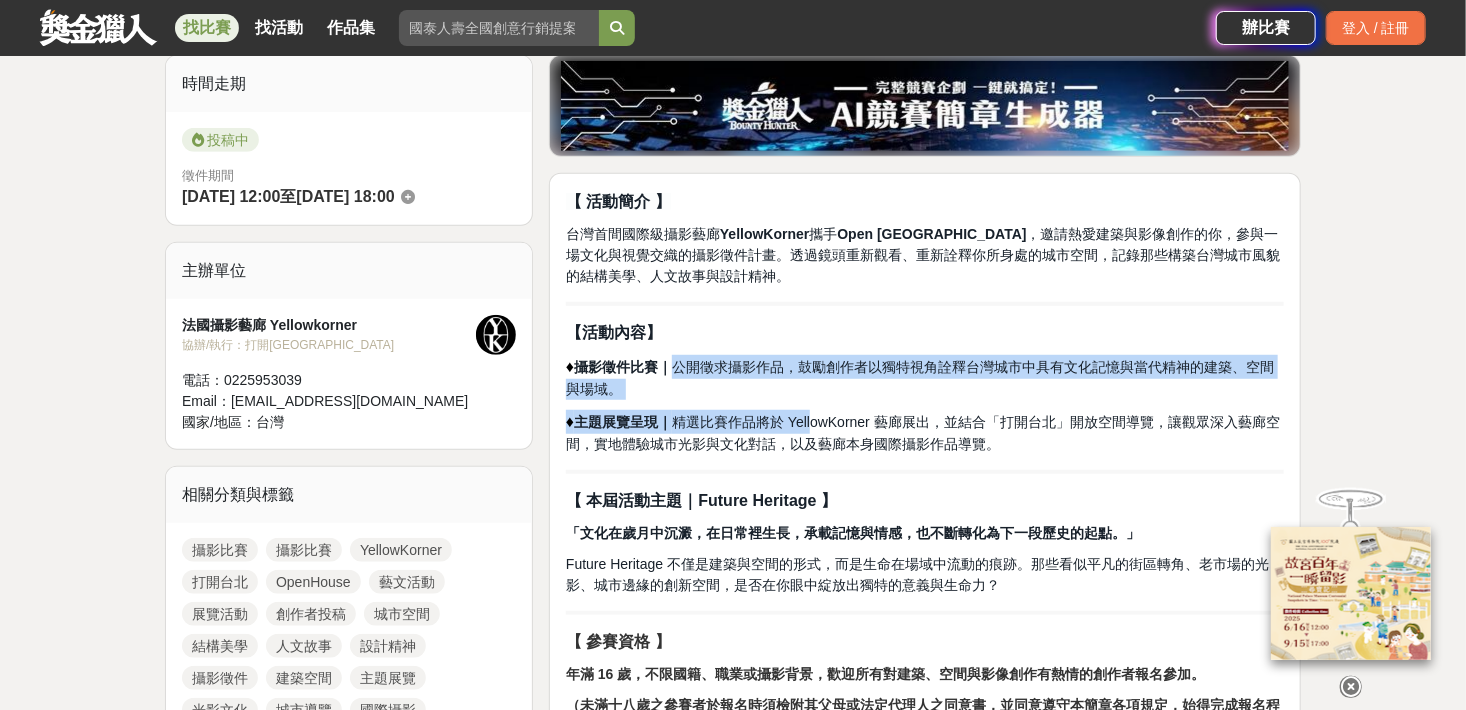 click on "♦︎  攝影徵件比賽｜ 公開徵求攝影作品，鼓勵創作者以獨特視角詮釋台灣城市中具有文化記憶與當代精神的建築、空間與場域。" at bounding box center [925, 377] 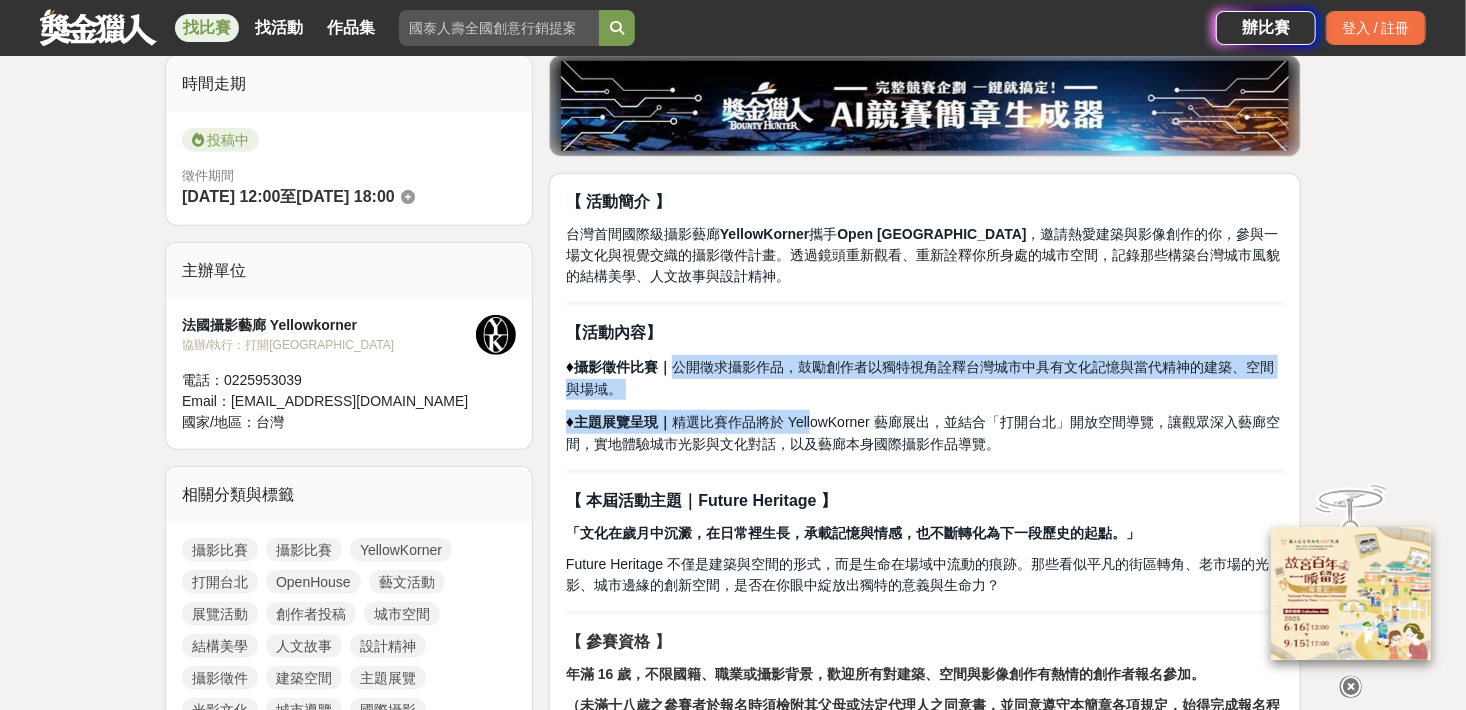 click on "【 活動簡介 】 台灣首間國際級攝影藝廊  YellowKorner  攜手  Open House Taipei  ，邀請熱愛建築與影像創作的你，參與一場文化與視覺交織的攝影徵件計畫。透過鏡頭重新觀看、重新詮釋你所身處的城市空間，記錄那些構築台灣城市風貌的結構美學、人文故事與設計精神。 【  活動內容  】 ♦︎  攝影徵件比賽｜ 公開徵求攝影作品，鼓勵創作者以獨特視角詮釋台灣城市中具有文化記憶與當代精神的建築、空間與場域。 ♦︎  主題展覽呈現｜ 精選比賽作品將於 YellowKorner 藝廊展出，並結合「打開台北」開放空間導覽，讓觀眾深入藝廊空間，實地體驗城市光影與文化對話，以及藝廊本身國際攝影作品導覽。 【 本屆活動主題｜Future Heritage 】 「文化在歲月中沉澱，在日常裡生長，承載記憶與情感，也不斷轉化為下一段歷史的起點。」 【 參賽資格 】 【 參賽規定 】 ⬢   ✔" at bounding box center [925, 1840] 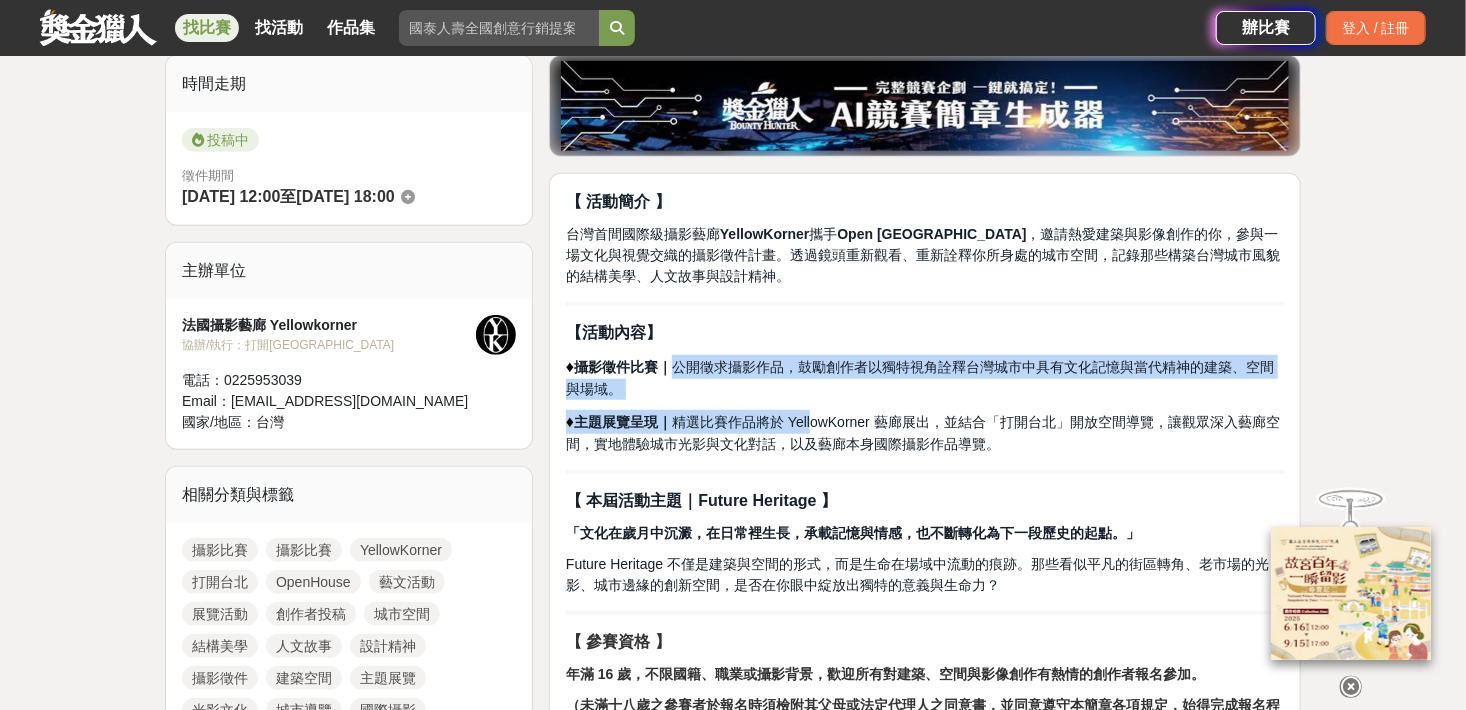 click on "主題展覽呈現｜ 精選比賽作品將於 YellowKorner 藝廊展出，並結合「打開台北」開放空間導覽，讓觀眾深入藝廊空間，實地體驗城市光影與文化對話，以及藝廊本身國際攝影作品導覽。" at bounding box center (923, 433) 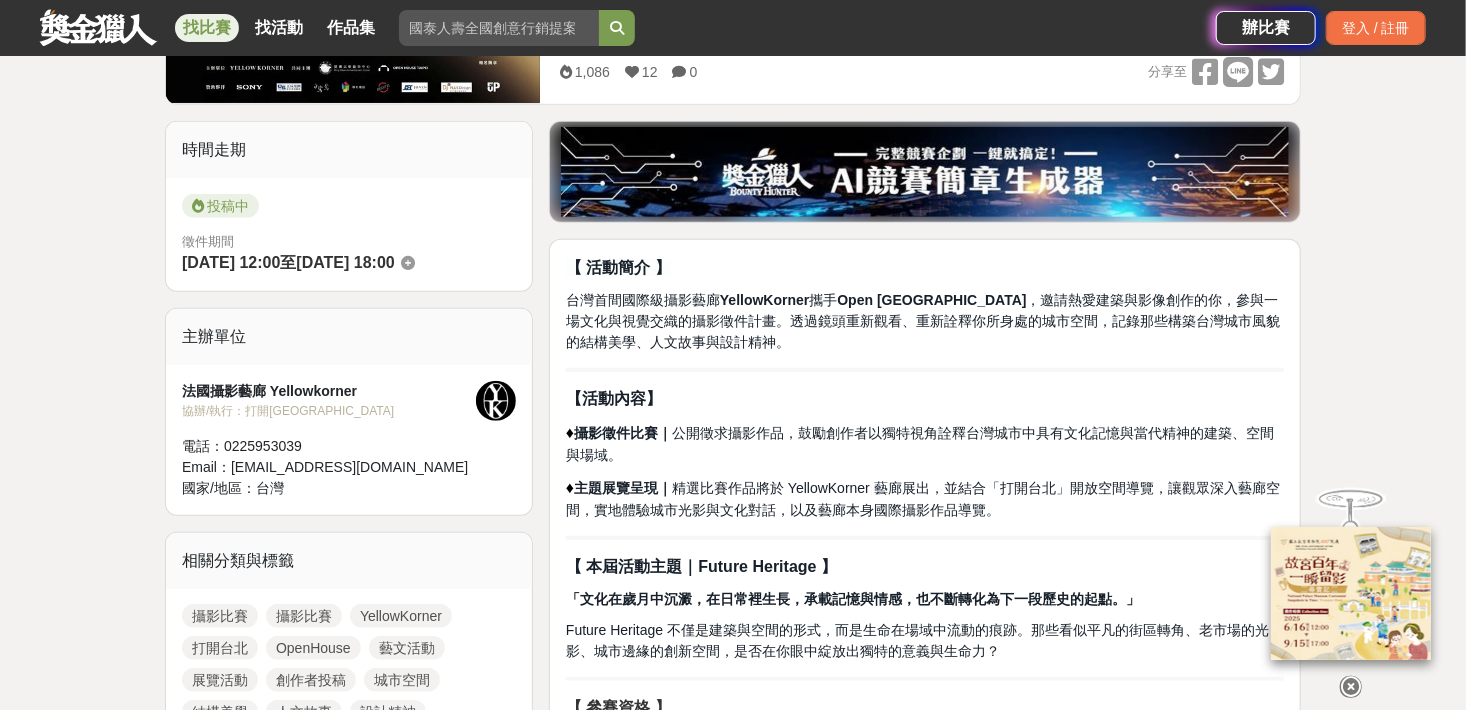 scroll, scrollTop: 400, scrollLeft: 0, axis: vertical 